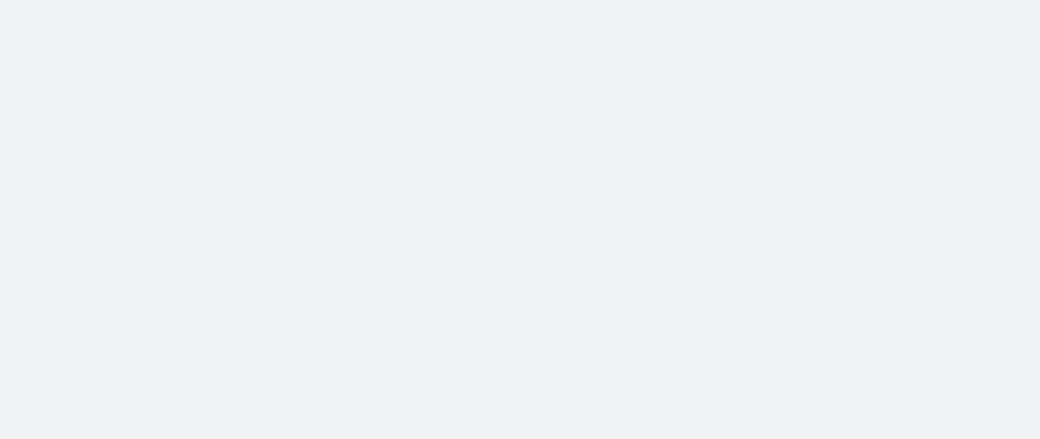 scroll, scrollTop: 0, scrollLeft: 0, axis: both 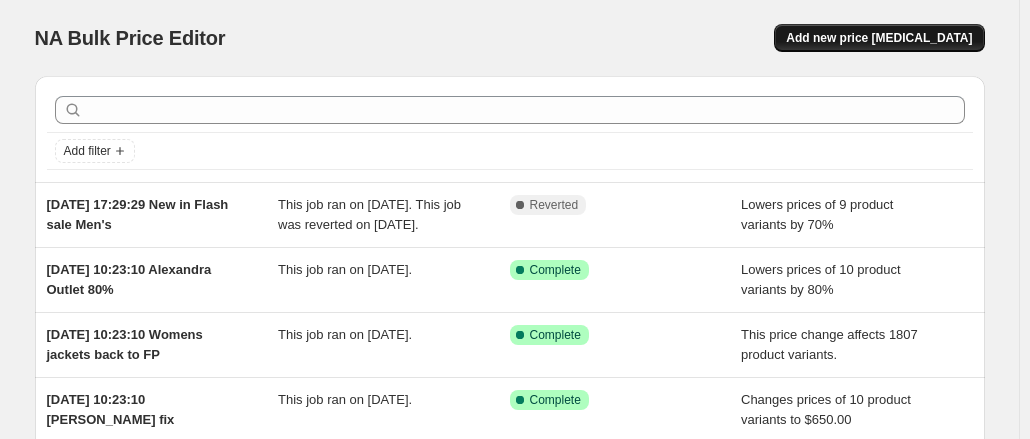 click on "Add new price [MEDICAL_DATA]" at bounding box center (879, 38) 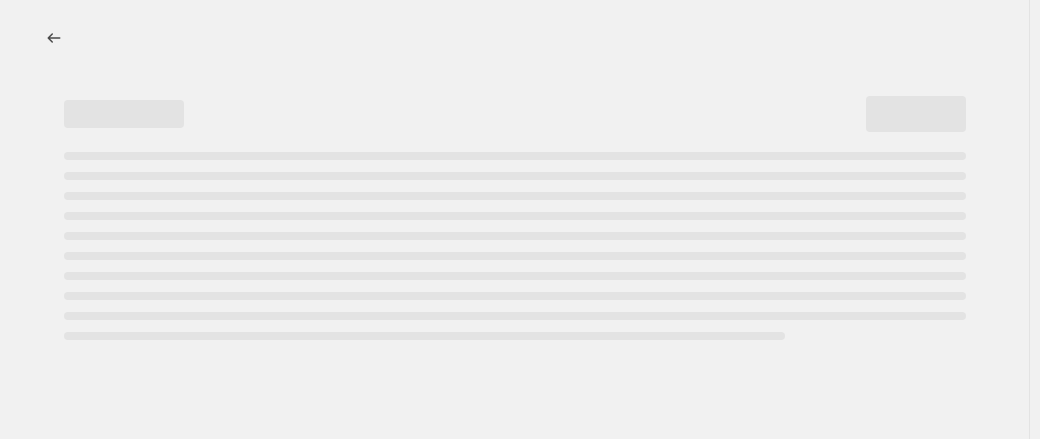 select on "percentage" 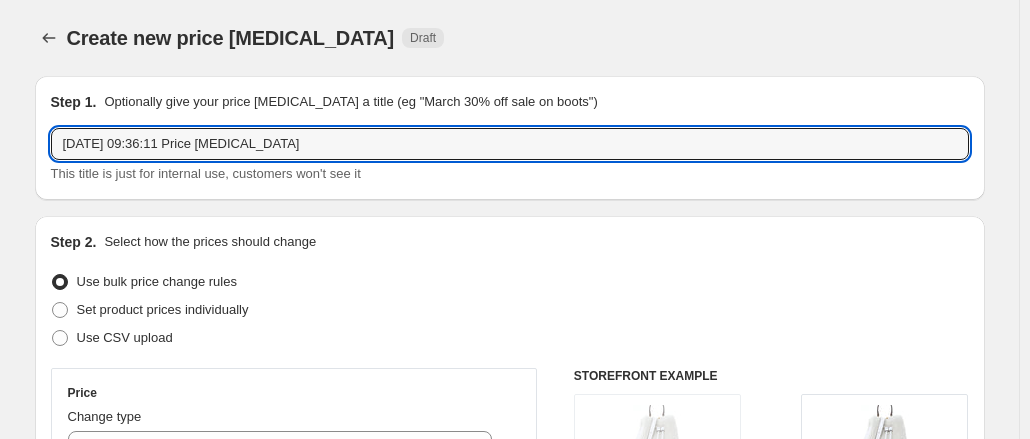 drag, startPoint x: 188, startPoint y: 142, endPoint x: 478, endPoint y: 113, distance: 291.44638 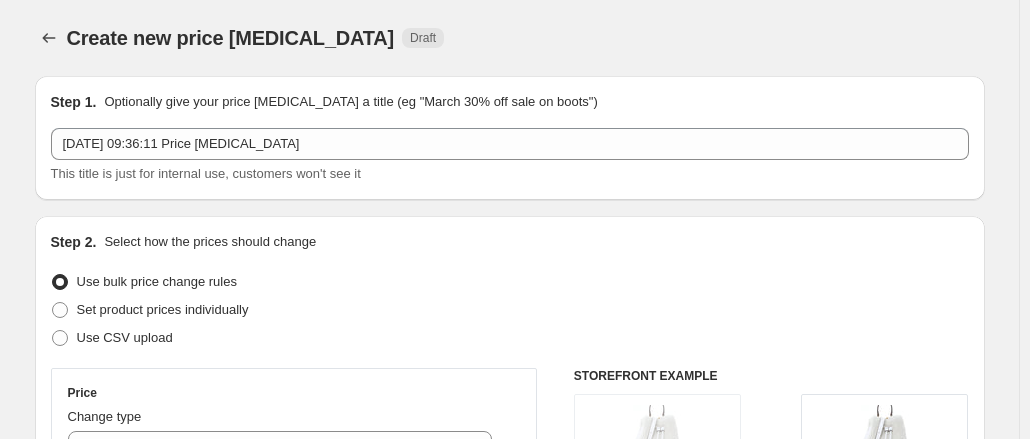click on "Step 1. Optionally give your price [MEDICAL_DATA] a title (eg "March 30% off sale on boots") [DATE] 09:36:11 Price [MEDICAL_DATA] This title is just for internal use, customers won't see it" at bounding box center (510, 138) 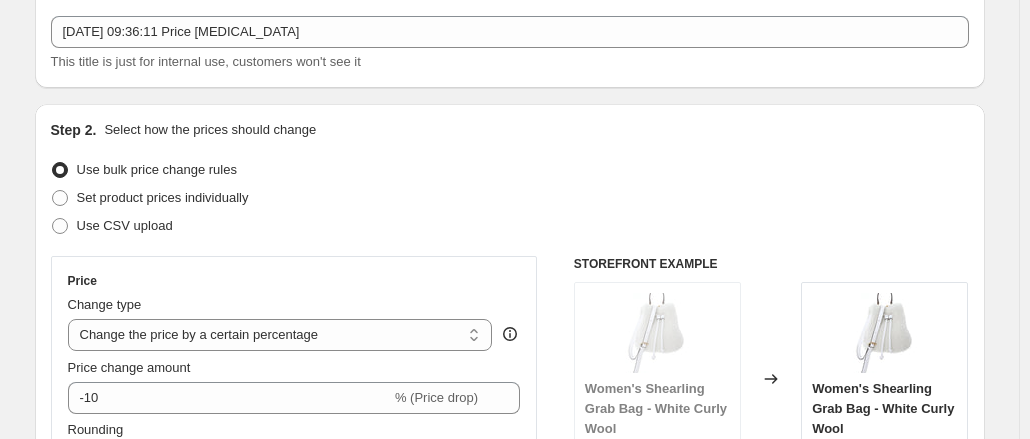 scroll, scrollTop: 0, scrollLeft: 0, axis: both 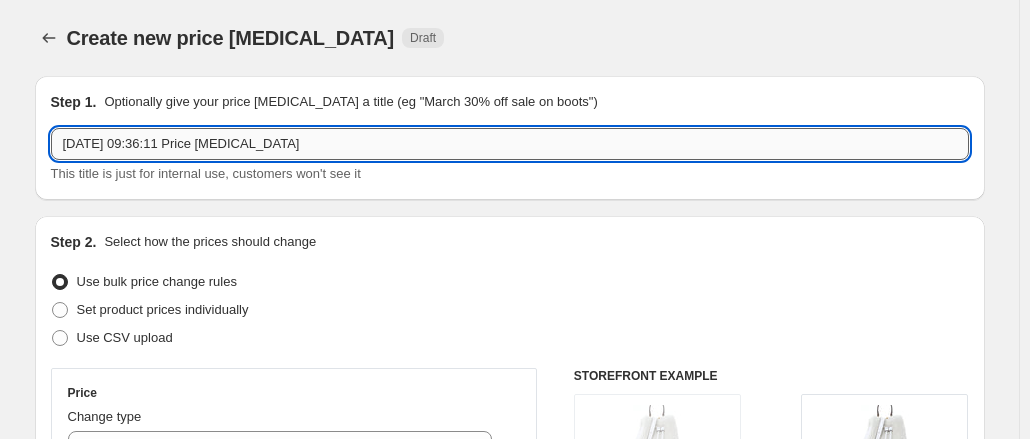 drag, startPoint x: 355, startPoint y: 138, endPoint x: 190, endPoint y: 140, distance: 165.01212 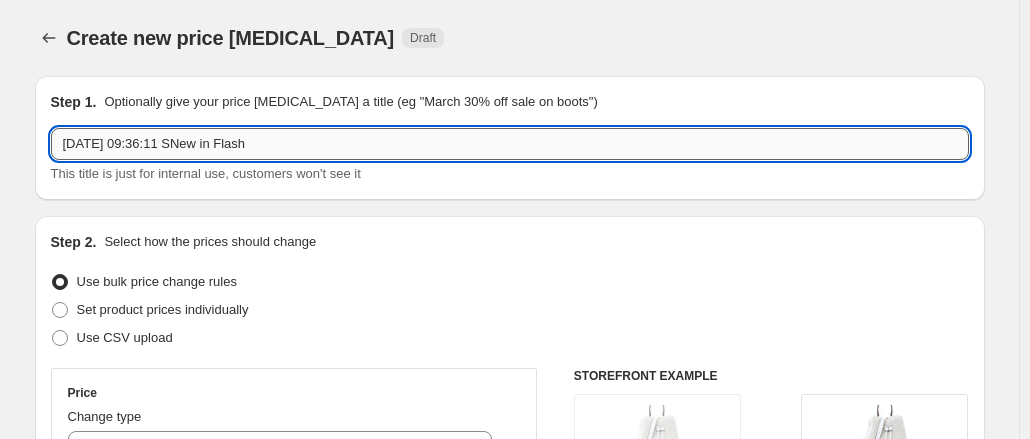click on "[DATE] 09:36:11 SNew in Flash" at bounding box center [510, 144] 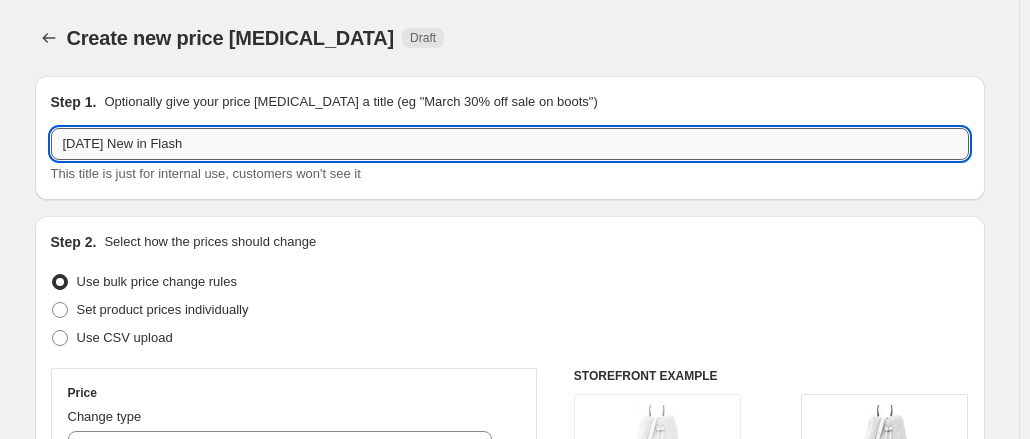 click on "[DATE] New in Flash" at bounding box center (510, 144) 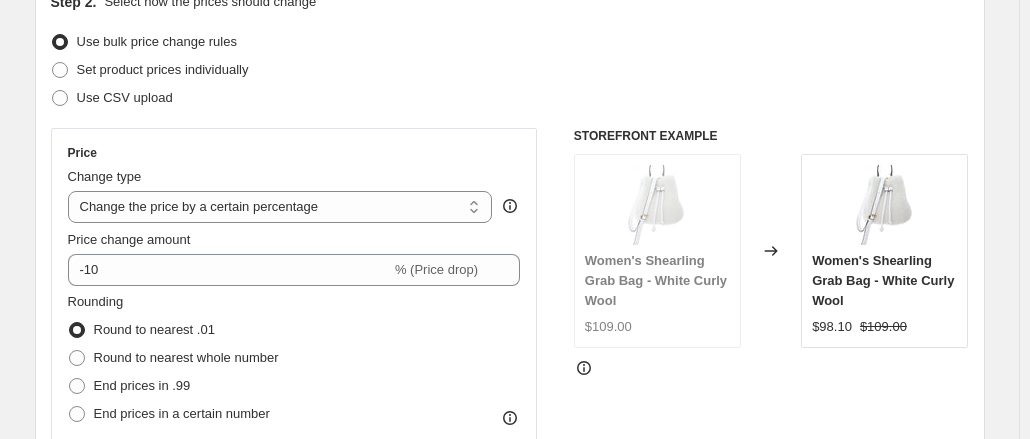 scroll, scrollTop: 273, scrollLeft: 0, axis: vertical 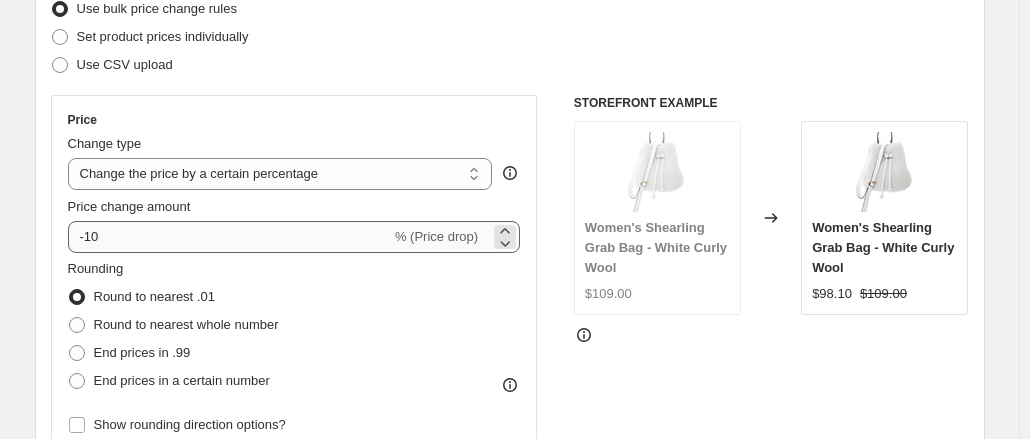 type on "[DATE] New in Flash Sale" 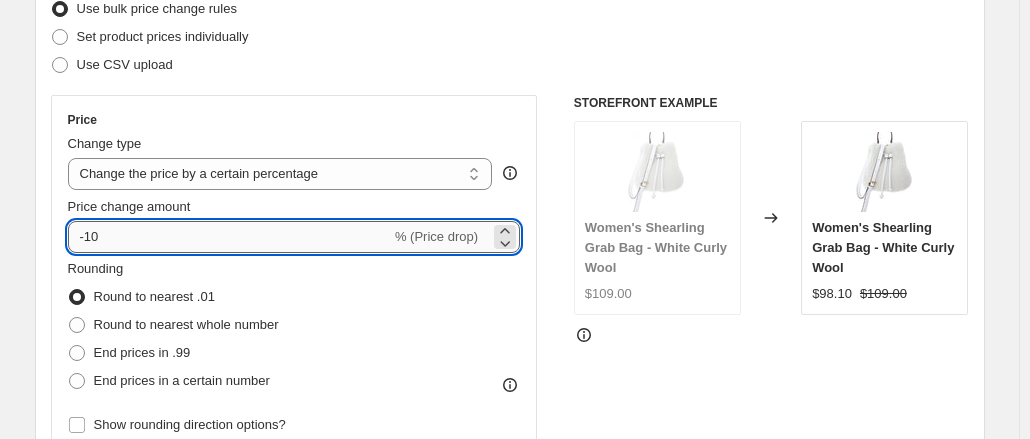 click on "-10" at bounding box center [229, 237] 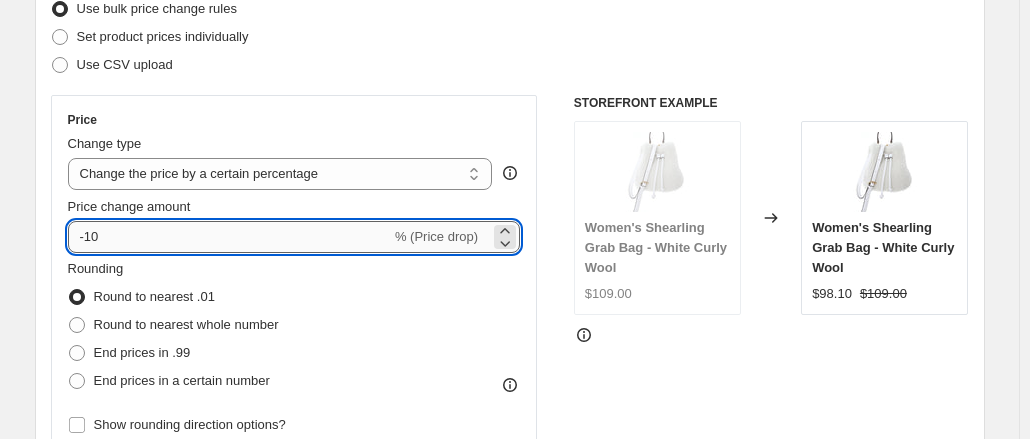 type on "-1" 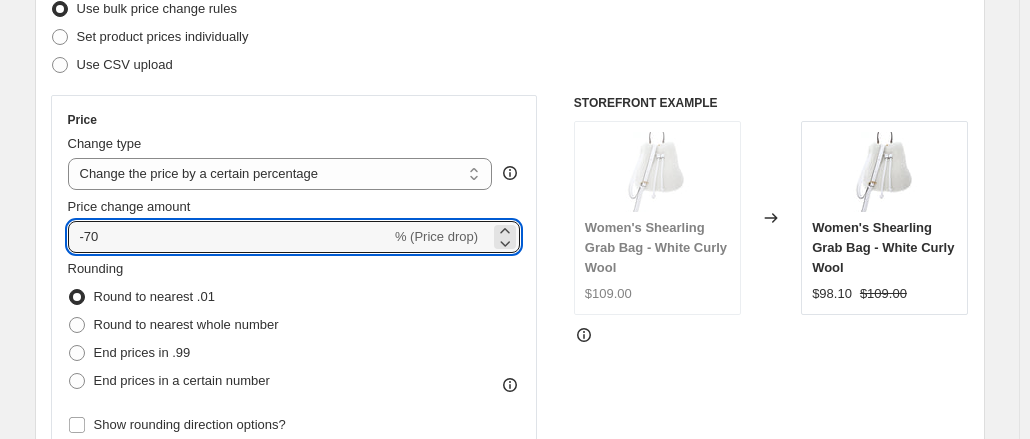 type on "-70" 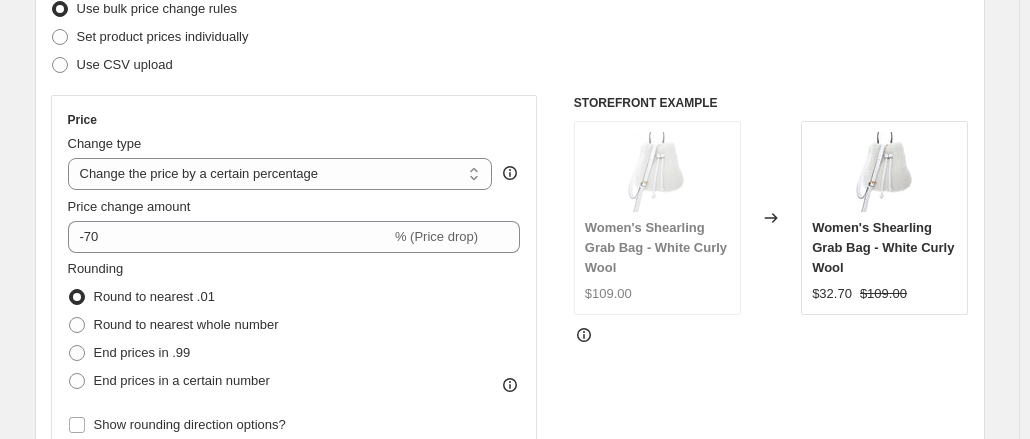 click on "Rounding Round to nearest .01 Round to nearest whole number End prices in .99 End prices in a certain number" at bounding box center [173, 327] 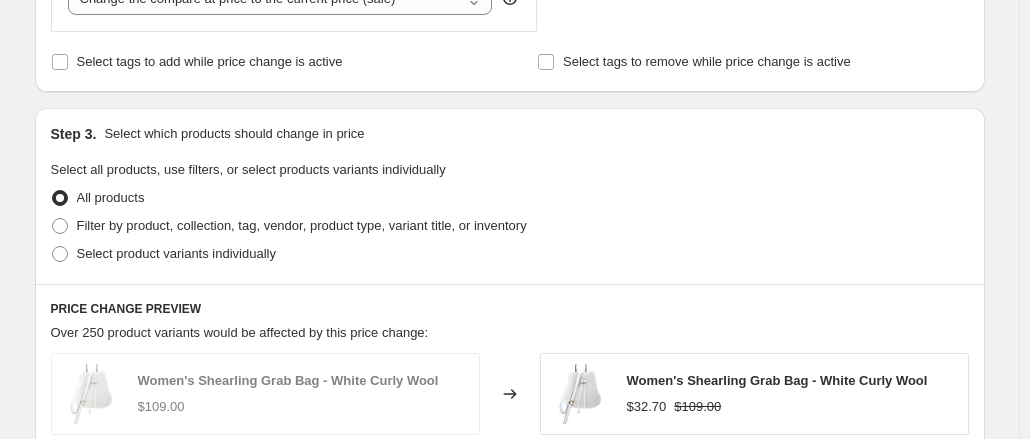 scroll, scrollTop: 827, scrollLeft: 0, axis: vertical 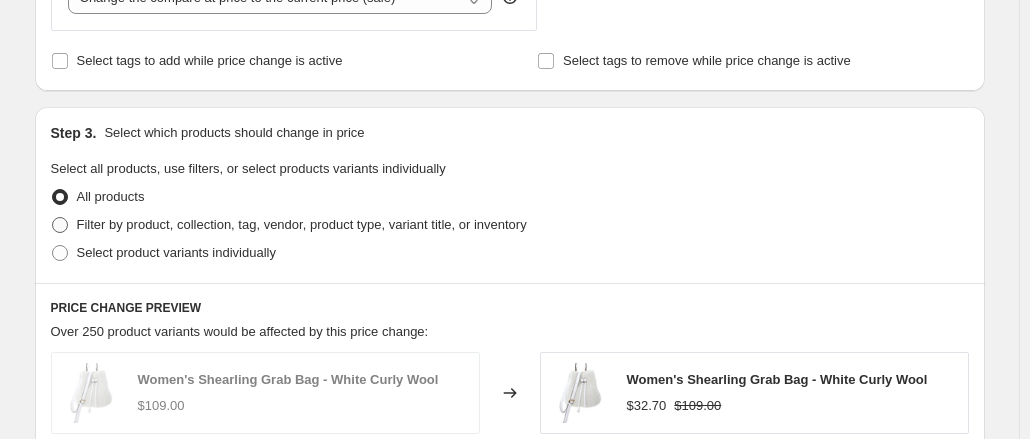 click on "Filter by product, collection, tag, vendor, product type, variant title, or inventory" at bounding box center (302, 224) 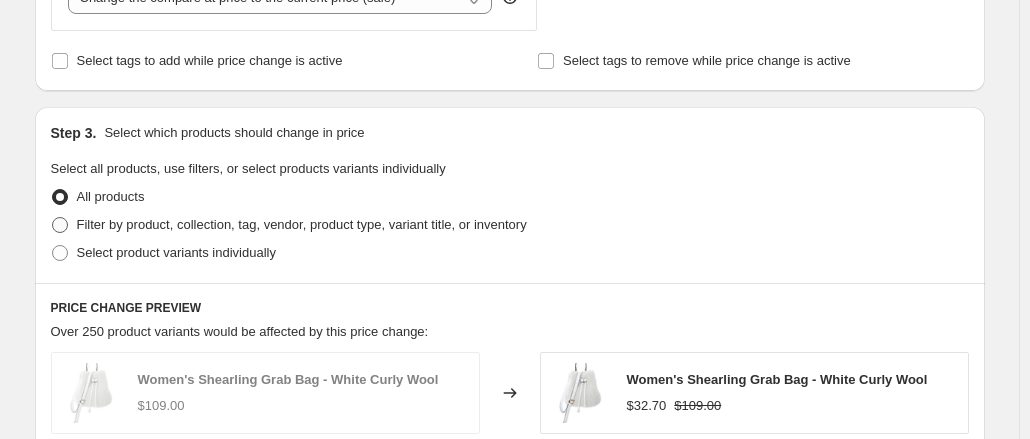 radio on "true" 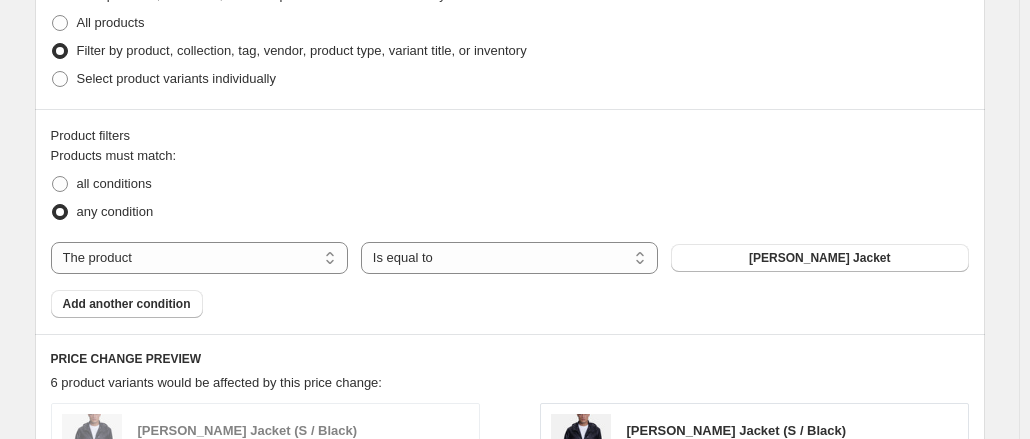 scroll, scrollTop: 1005, scrollLeft: 0, axis: vertical 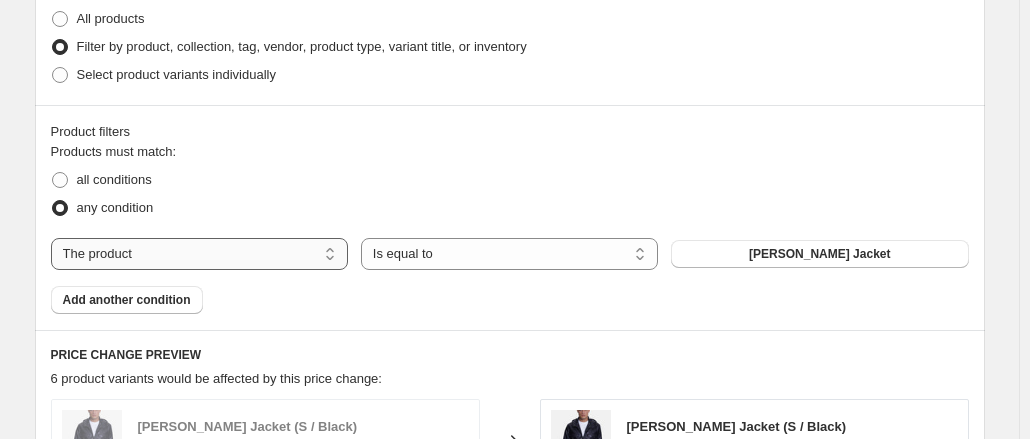 click on "The product The product's collection The product's tag The product's vendor The product's type The product's status The variant's title Inventory quantity" at bounding box center (199, 254) 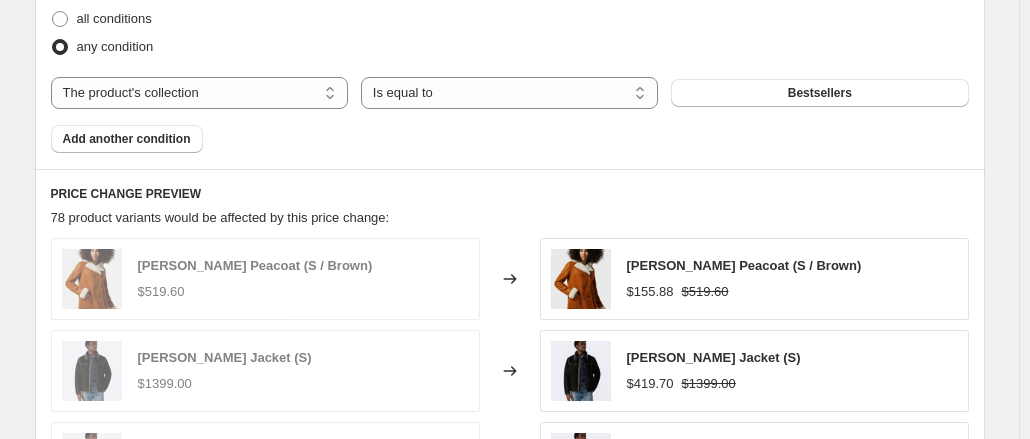scroll, scrollTop: 1169, scrollLeft: 0, axis: vertical 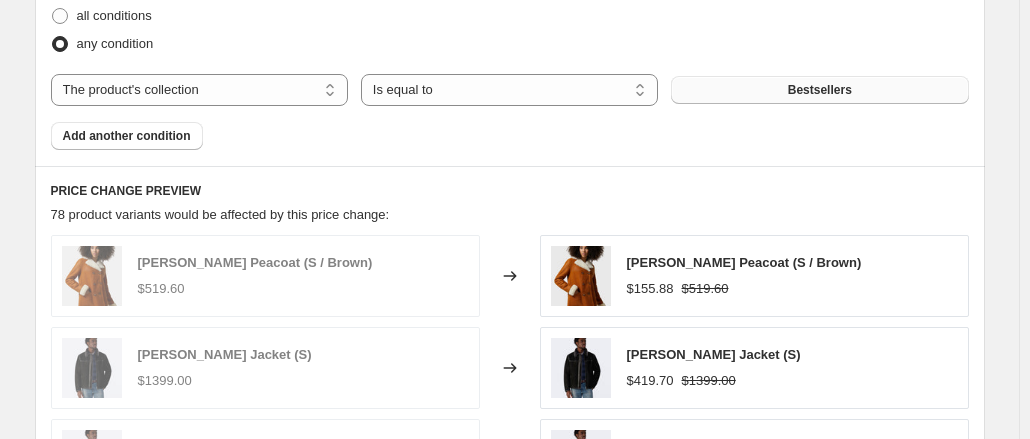 click on "Bestsellers" at bounding box center [819, 90] 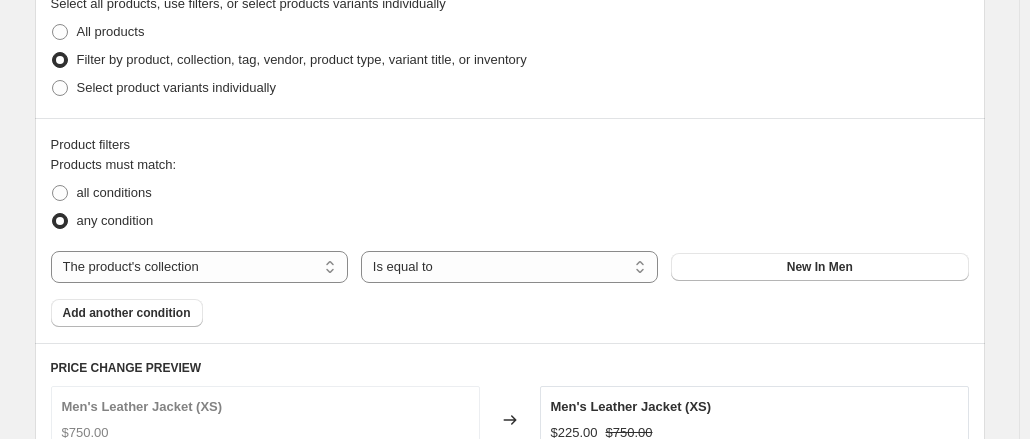 scroll, scrollTop: 993, scrollLeft: 0, axis: vertical 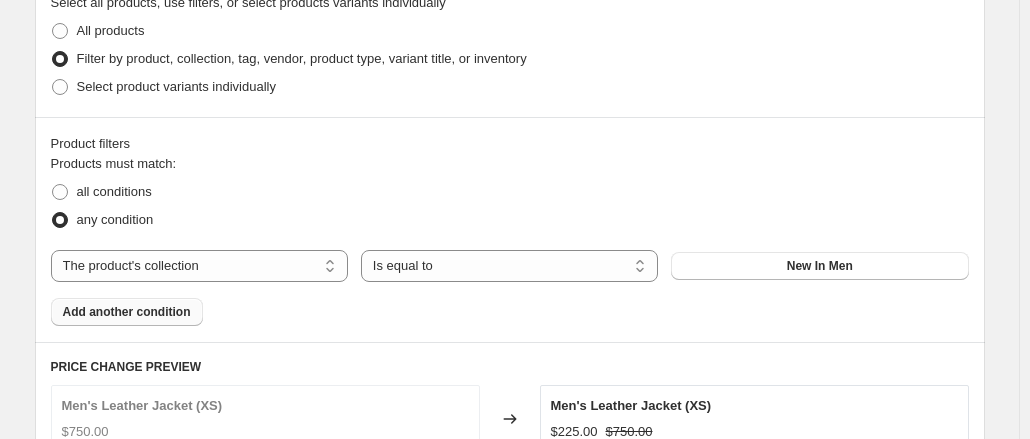 click on "Add another condition" at bounding box center (127, 312) 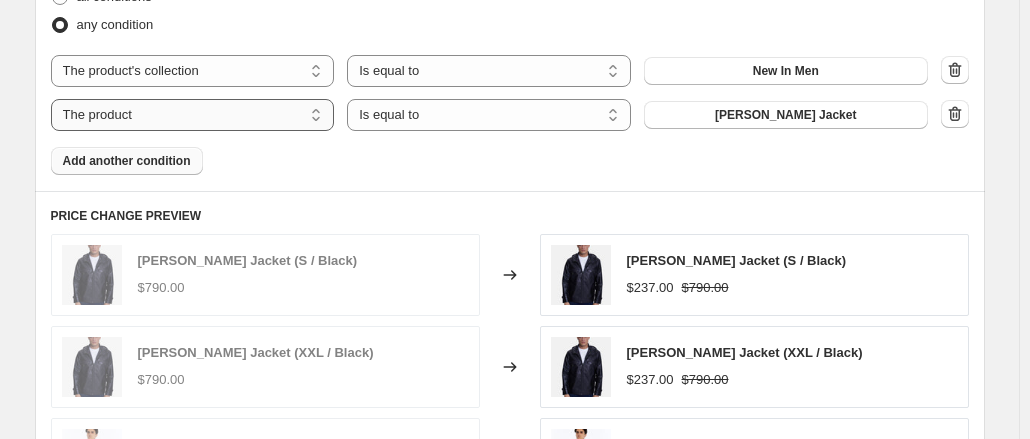 scroll, scrollTop: 1187, scrollLeft: 0, axis: vertical 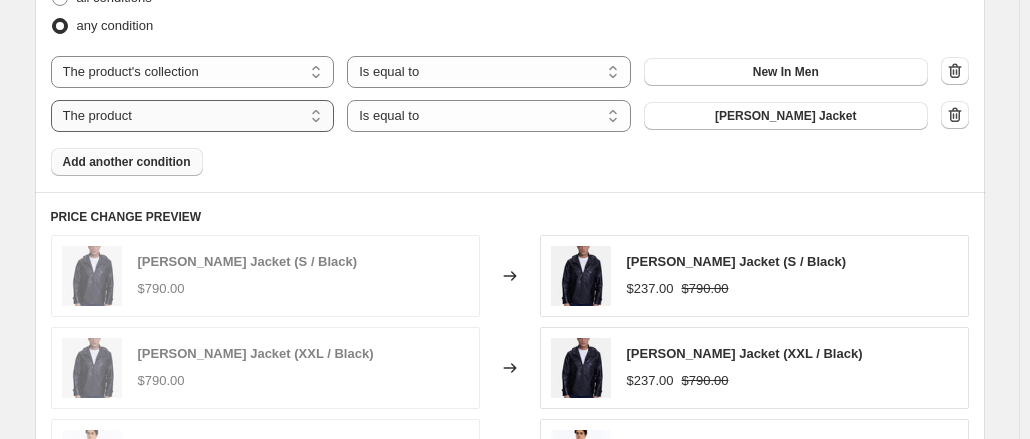 click on "The product The product's collection The product's tag The product's vendor The product's type The product's status The variant's title Inventory quantity" at bounding box center [193, 116] 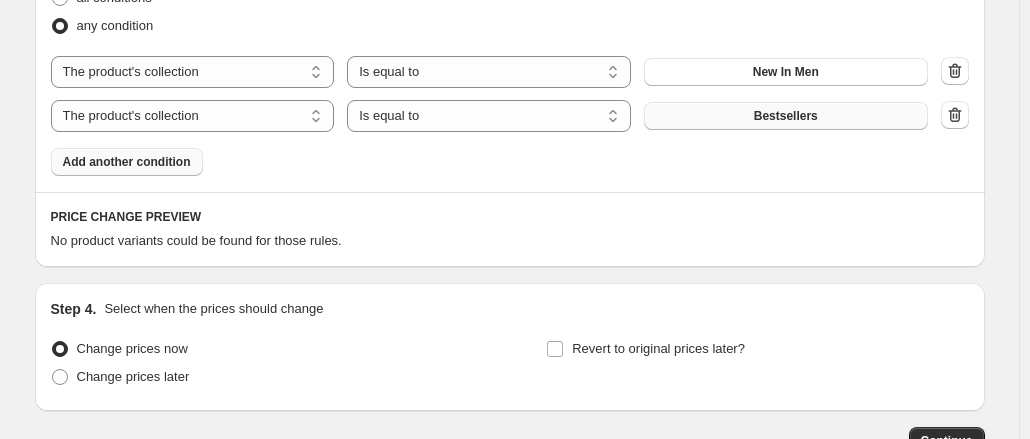 click on "Bestsellers" at bounding box center (786, 116) 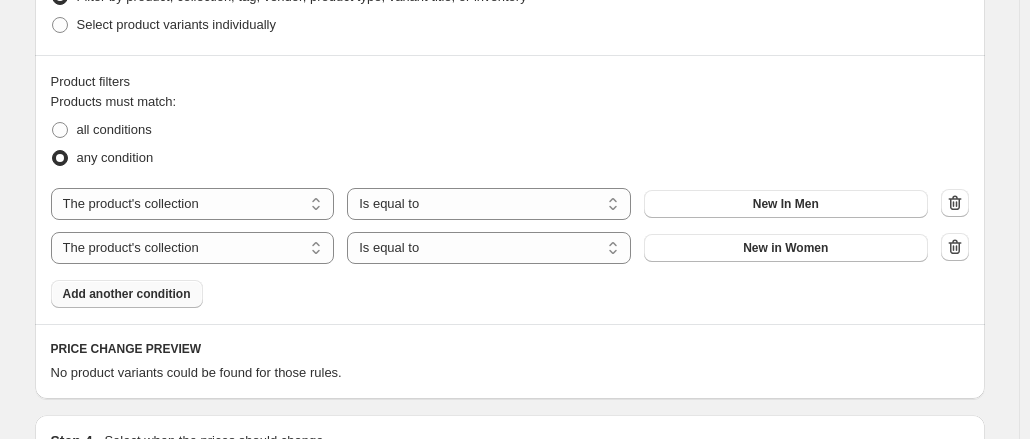 scroll, scrollTop: 1054, scrollLeft: 0, axis: vertical 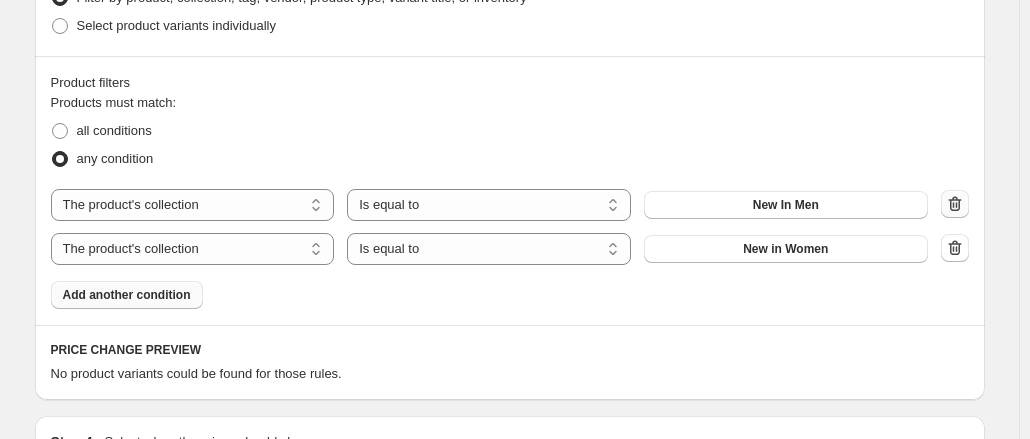 click 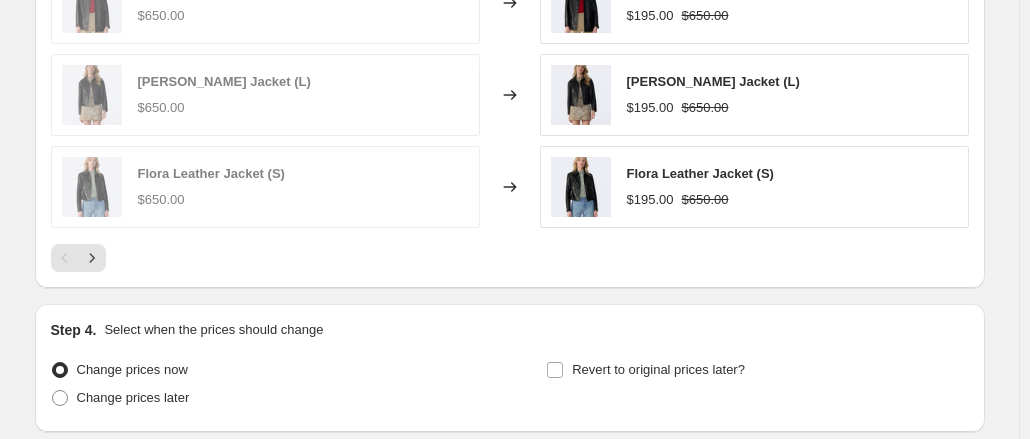 scroll, scrollTop: 1627, scrollLeft: 0, axis: vertical 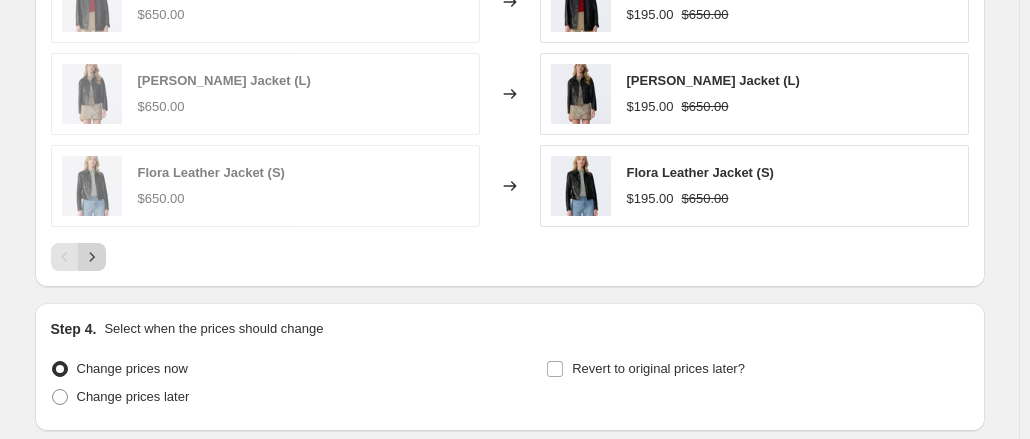 click 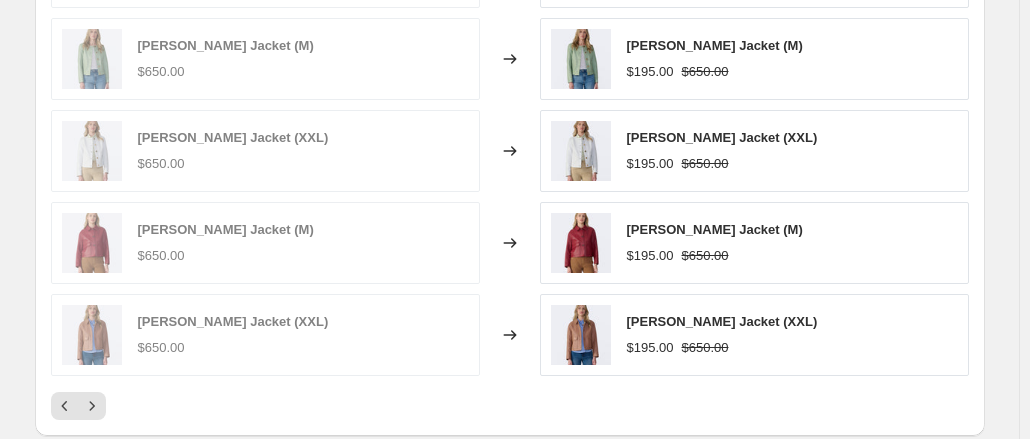 scroll, scrollTop: 1780, scrollLeft: 0, axis: vertical 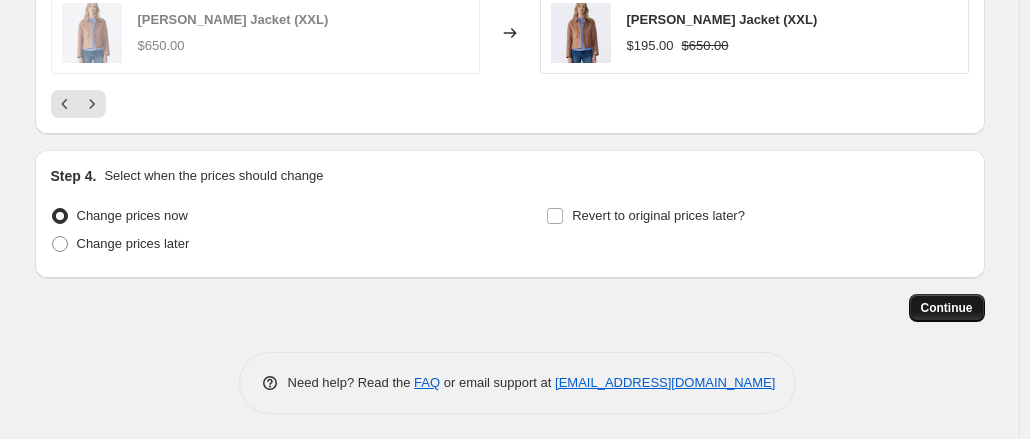click on "Continue" at bounding box center [947, 308] 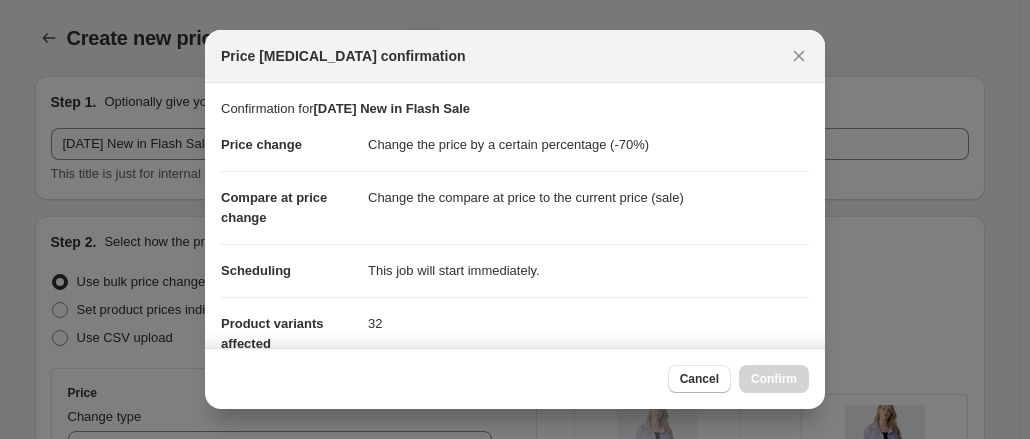 scroll, scrollTop: 1780, scrollLeft: 0, axis: vertical 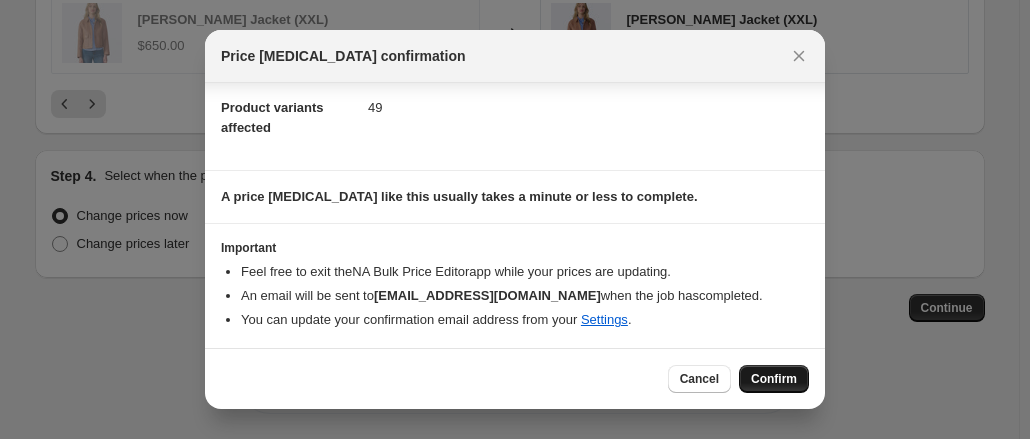 click on "Confirm" at bounding box center [774, 379] 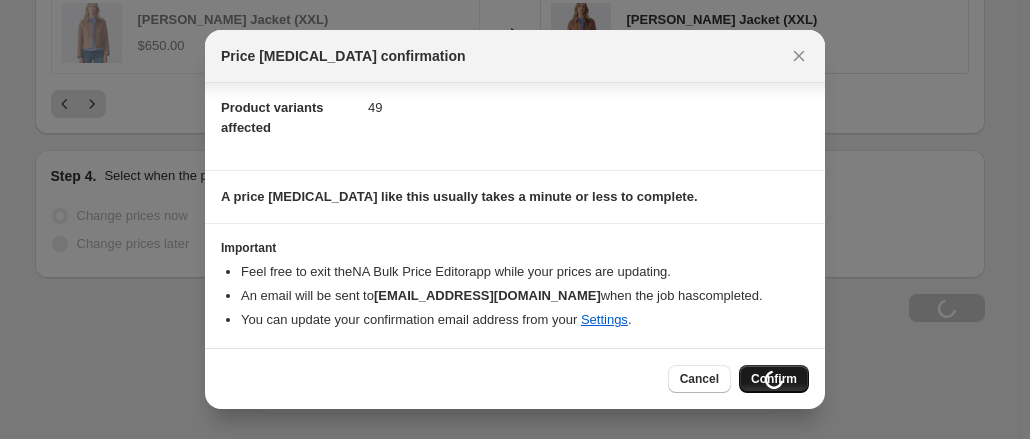 scroll, scrollTop: 1848, scrollLeft: 0, axis: vertical 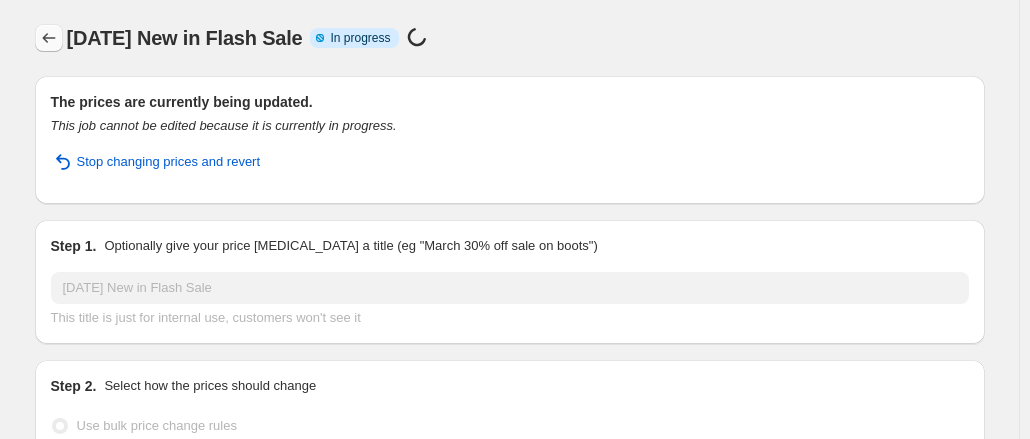 click 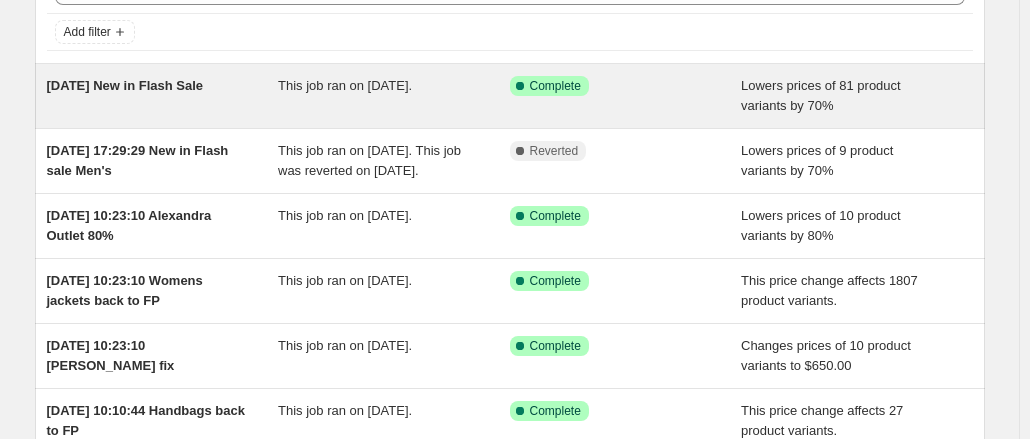 scroll, scrollTop: 118, scrollLeft: 0, axis: vertical 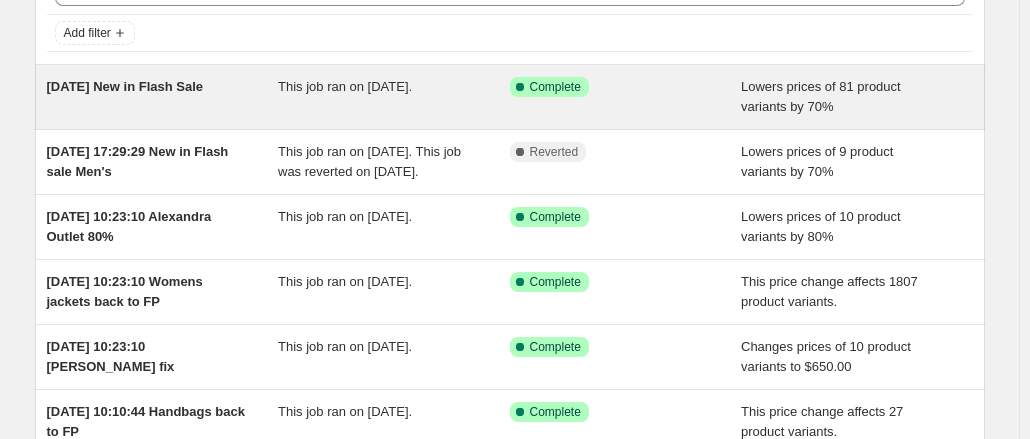 click on "[DATE] New in Flash Sale" at bounding box center [125, 86] 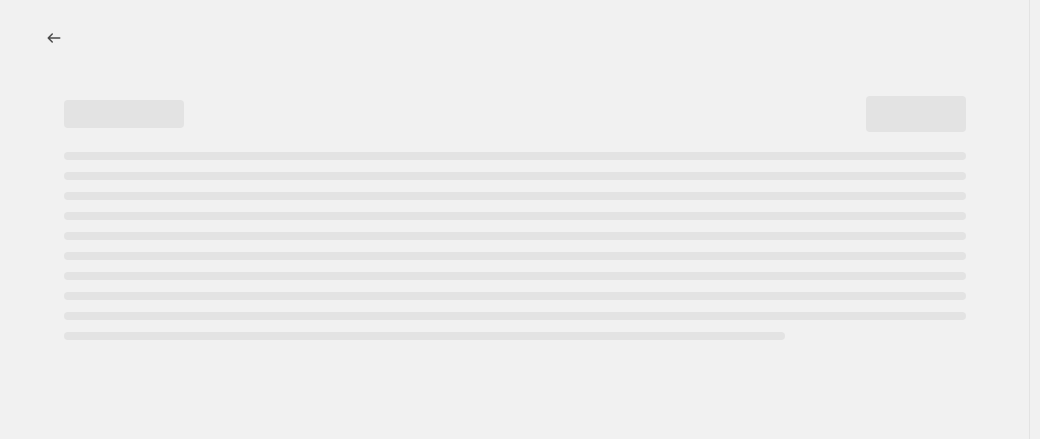 select on "percentage" 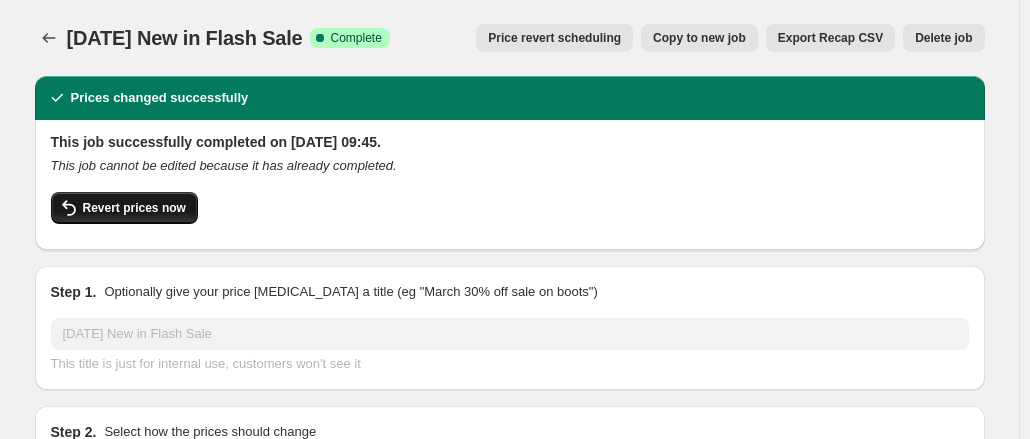 click on "Revert prices now" at bounding box center (124, 208) 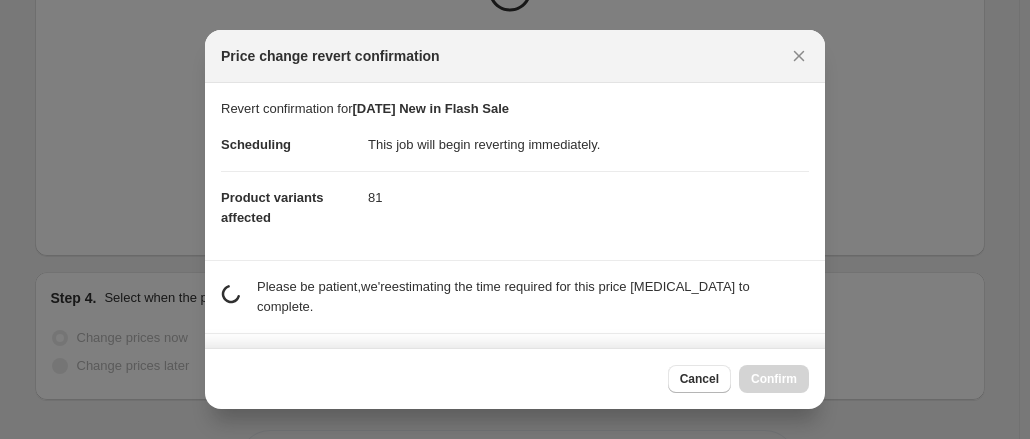 scroll, scrollTop: 0, scrollLeft: 0, axis: both 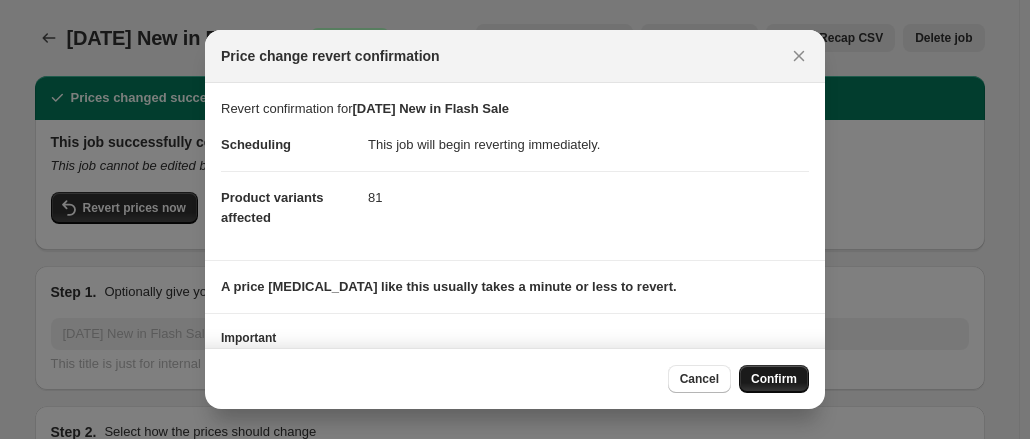 click on "Confirm" at bounding box center (774, 379) 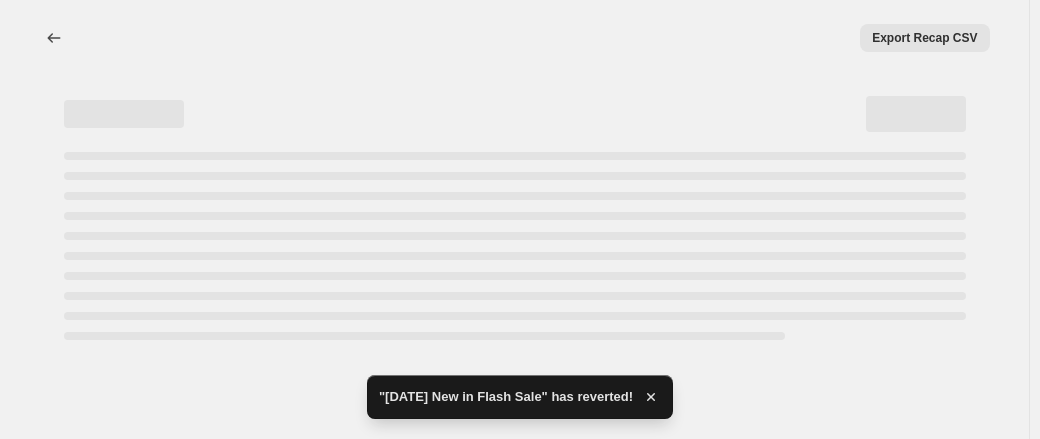 select on "percentage" 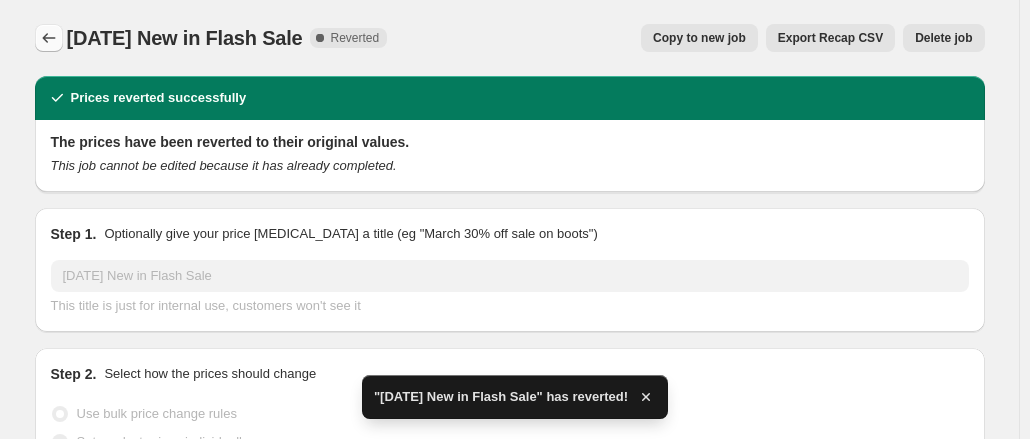 click 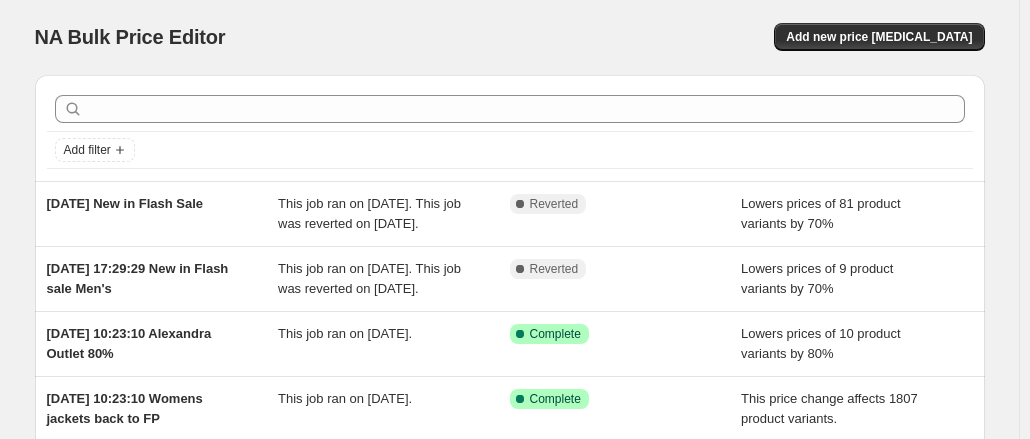 scroll, scrollTop: 0, scrollLeft: 0, axis: both 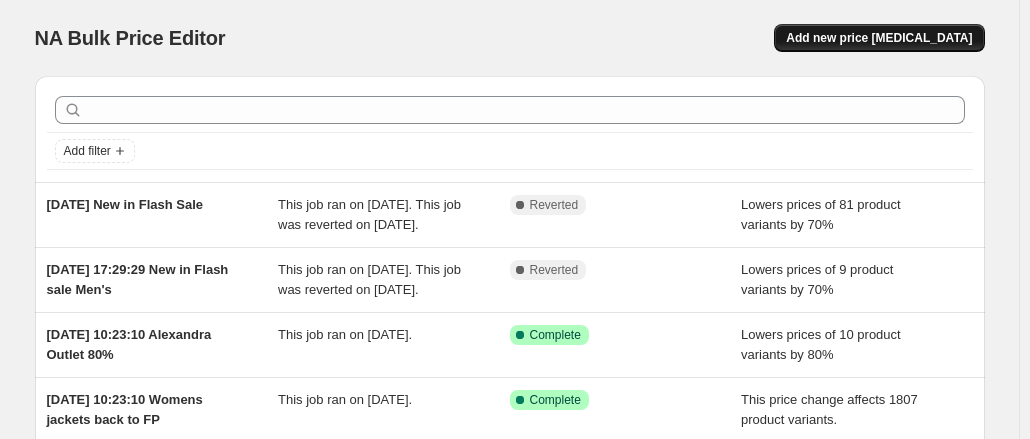 click on "Add new price [MEDICAL_DATA]" at bounding box center [879, 38] 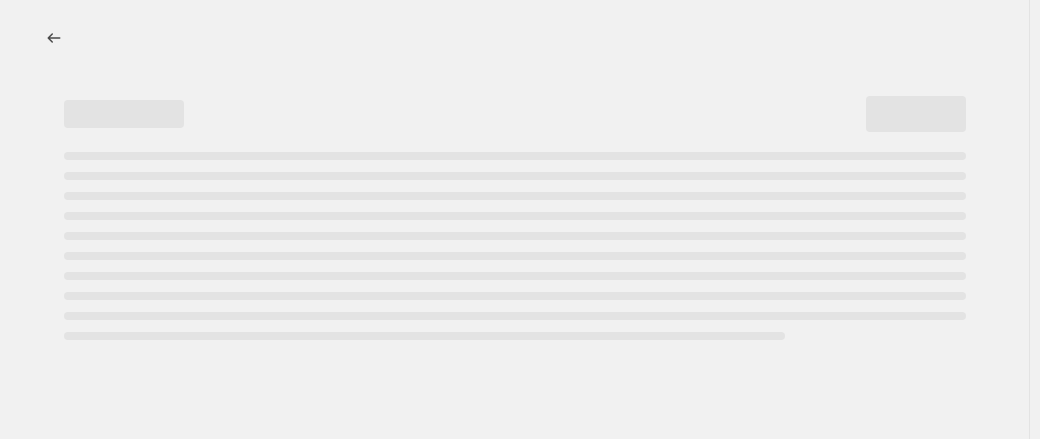 select on "percentage" 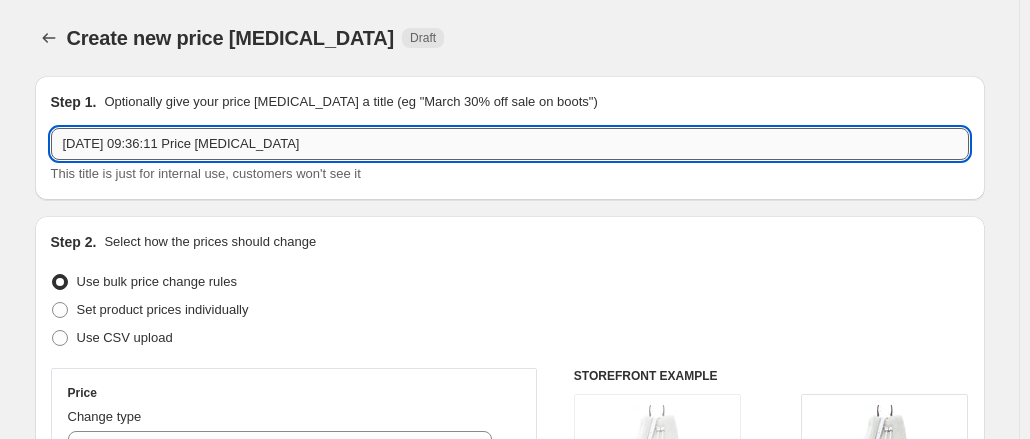 drag, startPoint x: 185, startPoint y: 148, endPoint x: 446, endPoint y: 149, distance: 261.00192 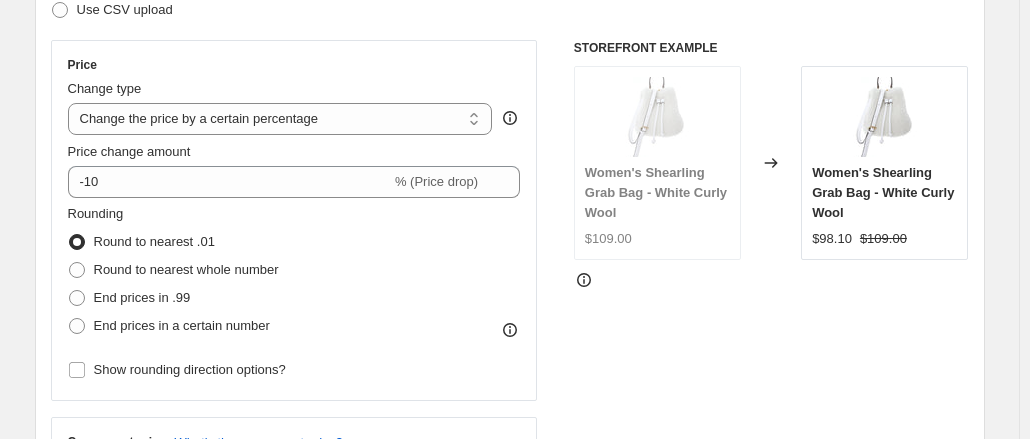 scroll, scrollTop: 338, scrollLeft: 0, axis: vertical 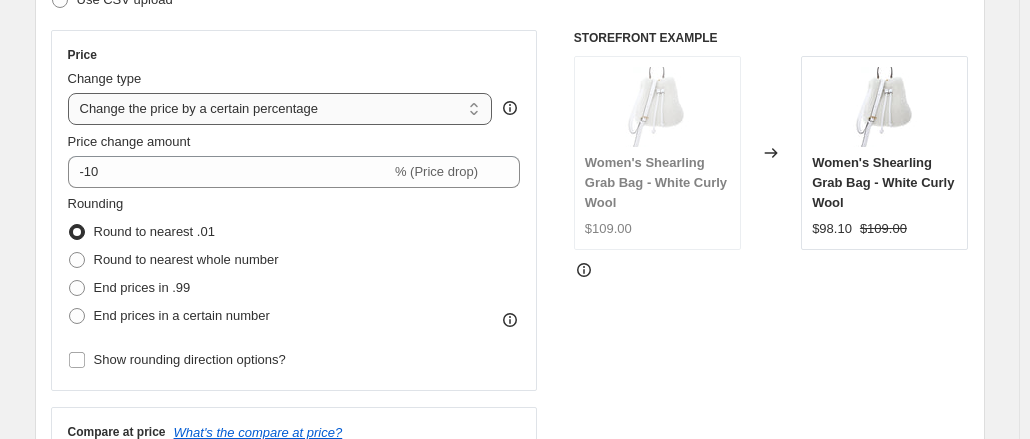 type on "[DATE] 09:36:11 New in mens flash sale" 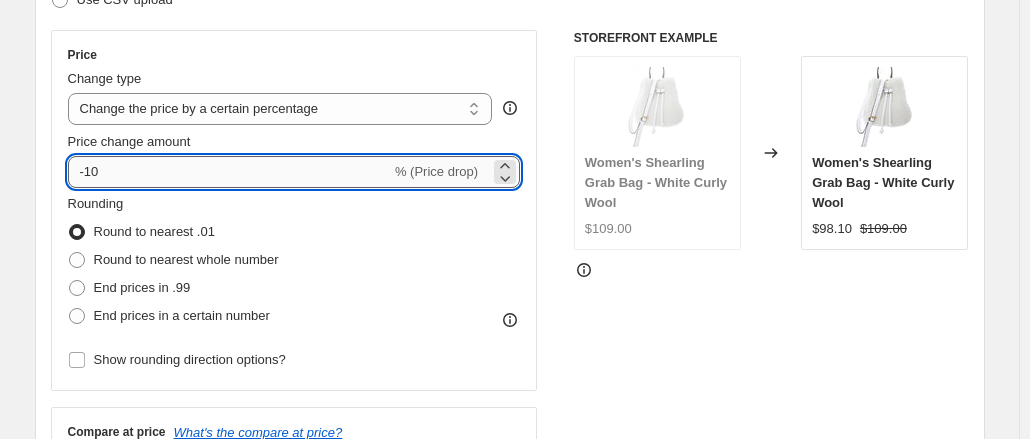 click on "-10" at bounding box center [229, 172] 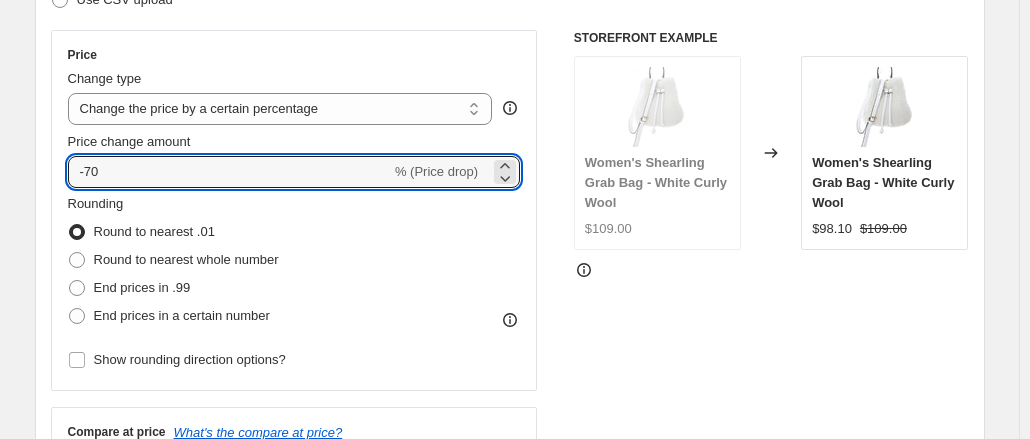 type on "-70" 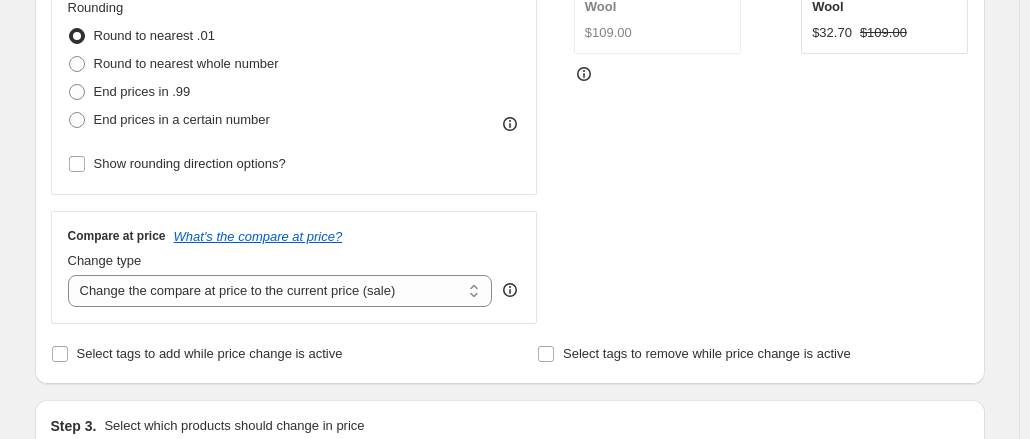 scroll, scrollTop: 842, scrollLeft: 0, axis: vertical 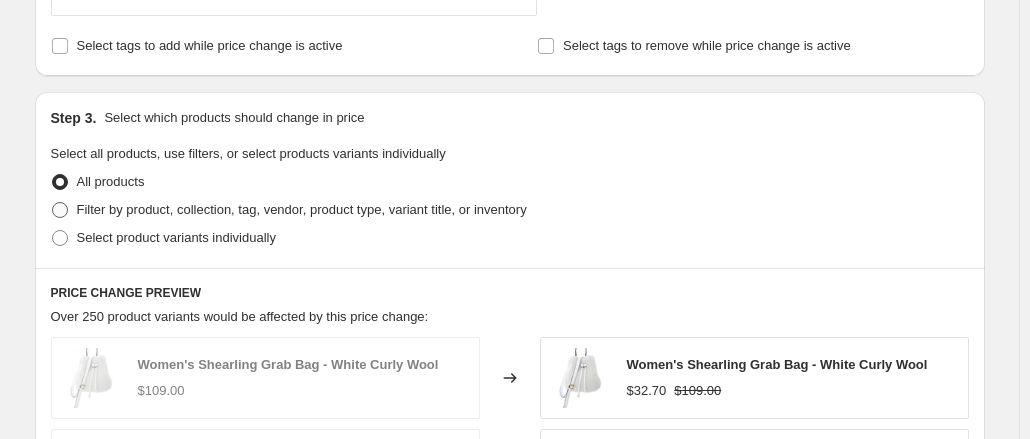 click on "Filter by product, collection, tag, vendor, product type, variant title, or inventory" at bounding box center (302, 209) 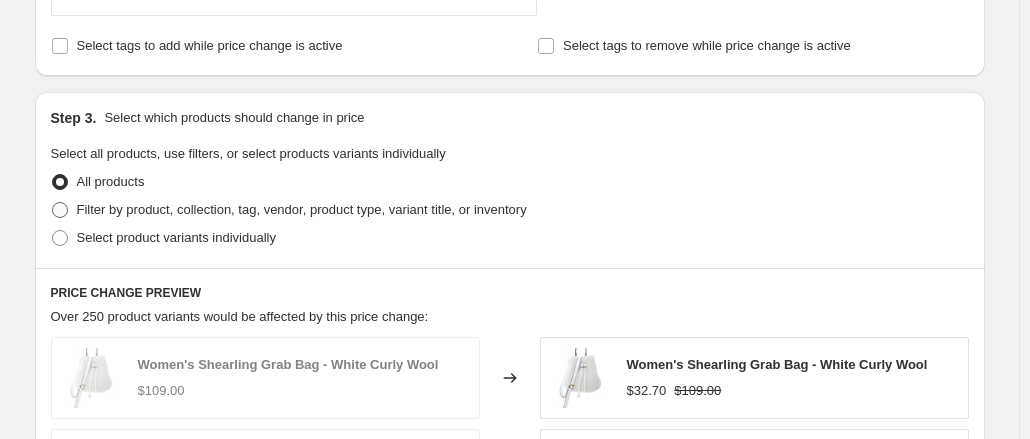 radio on "true" 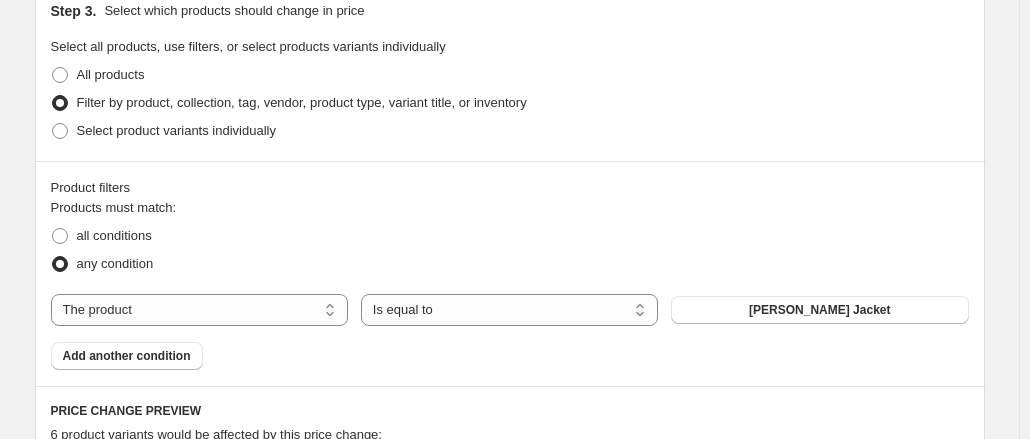 scroll, scrollTop: 948, scrollLeft: 0, axis: vertical 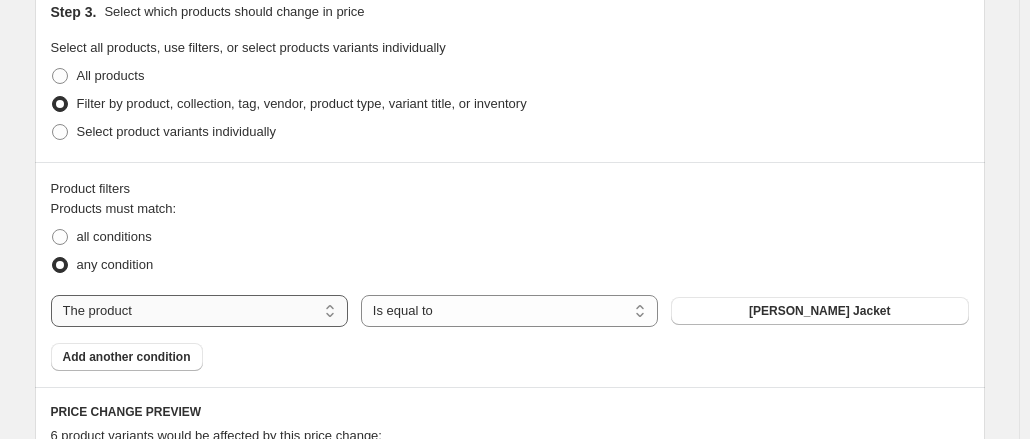click on "The product The product's collection The product's tag The product's vendor The product's type The product's status The variant's title Inventory quantity" at bounding box center [199, 311] 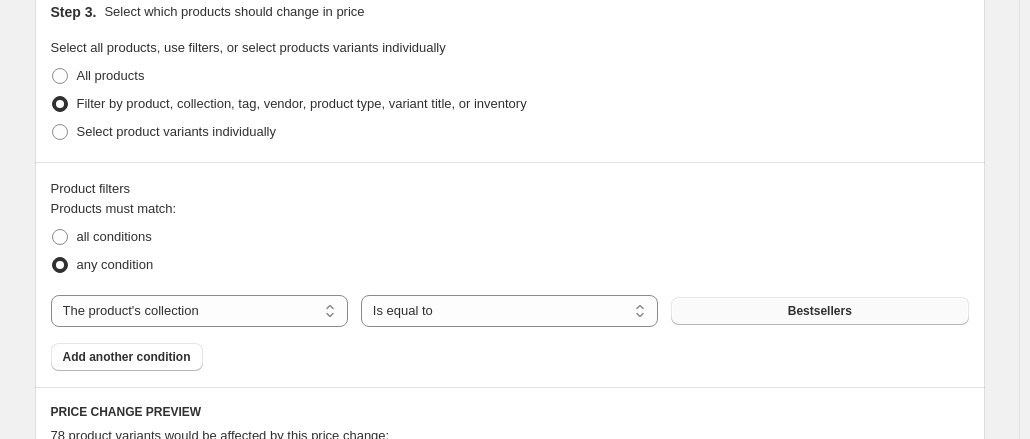 click on "Bestsellers" at bounding box center [819, 311] 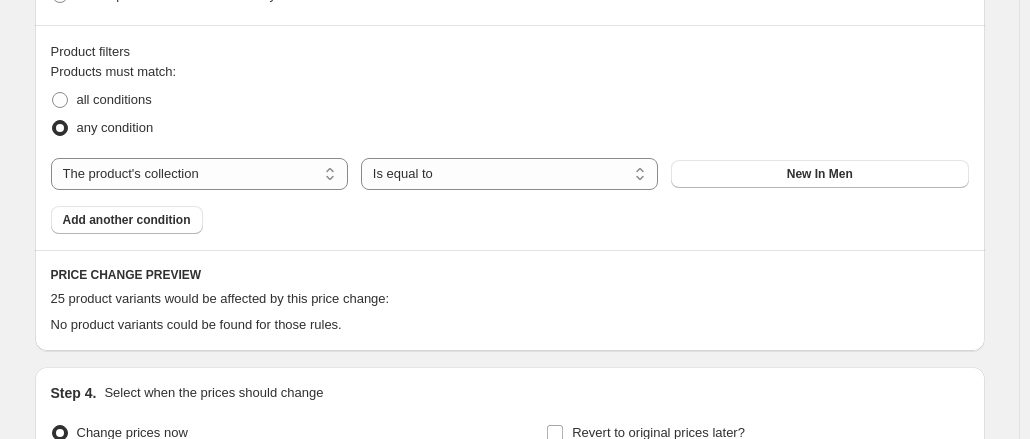 scroll, scrollTop: 1084, scrollLeft: 0, axis: vertical 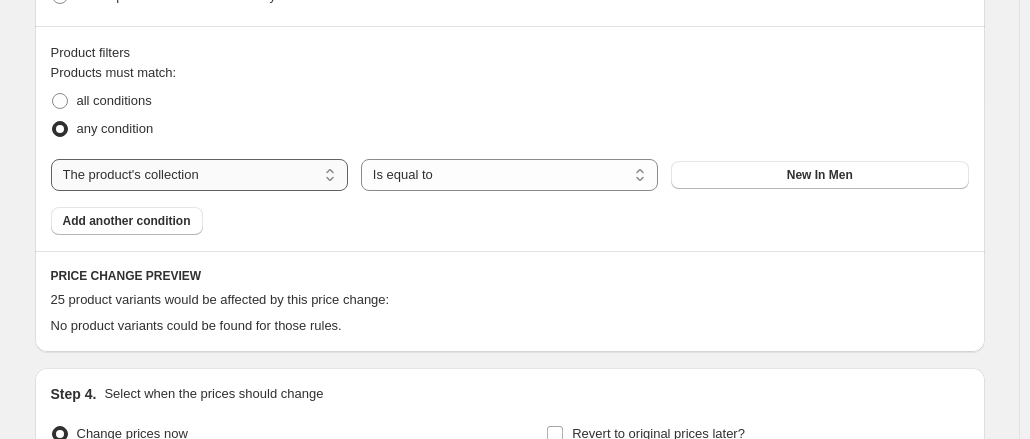 click on "The product The product's collection The product's tag The product's vendor The product's type The product's status The variant's title Inventory quantity" at bounding box center [199, 175] 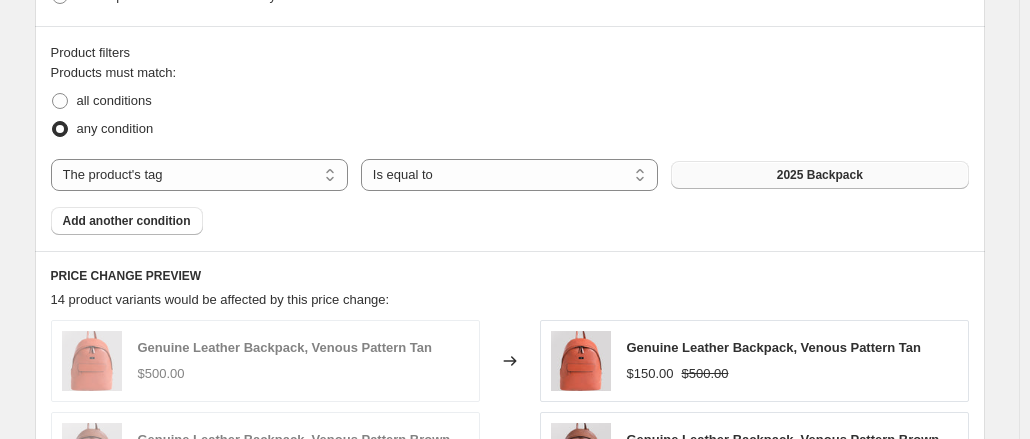 click on "2025 Backpack" at bounding box center (819, 175) 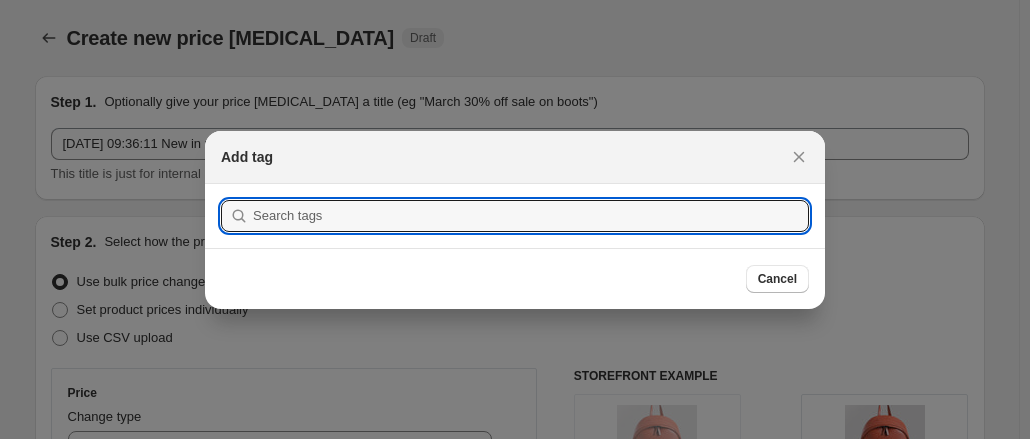 scroll, scrollTop: 0, scrollLeft: 0, axis: both 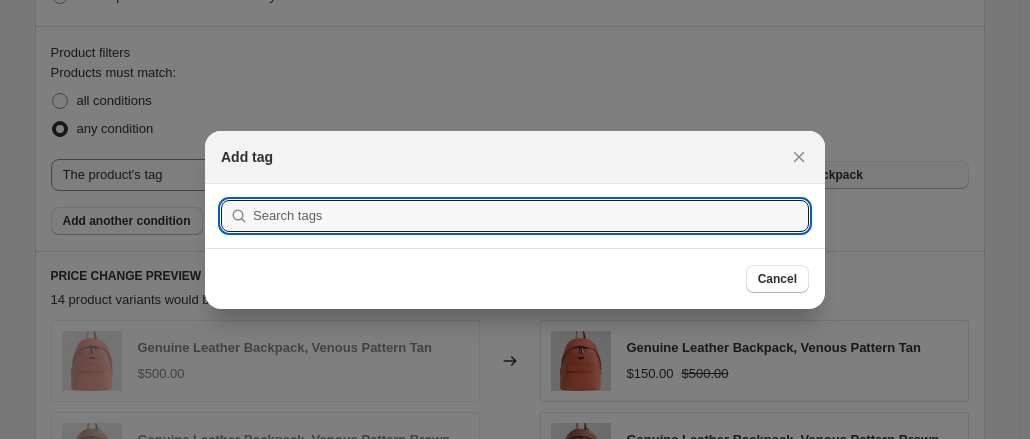 type on "a" 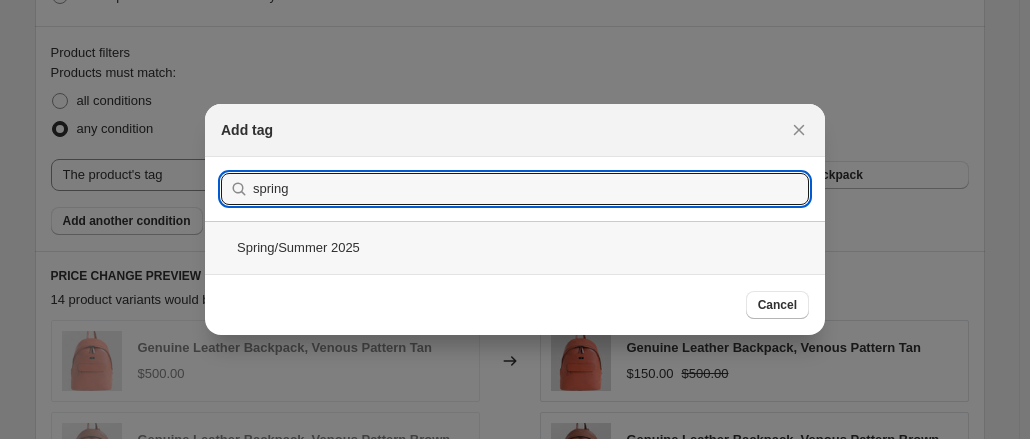 type on "spring" 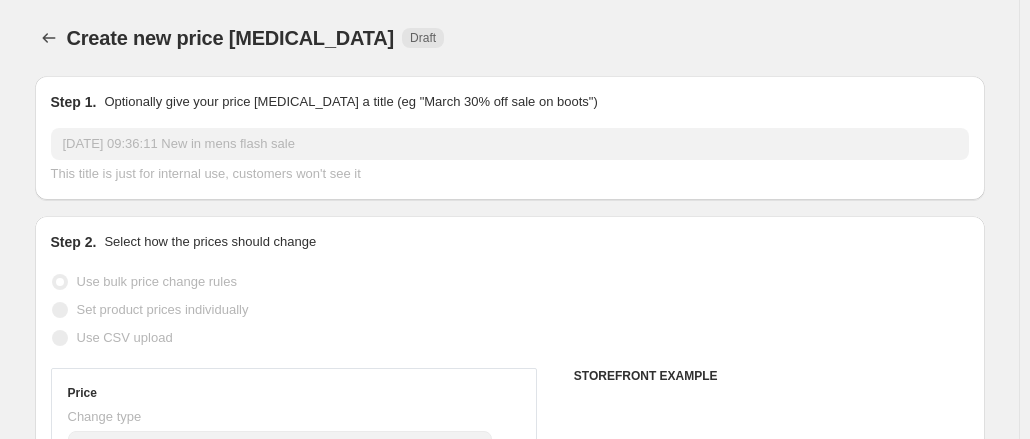 scroll, scrollTop: 1084, scrollLeft: 0, axis: vertical 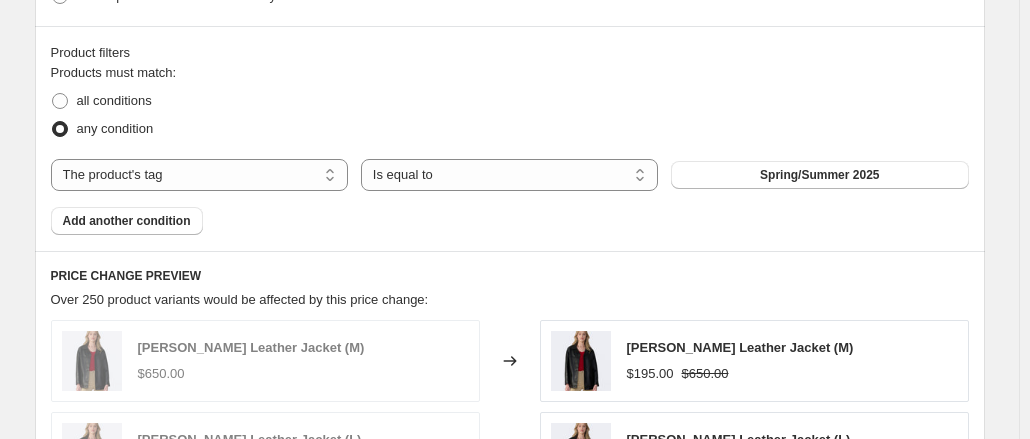 click on "Product filters Products must match: all conditions any condition The product The product's collection The product's tag The product's vendor The product's type The product's status The variant's title Inventory quantity The product's tag Is equal to Is not equal to Is equal to Spring/Summer 2025 Add another condition" at bounding box center [510, 138] 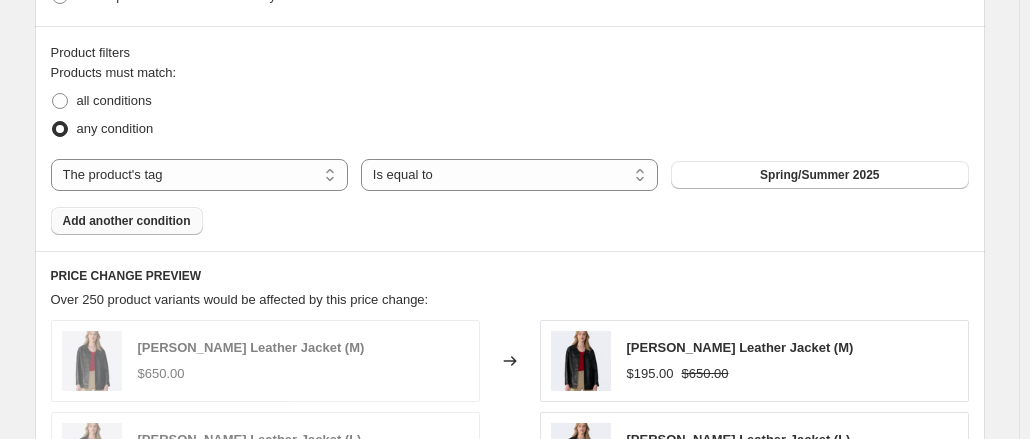 click on "Add another condition" at bounding box center (127, 221) 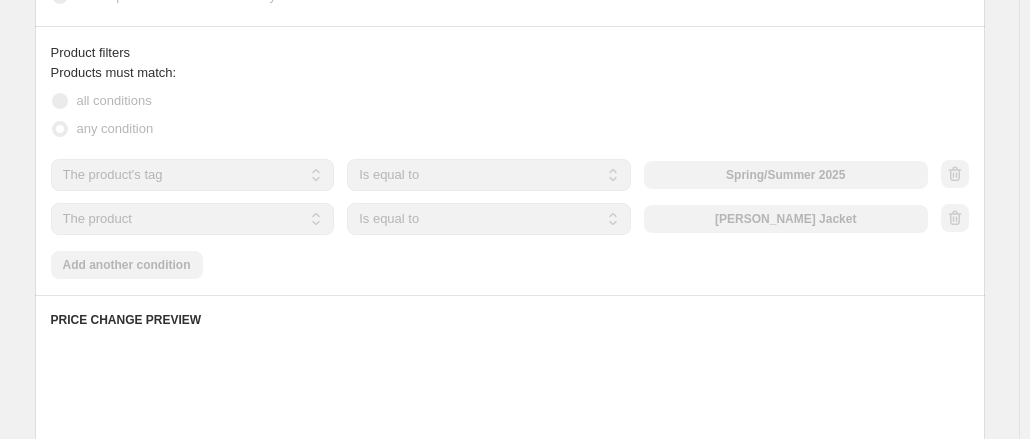 click on "The product The product's collection The product's tag The product's vendor The product's type The product's status The variant's title Inventory quantity" at bounding box center [193, 219] 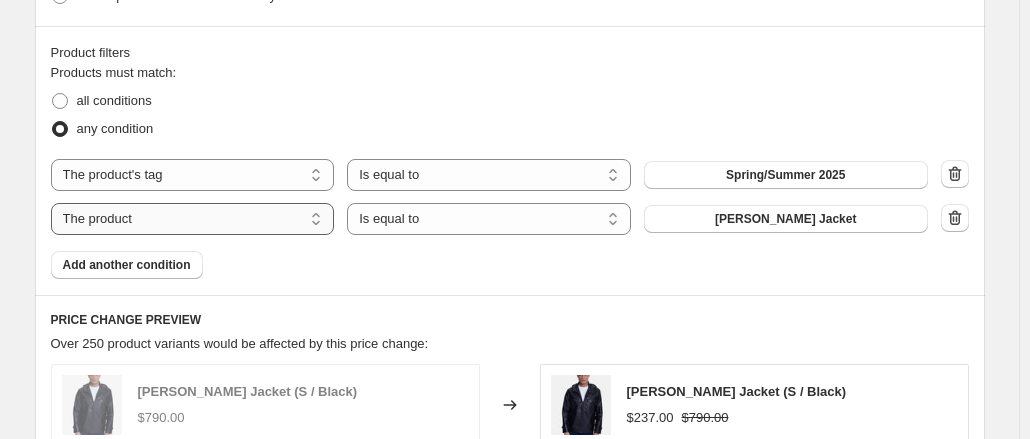 click on "The product The product's collection The product's tag The product's vendor The product's type The product's status The variant's title Inventory quantity" at bounding box center (193, 219) 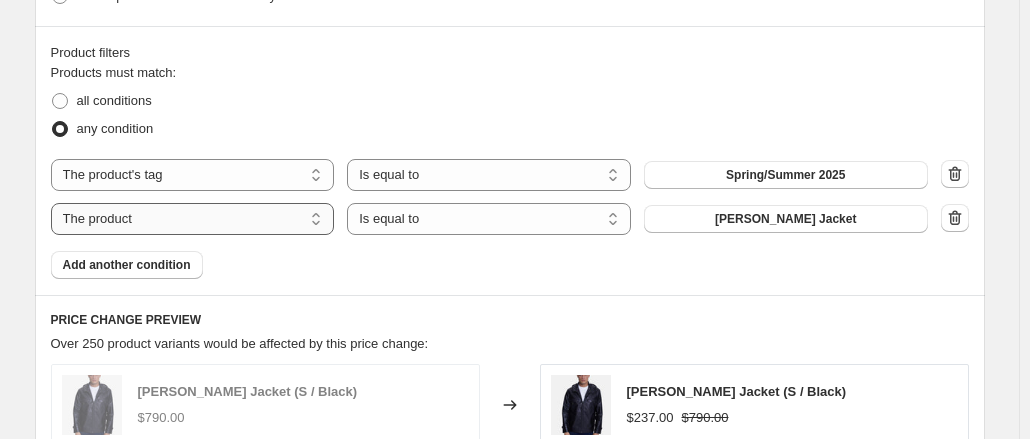 select on "collection" 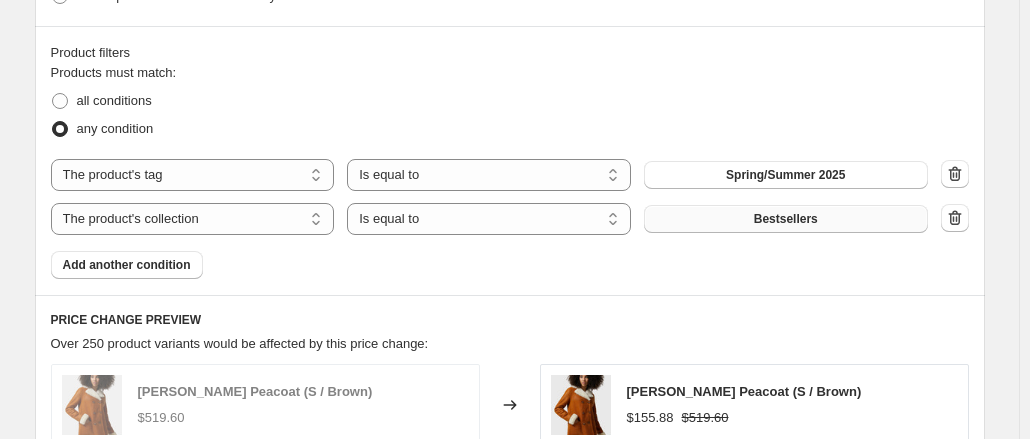 click on "Bestsellers" at bounding box center (786, 219) 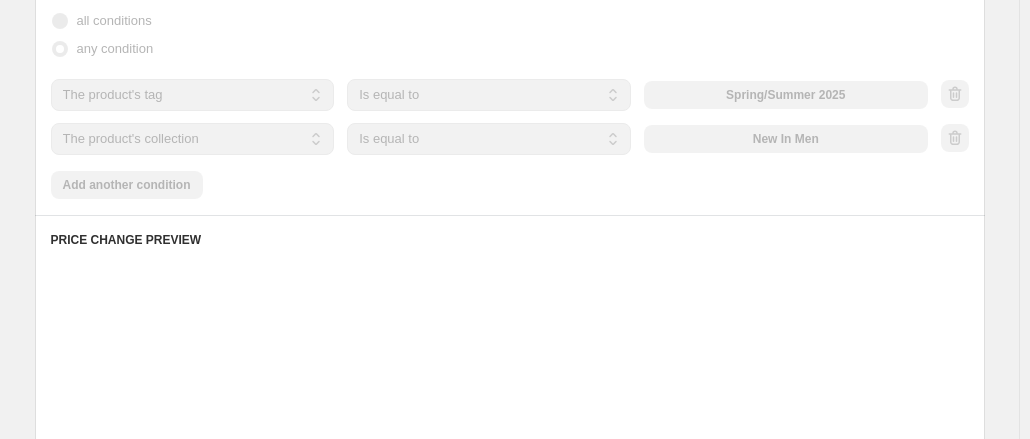 scroll, scrollTop: 1076, scrollLeft: 0, axis: vertical 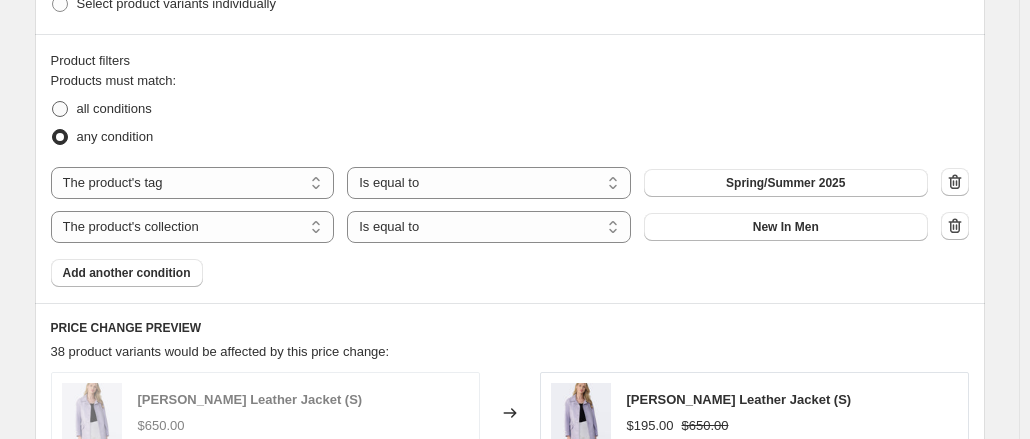 click at bounding box center (60, 109) 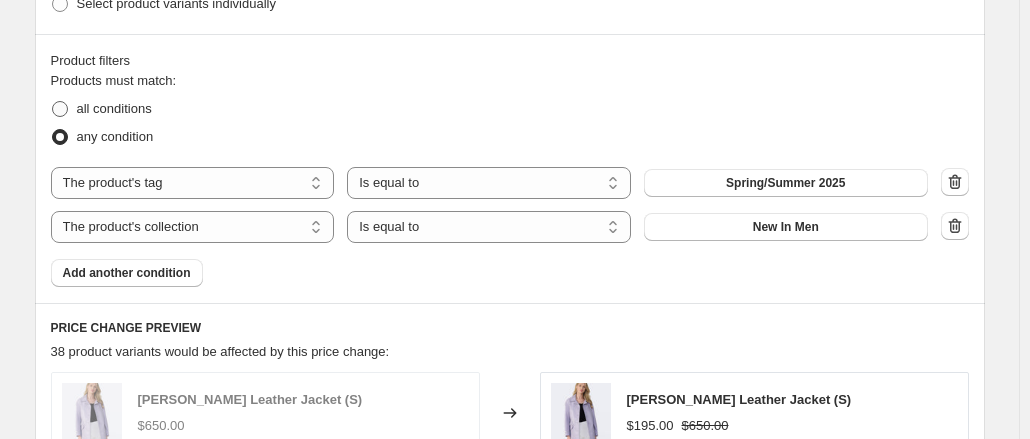 radio on "true" 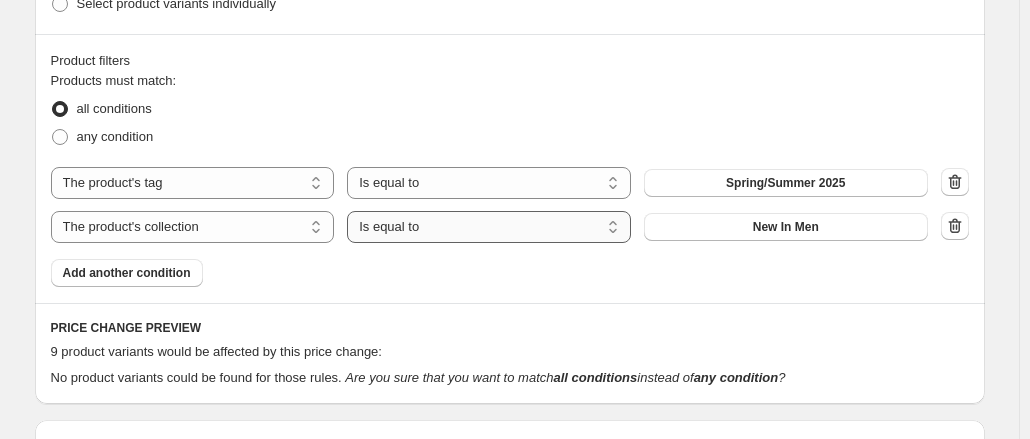 click on "Is equal to Is not equal to" at bounding box center [489, 227] 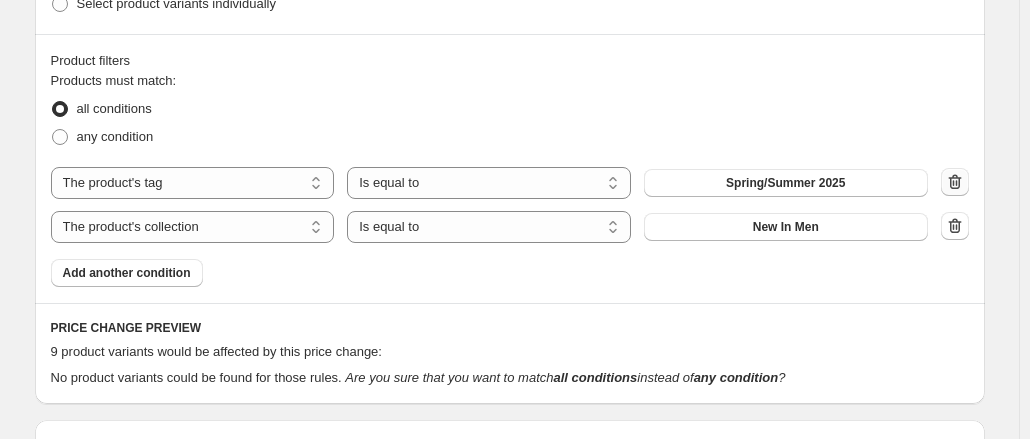 click 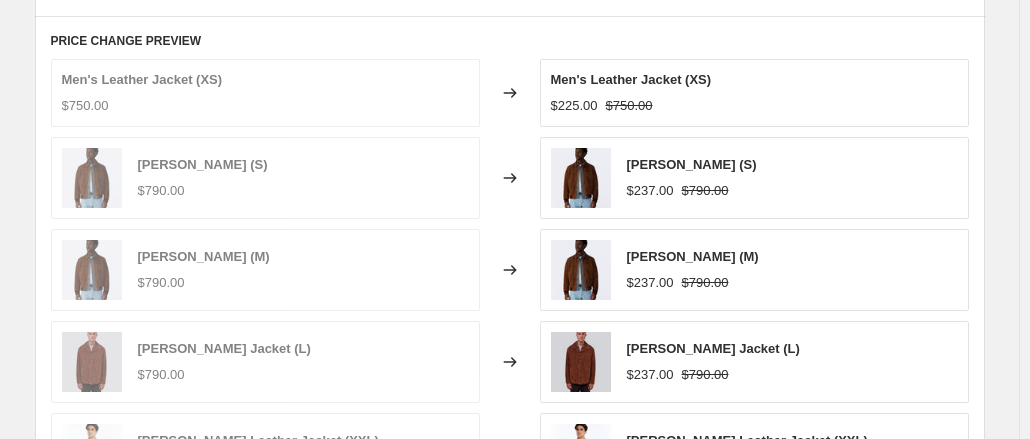 scroll, scrollTop: 1056, scrollLeft: 0, axis: vertical 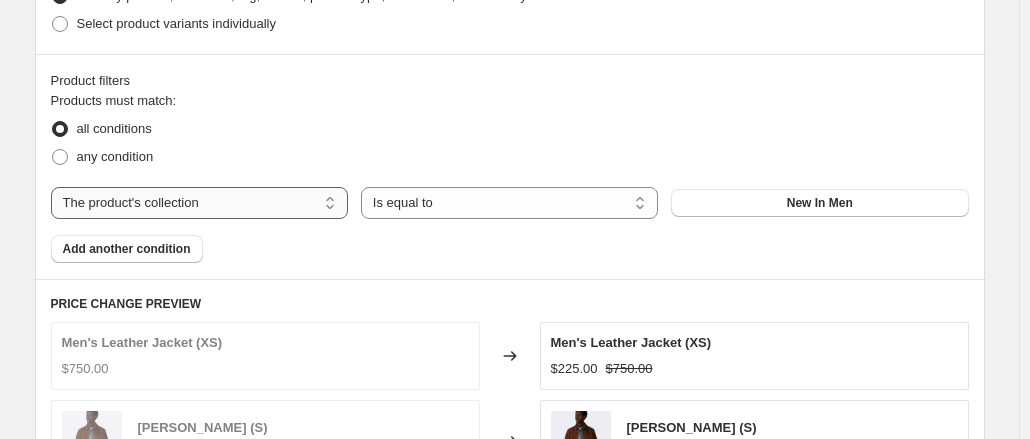 click on "The product The product's collection The product's tag The product's vendor The product's type The product's status The variant's title Inventory quantity" at bounding box center (199, 203) 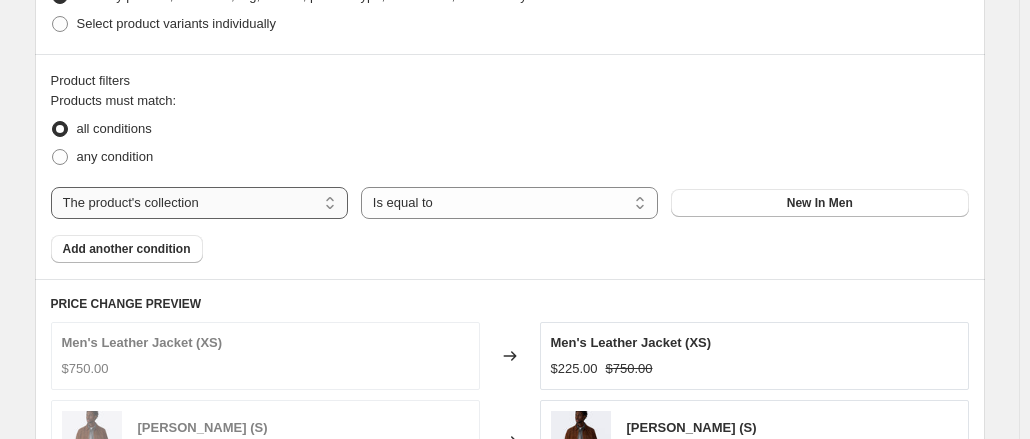select on "product" 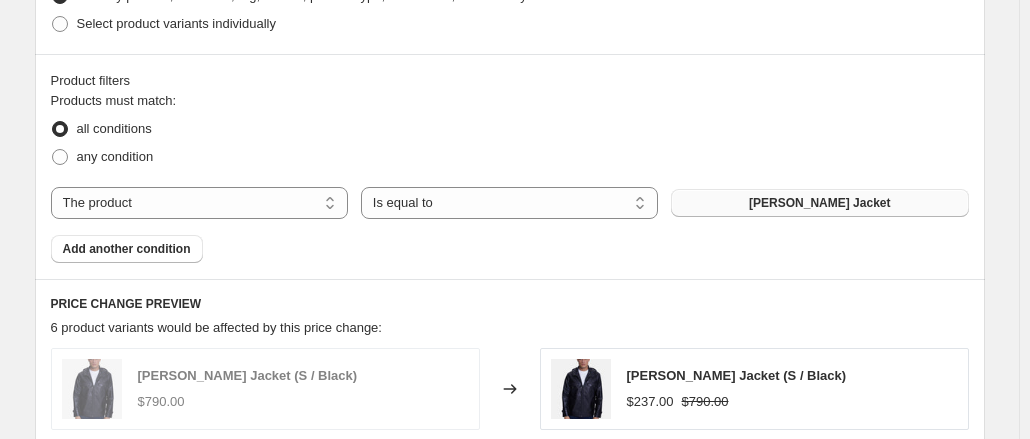 click on "[PERSON_NAME] Jacket" at bounding box center [819, 203] 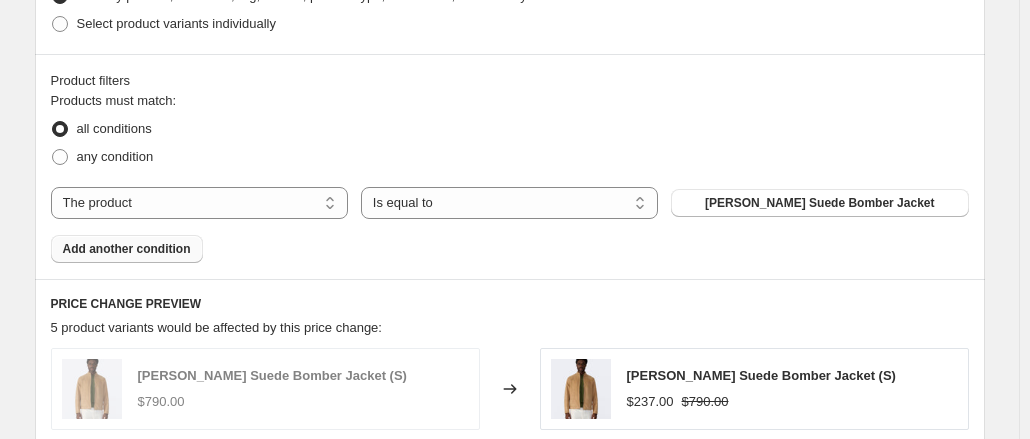 click on "Add another condition" at bounding box center (127, 249) 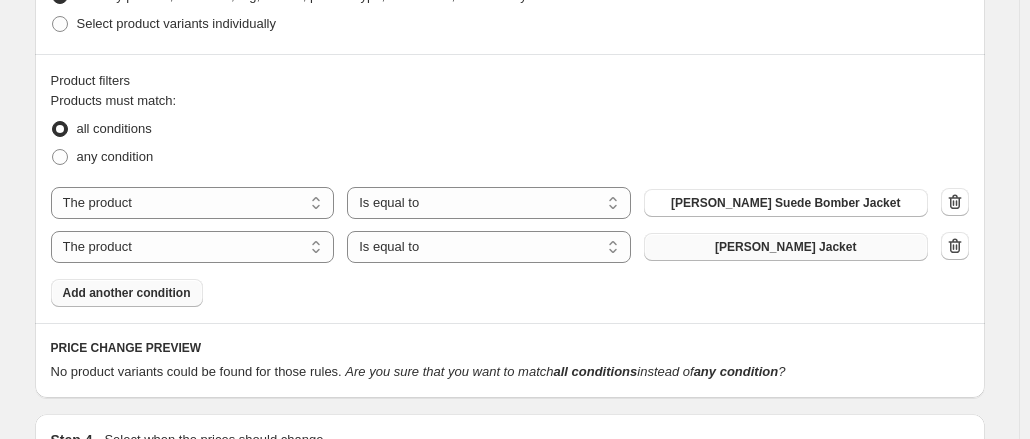 click on "[PERSON_NAME] Jacket" at bounding box center [785, 247] 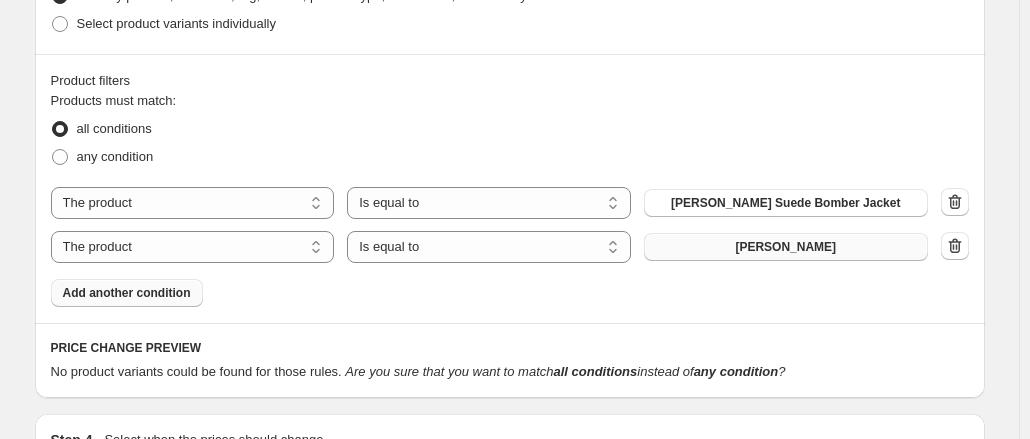 click on "Add another condition" at bounding box center (127, 293) 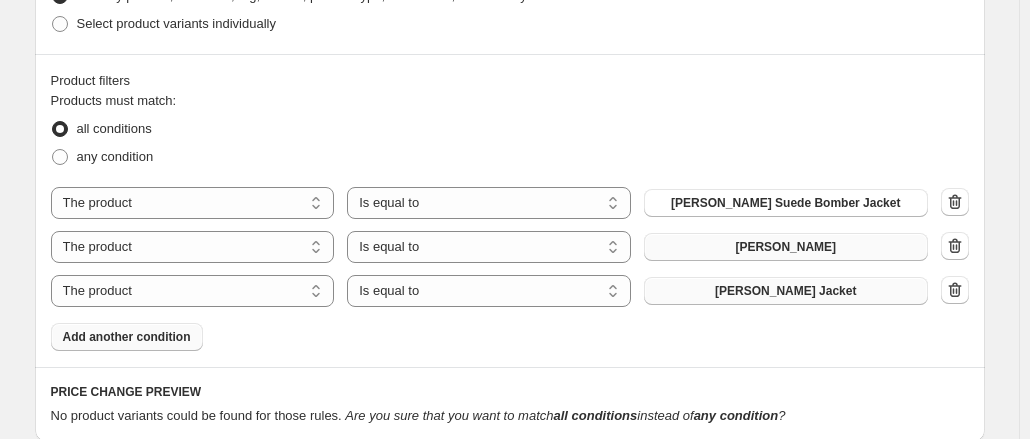 click on "[PERSON_NAME] Jacket" at bounding box center (786, 291) 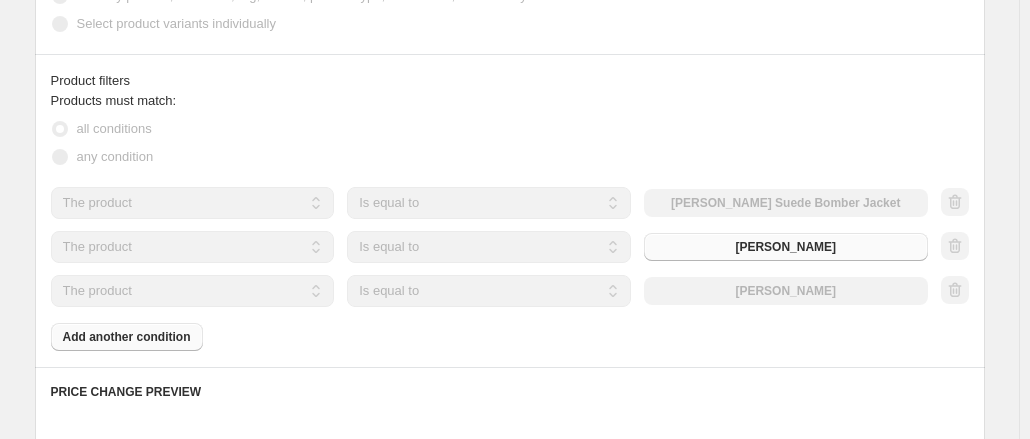 click on "Products must match: all conditions any condition The product The product's collection The product's tag The product's vendor The product's type The product's status The variant's title Inventory quantity The product Is equal to Is not equal to Is equal to [PERSON_NAME] Suede Bomber Jacket The product The product's collection The product's tag The product's vendor The product's type The product's status The variant's title Inventory quantity The product Is equal to Is not equal to Is equal to [PERSON_NAME] Jacket The product The product's collection The product's tag The product's vendor The product's type The product's status The variant's title Inventory quantity The product Is equal to Is not equal to Is equal to [PERSON_NAME] Jacket Add another condition" at bounding box center (510, 221) 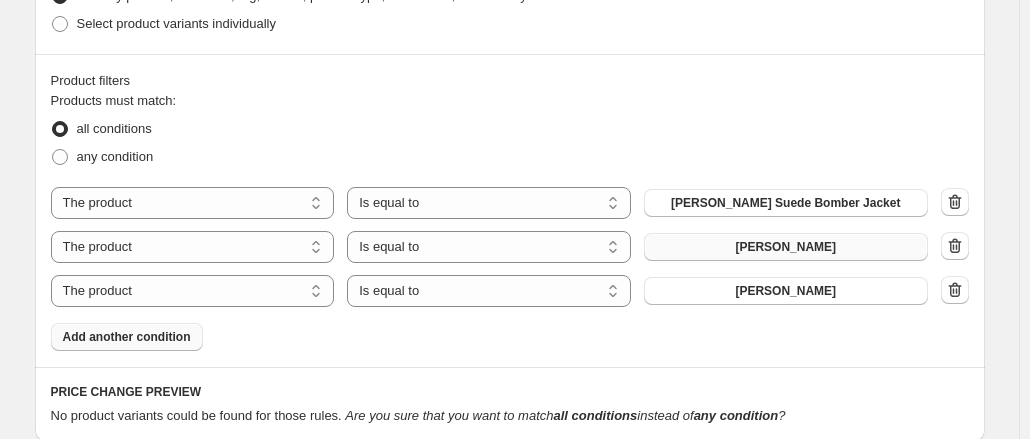 click on "Add another condition" at bounding box center (127, 337) 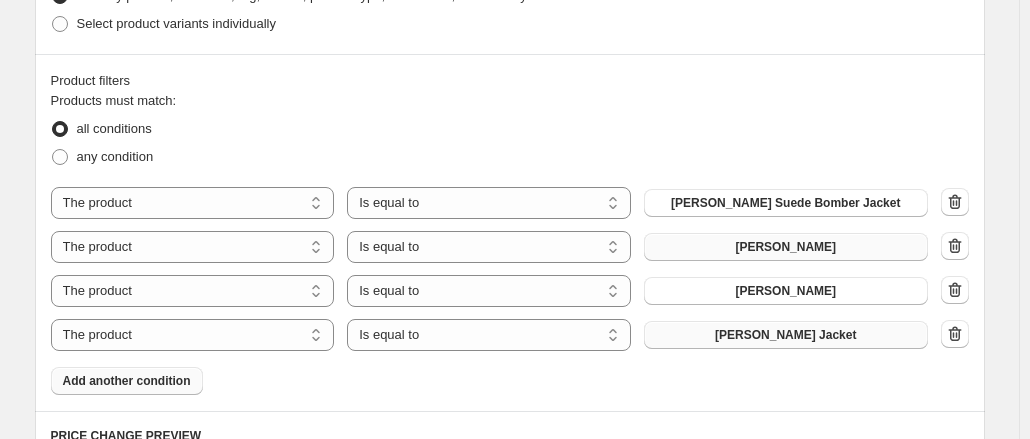 click on "[PERSON_NAME] Jacket" at bounding box center [786, 335] 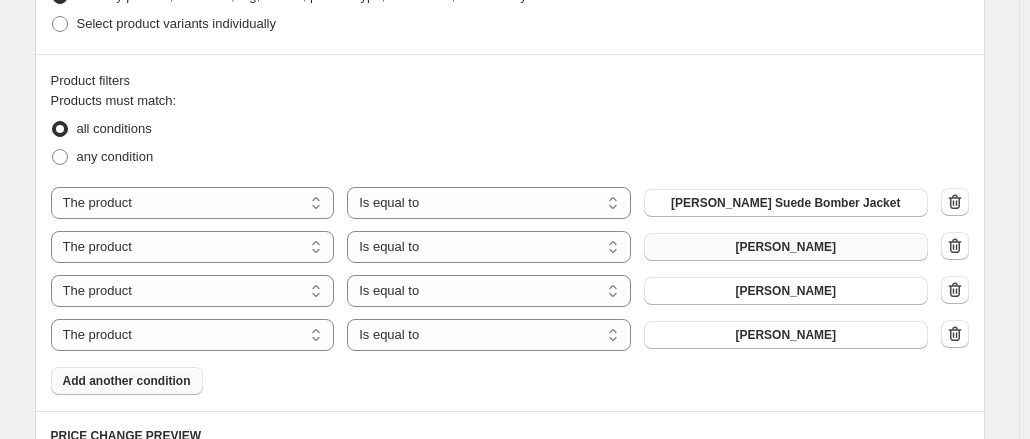 click on "Product filters Products must match: all conditions any condition The product The product's collection The product's tag The product's vendor The product's type The product's status The variant's title Inventory quantity The product Is equal to Is not equal to Is equal to [PERSON_NAME] Suede Bomber Jacket The product The product's collection The product's tag The product's vendor The product's type The product's status The variant's title Inventory quantity The product Is equal to Is not equal to Is equal to [PERSON_NAME] Jacket The product The product's collection The product's tag The product's vendor The product's type The product's status The variant's title Inventory quantity The product Is equal to Is not equal to Is equal to [PERSON_NAME] Jacket The product The product's collection The product's tag The product's vendor The product's type The product's status The variant's title Inventory quantity The product Is equal to Is not equal to Is equal to [PERSON_NAME] Jacket Add another condition" at bounding box center (510, 232) 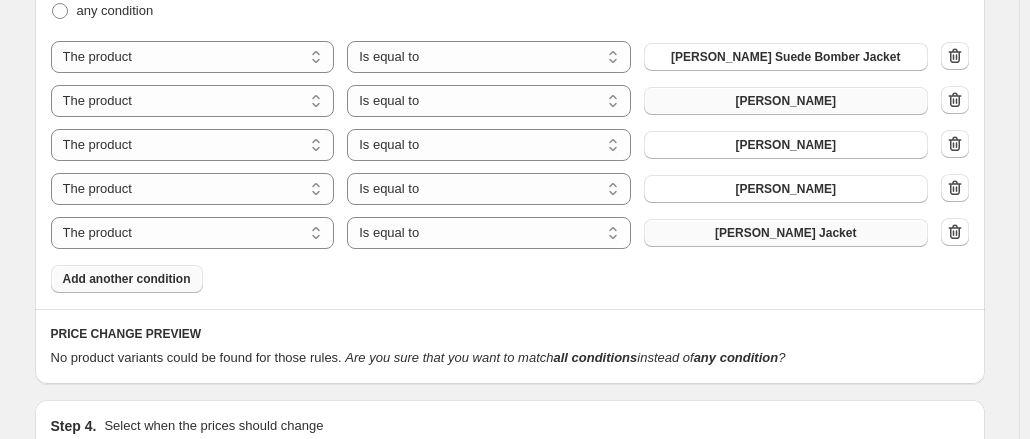 scroll, scrollTop: 1203, scrollLeft: 0, axis: vertical 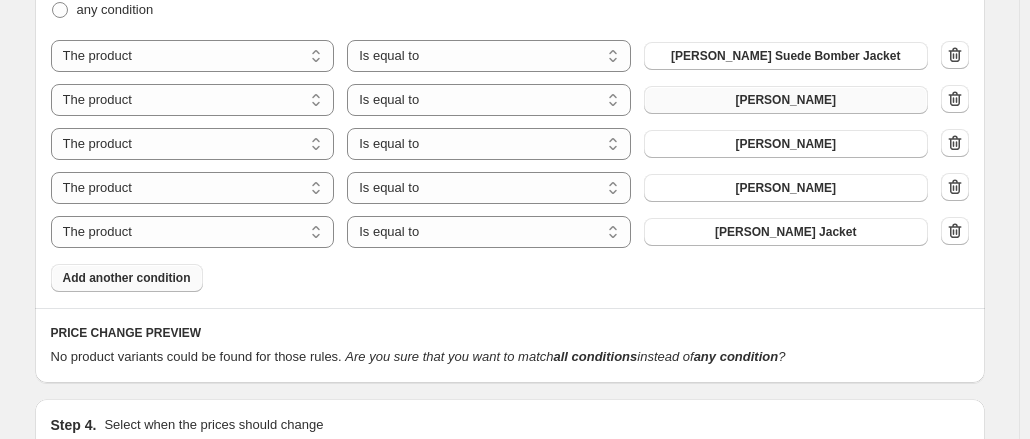 click on "The product The product's collection The product's tag The product's vendor The product's type The product's status The variant's title Inventory quantity The product Is equal to Is not equal to Is equal to [PERSON_NAME] Suede Bomber Jacket The product The product's collection The product's tag The product's vendor The product's type The product's status The variant's title Inventory quantity The product Is equal to Is not equal to Is equal to [PERSON_NAME] Jacket The product The product's collection The product's tag The product's vendor The product's type The product's status The variant's title Inventory quantity The product Is equal to Is not equal to Is equal to [PERSON_NAME] Jacket The product The product's collection The product's tag The product's vendor The product's type The product's status The variant's title Inventory quantity The product Is equal to Is not equal to Is equal to [PERSON_NAME] Jacket The product The product's collection The product's tag The product's vendor The product's type The product" at bounding box center [510, 144] 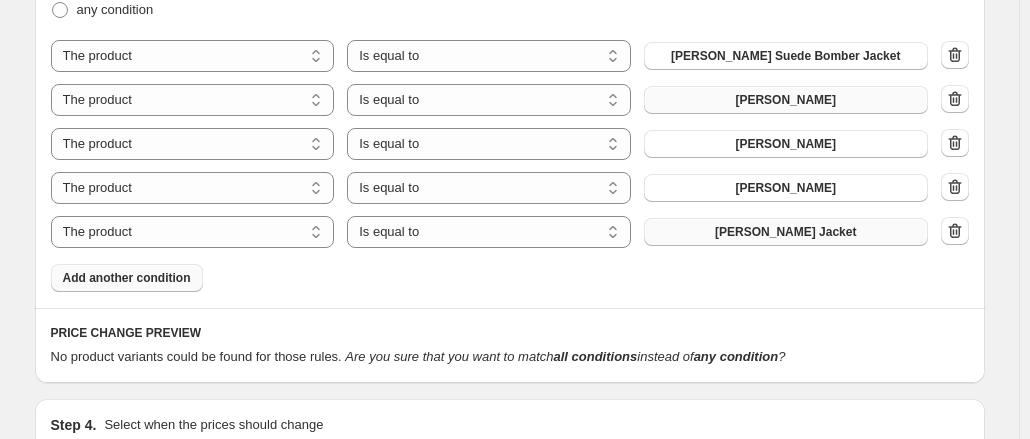 click on "[PERSON_NAME] Jacket" at bounding box center [786, 232] 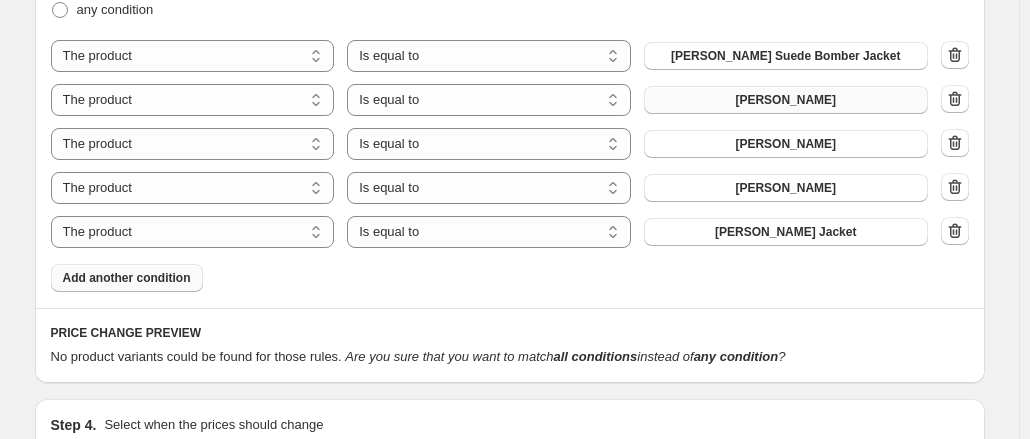 click on "Add another condition" at bounding box center [127, 278] 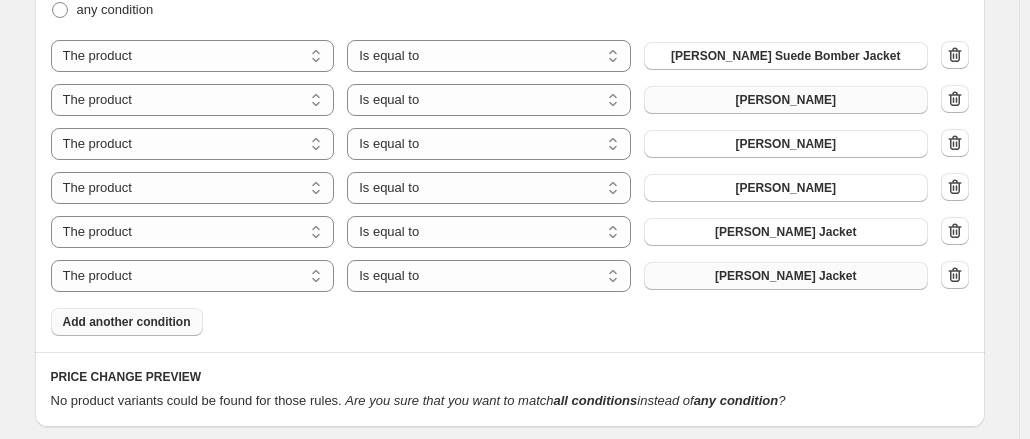 click on "[PERSON_NAME] Jacket" at bounding box center (786, 276) 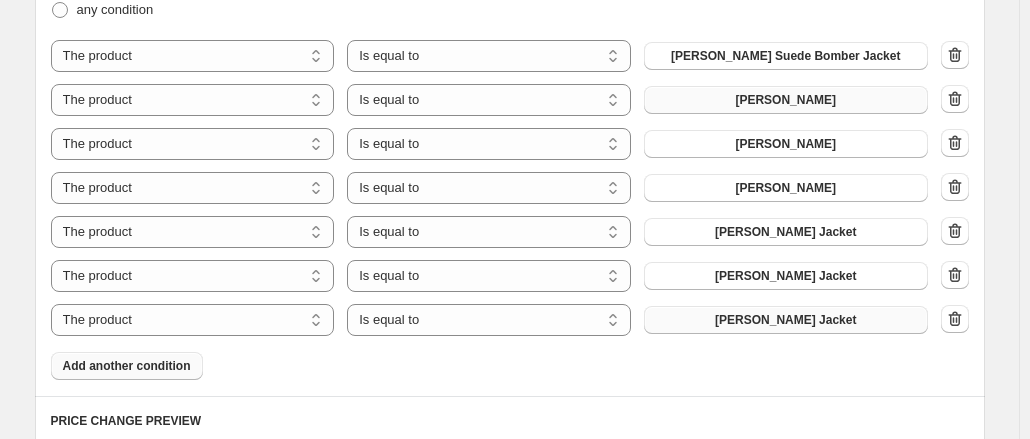 click on "[PERSON_NAME] Jacket" at bounding box center [785, 320] 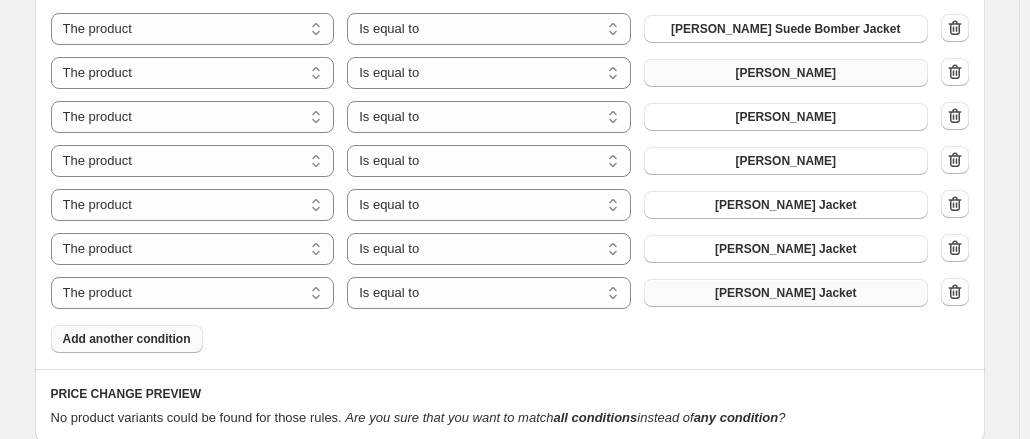 scroll, scrollTop: 1239, scrollLeft: 0, axis: vertical 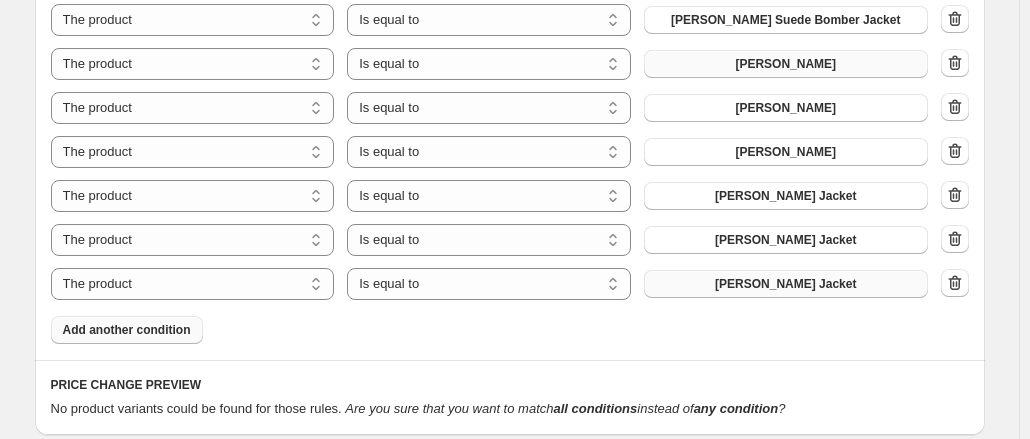 click on "Add another condition" at bounding box center (127, 330) 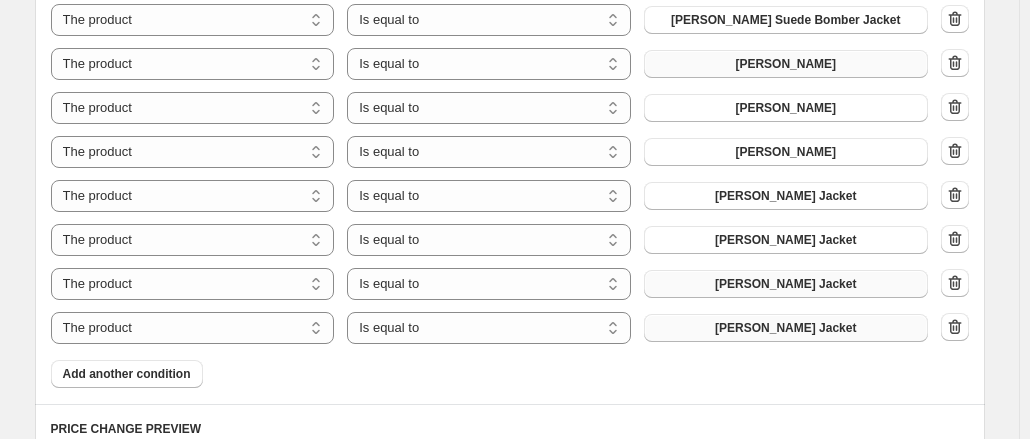 click on "[PERSON_NAME] Jacket" at bounding box center [786, 328] 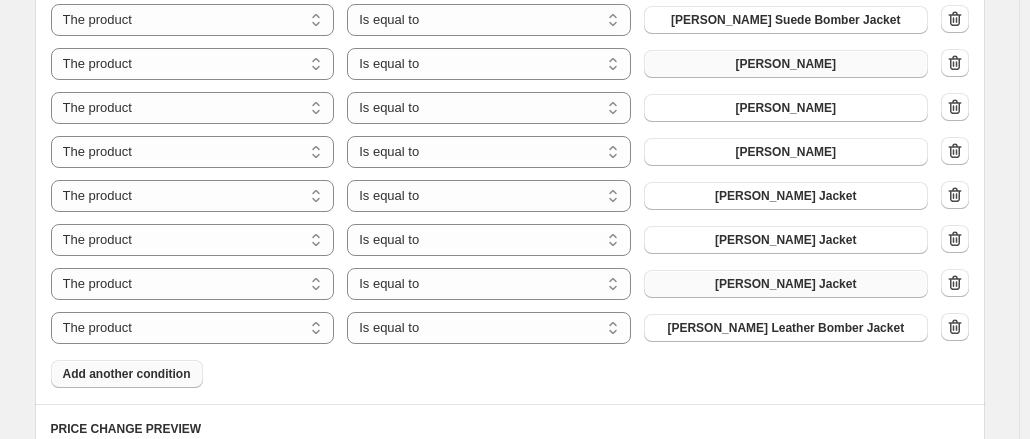 click on "Add another condition" at bounding box center (127, 374) 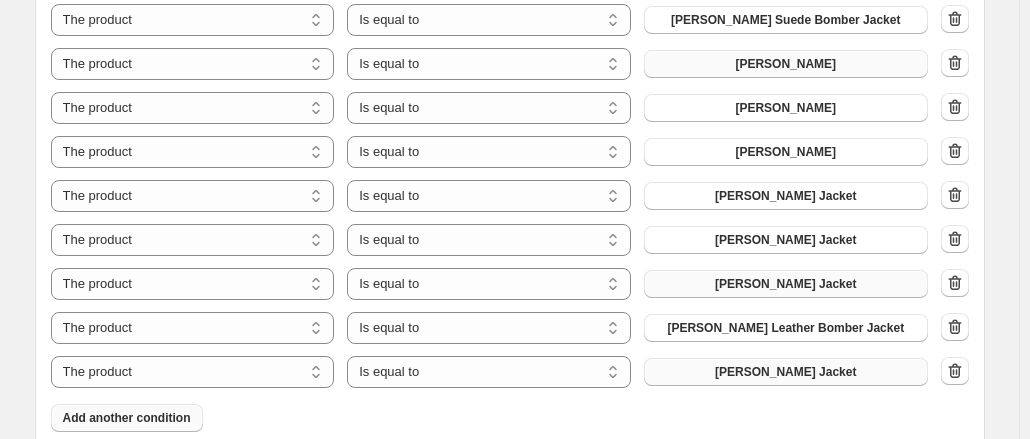click on "[PERSON_NAME] Jacket" at bounding box center (785, 372) 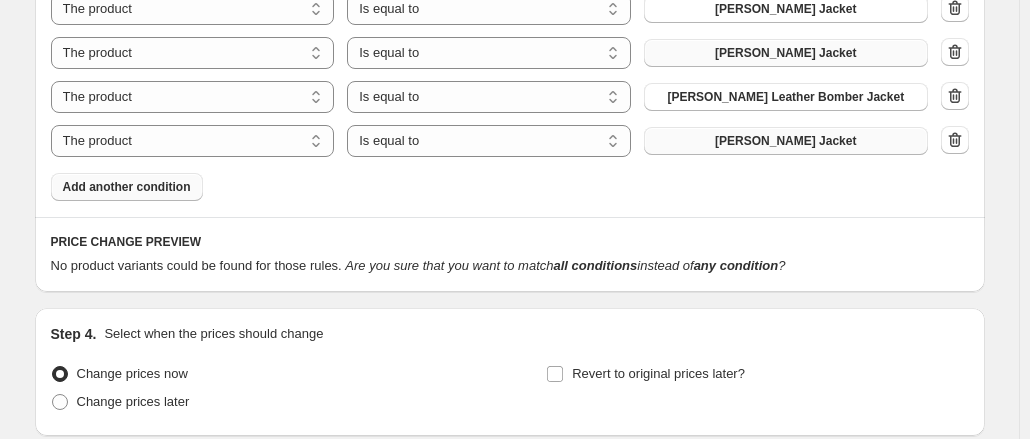 scroll, scrollTop: 1469, scrollLeft: 0, axis: vertical 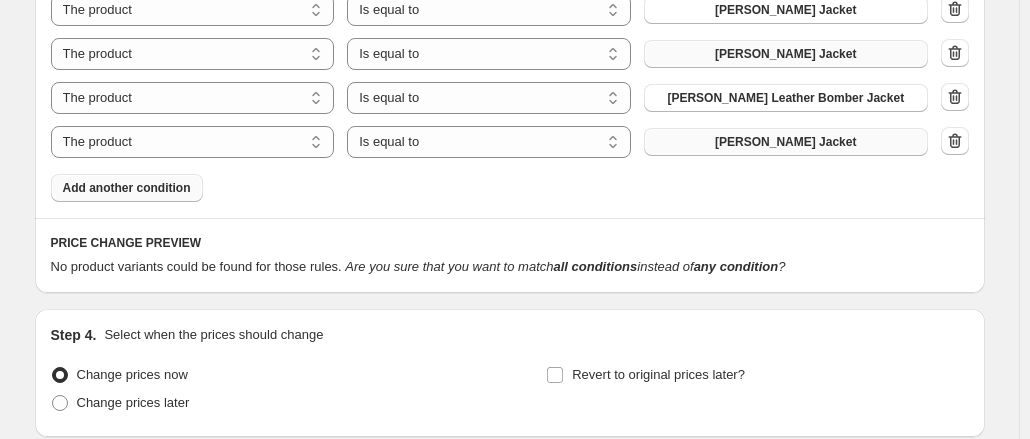 click on "Add another condition" at bounding box center [127, 188] 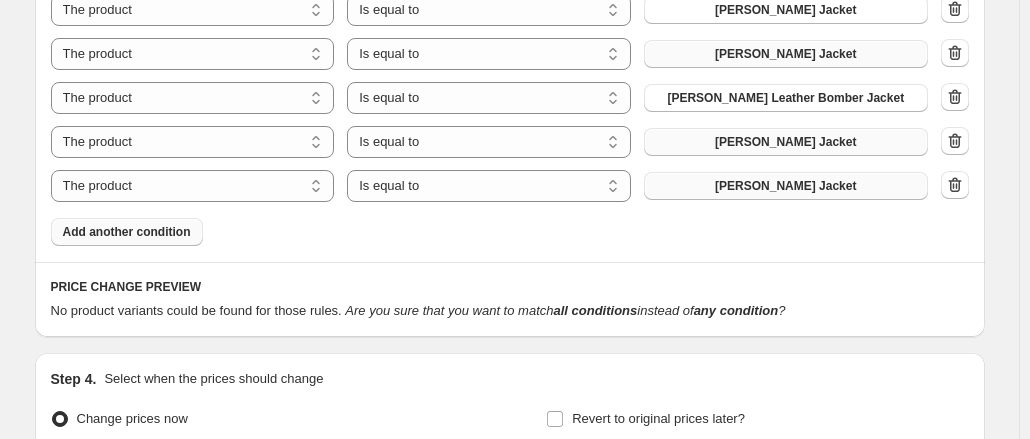 click on "[PERSON_NAME] Jacket" at bounding box center (785, 186) 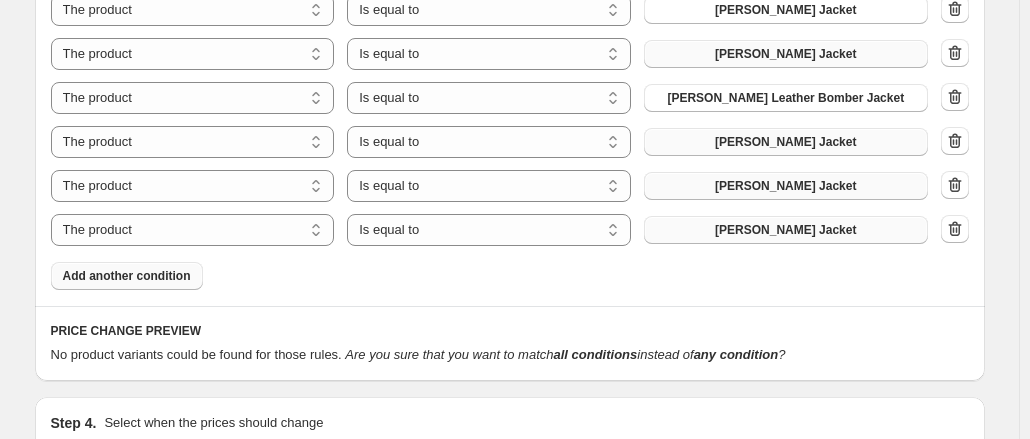 click on "[PERSON_NAME] Jacket" at bounding box center [786, 230] 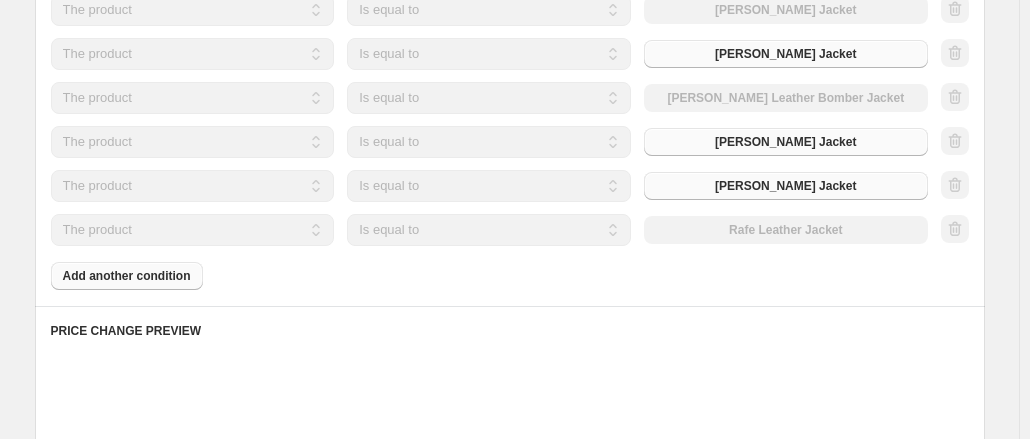 click on "Products must match: all conditions any condition The product The product's collection The product's tag The product's vendor The product's type The product's status The variant's title Inventory quantity The product Is equal to Is not equal to Is equal to [PERSON_NAME] Suede Bomber Jacket The product The product's collection The product's tag The product's vendor The product's type The product's status The variant's title Inventory quantity The product Is equal to Is not equal to Is equal to [PERSON_NAME] Jacket The product The product's collection The product's tag The product's vendor The product's type The product's status The variant's title Inventory quantity The product Is equal to Is not equal to Is equal to [PERSON_NAME] Jacket The product The product's collection The product's tag The product's vendor The product's type The product's status The variant's title Inventory quantity The product Is equal to Is not equal to Is equal to [PERSON_NAME] Jacket The product The product's collection The product's tag" at bounding box center (510, -16) 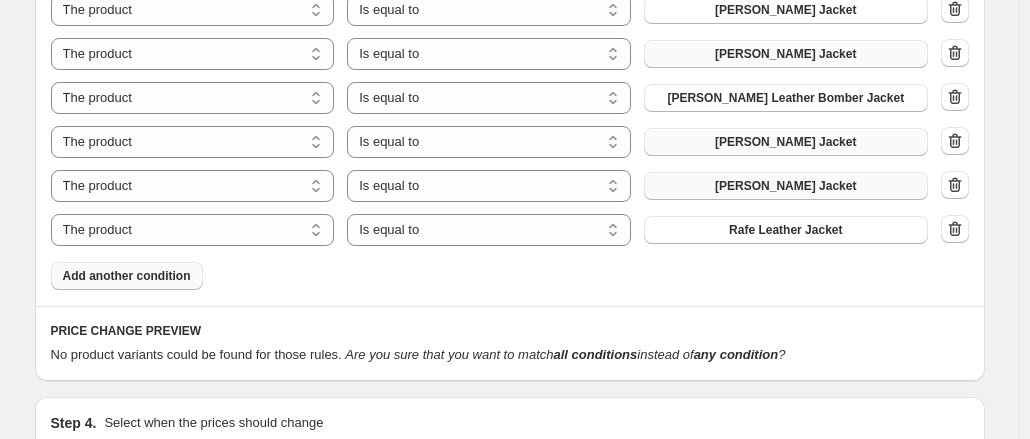 click on "Add another condition" at bounding box center [127, 276] 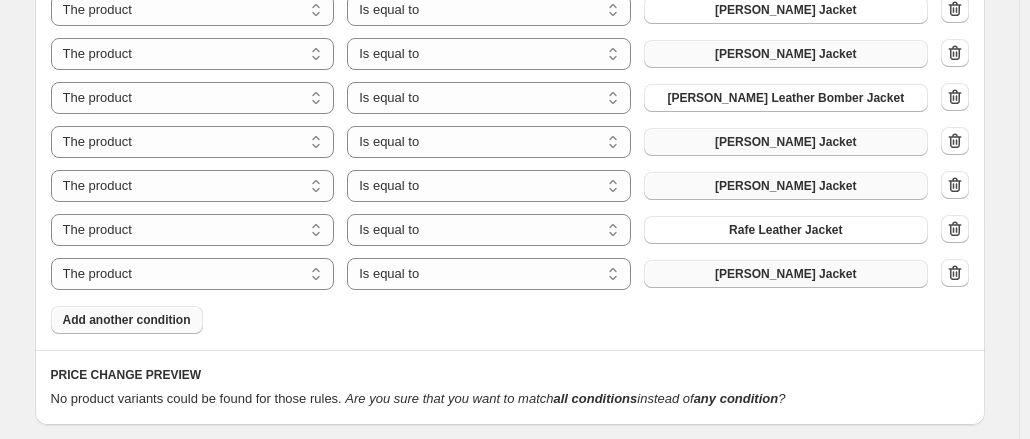 click on "[PERSON_NAME] Jacket" at bounding box center (785, 274) 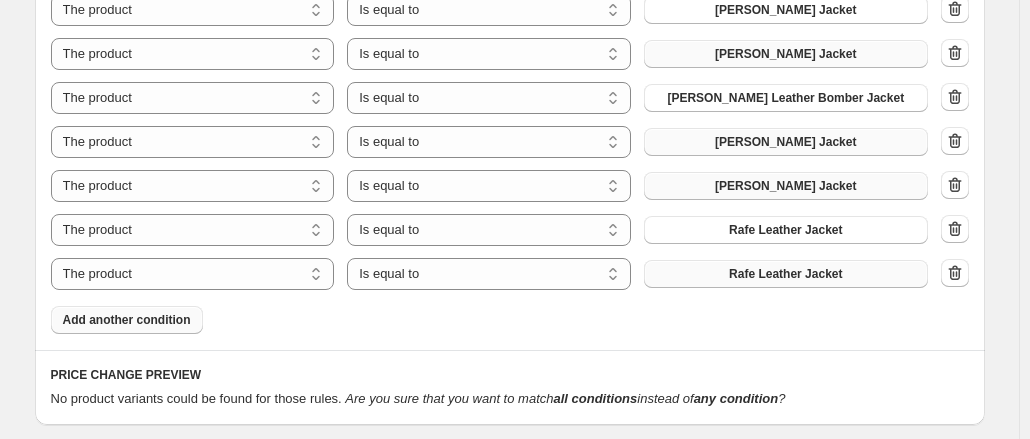 click on "Add another condition" at bounding box center [127, 320] 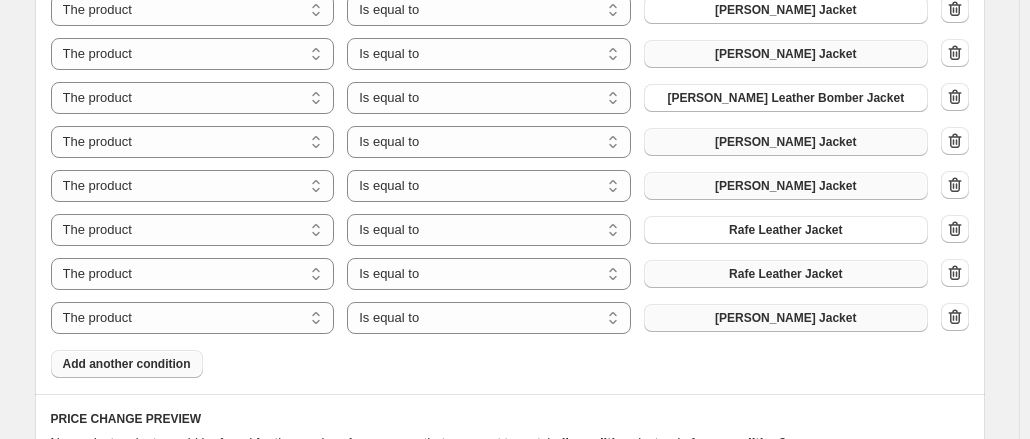 click on "[PERSON_NAME] Jacket" at bounding box center (786, 318) 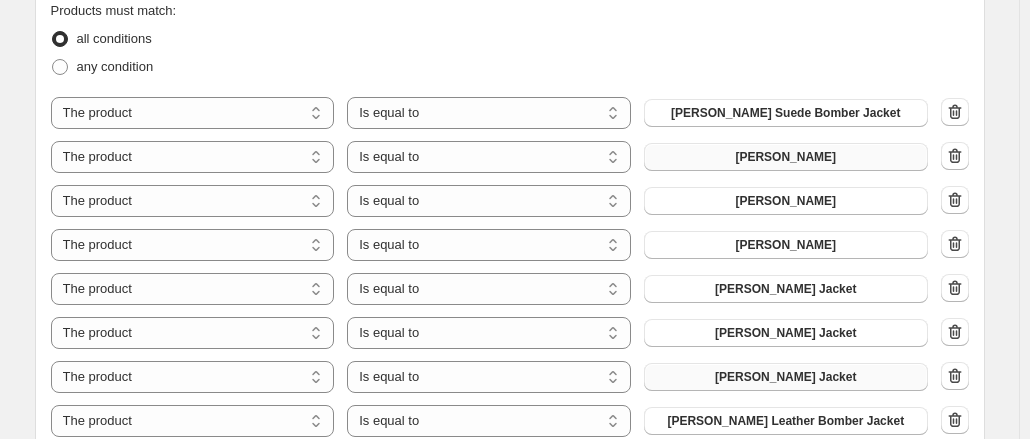 scroll, scrollTop: 1101, scrollLeft: 0, axis: vertical 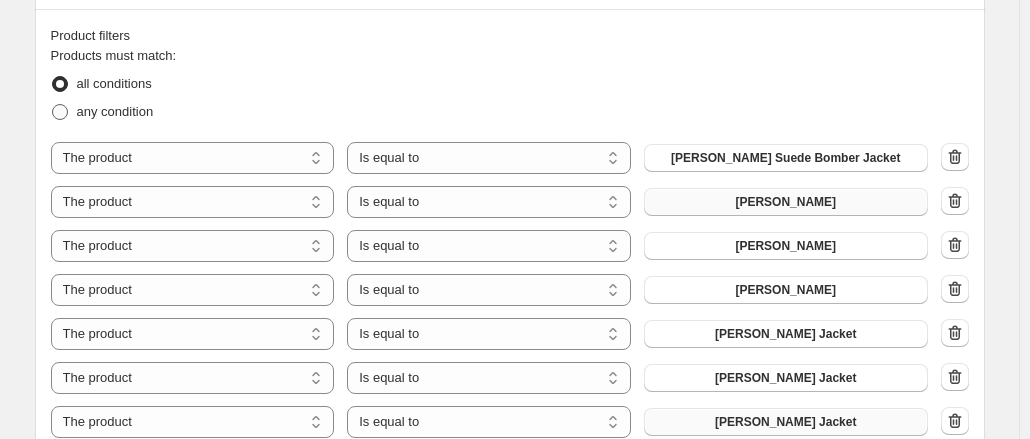 click on "any condition" at bounding box center [115, 112] 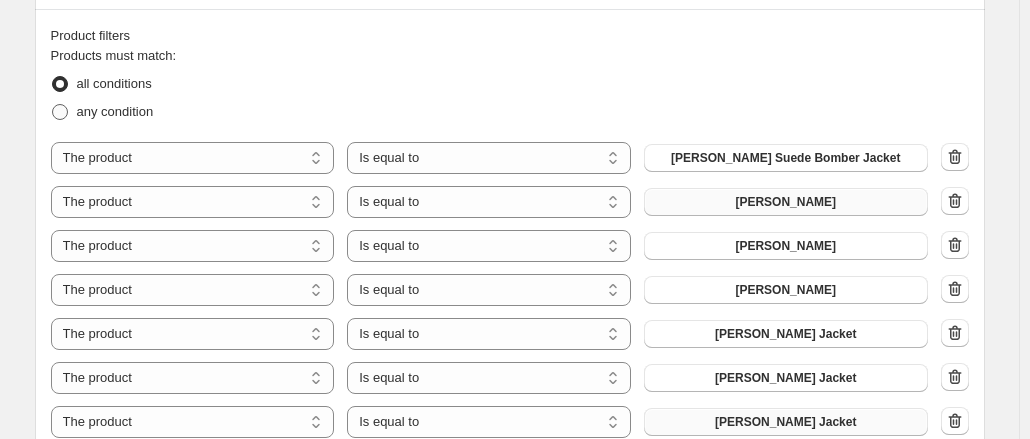 radio on "true" 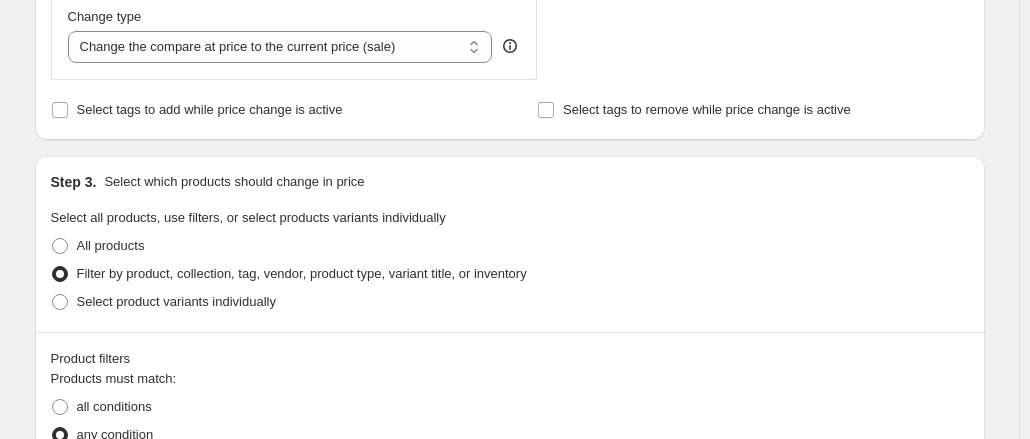 scroll, scrollTop: 779, scrollLeft: 0, axis: vertical 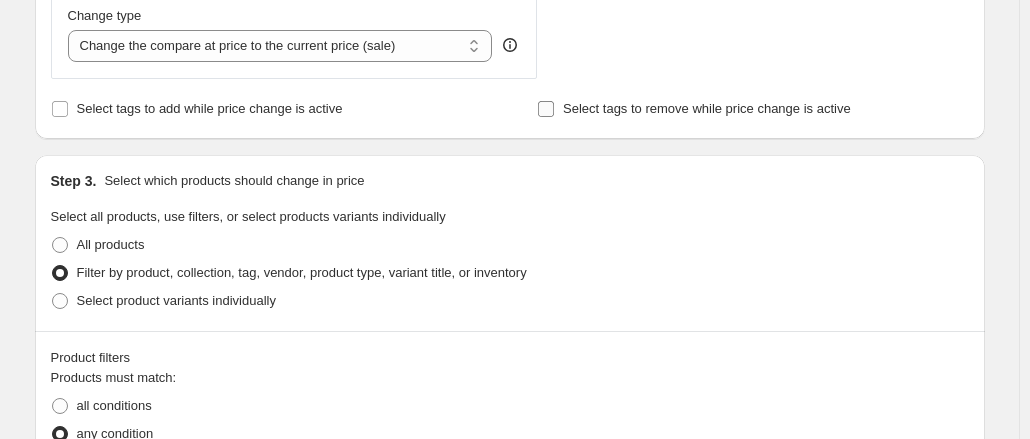 click on "Select tags to remove while price change is active" at bounding box center (707, 108) 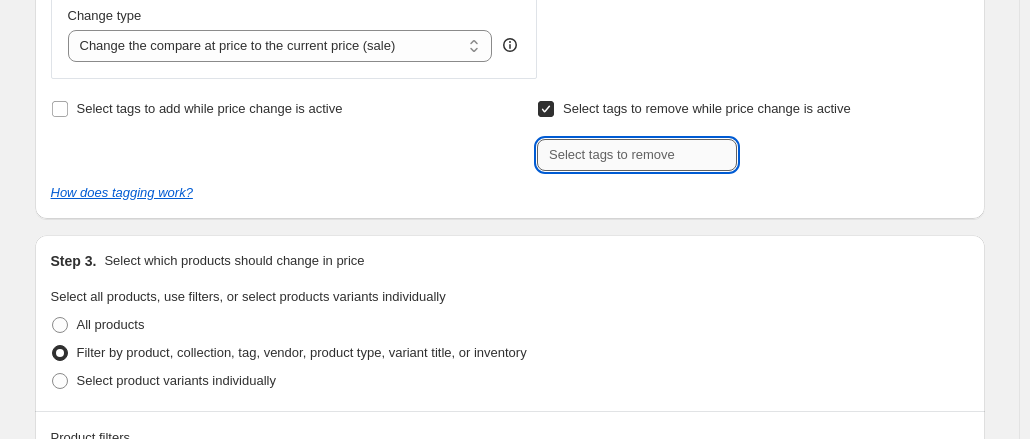 click at bounding box center [637, 155] 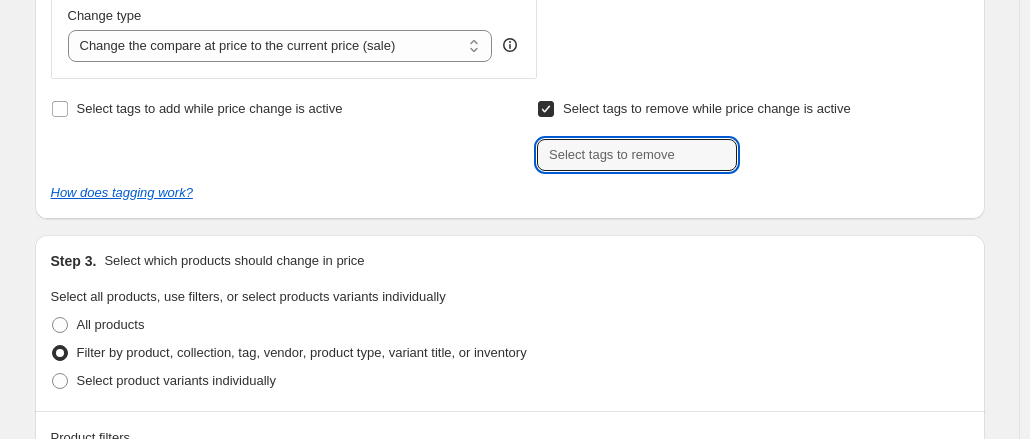 click on "Select tags to remove while price change is active" at bounding box center (707, 108) 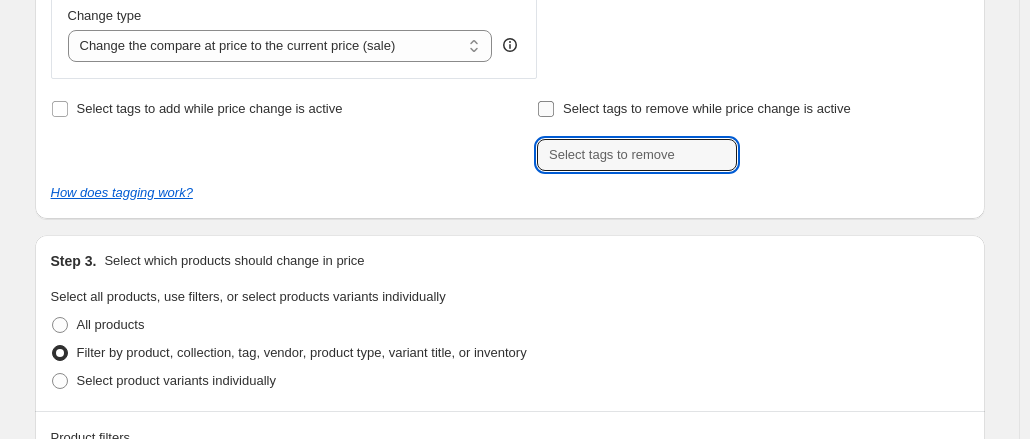 checkbox on "false" 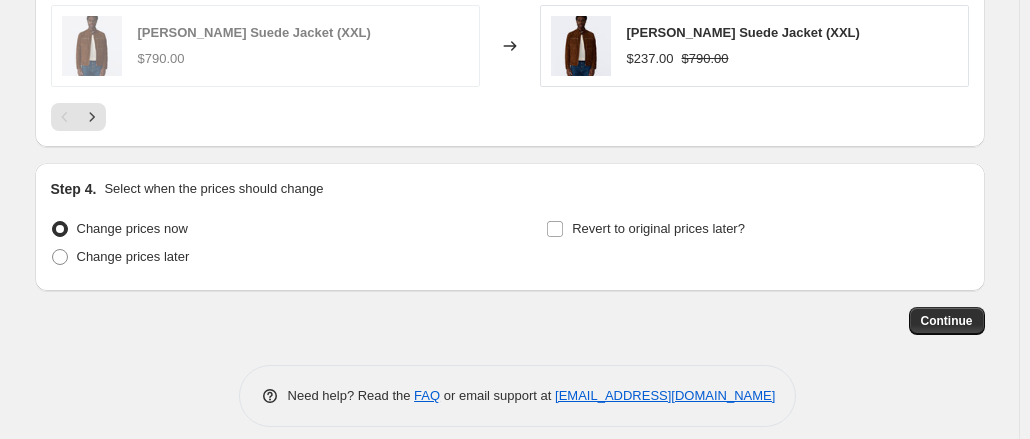 scroll, scrollTop: 2296, scrollLeft: 0, axis: vertical 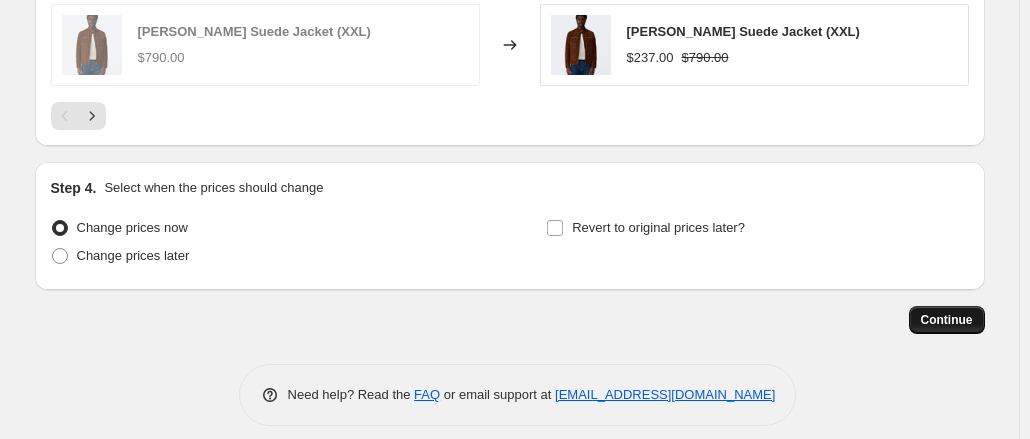 click on "Continue" at bounding box center (947, 320) 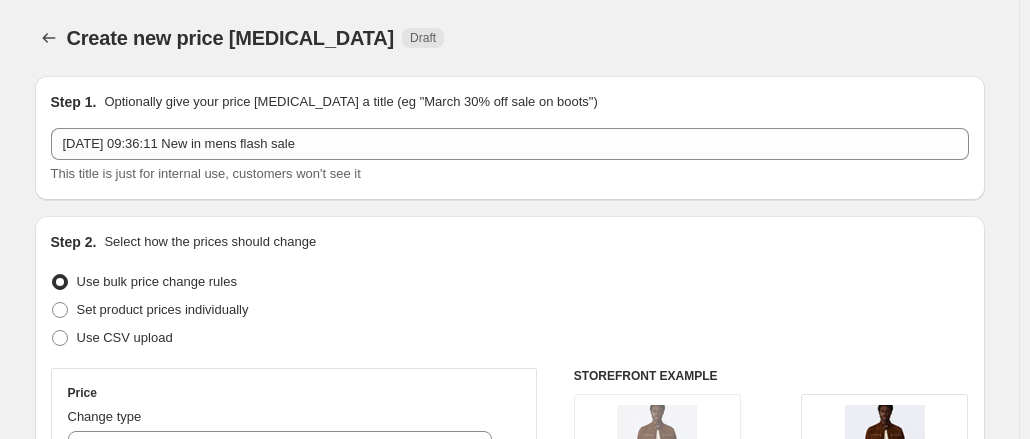 scroll, scrollTop: 2296, scrollLeft: 0, axis: vertical 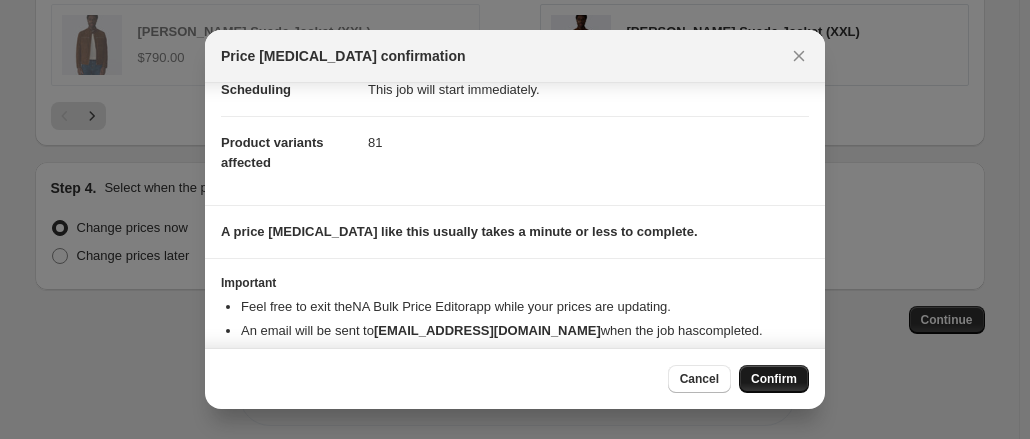 click on "Confirm" at bounding box center [774, 379] 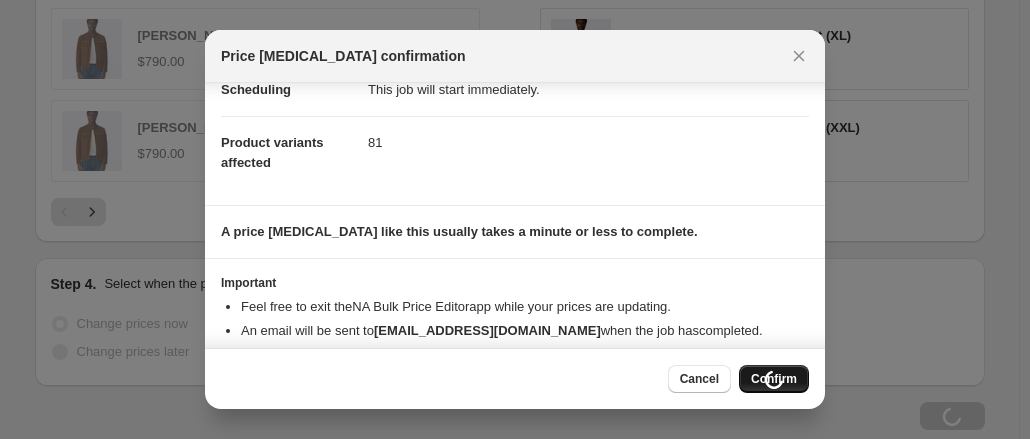 scroll, scrollTop: 2364, scrollLeft: 0, axis: vertical 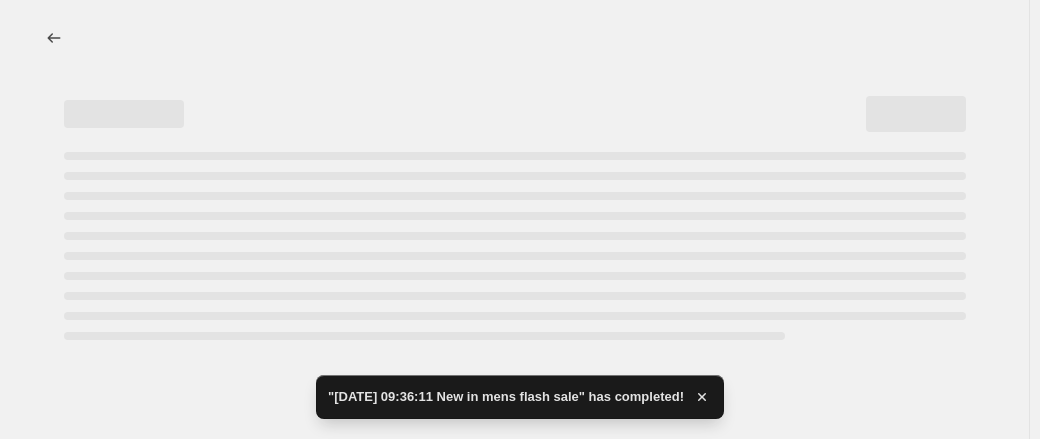 select on "percentage" 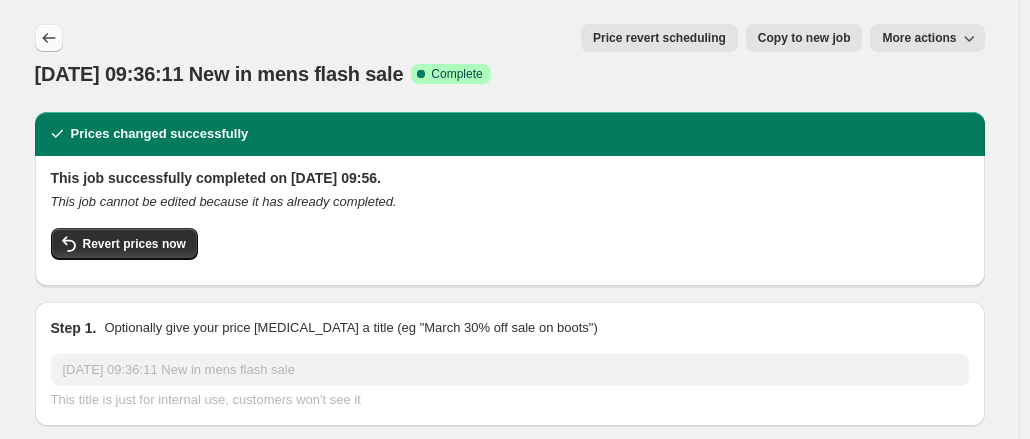 click 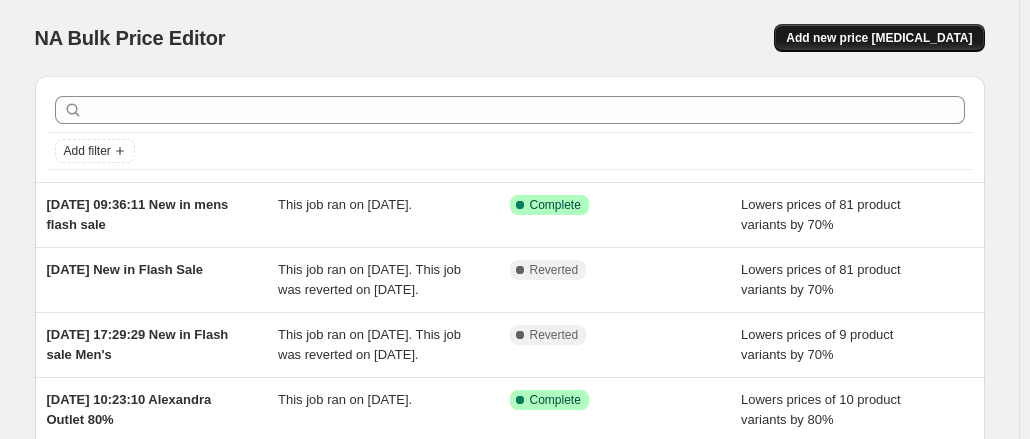 click on "Add new price [MEDICAL_DATA]" at bounding box center (879, 38) 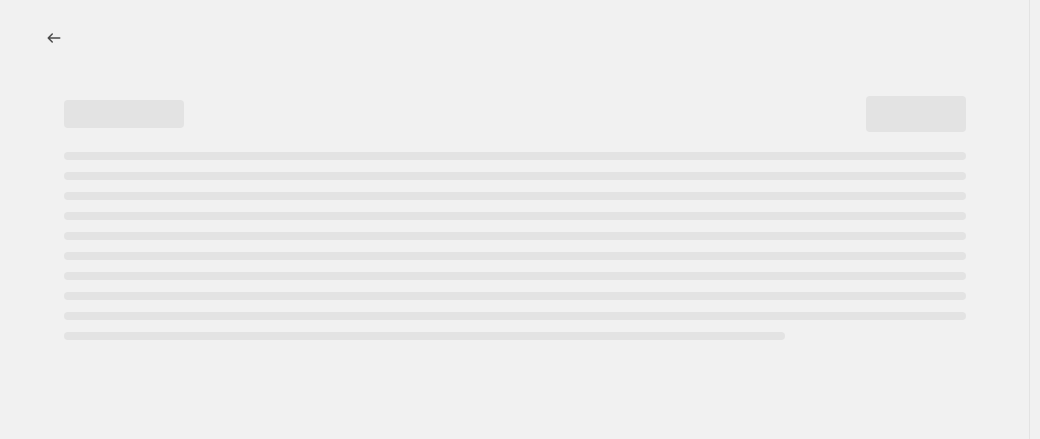 select on "percentage" 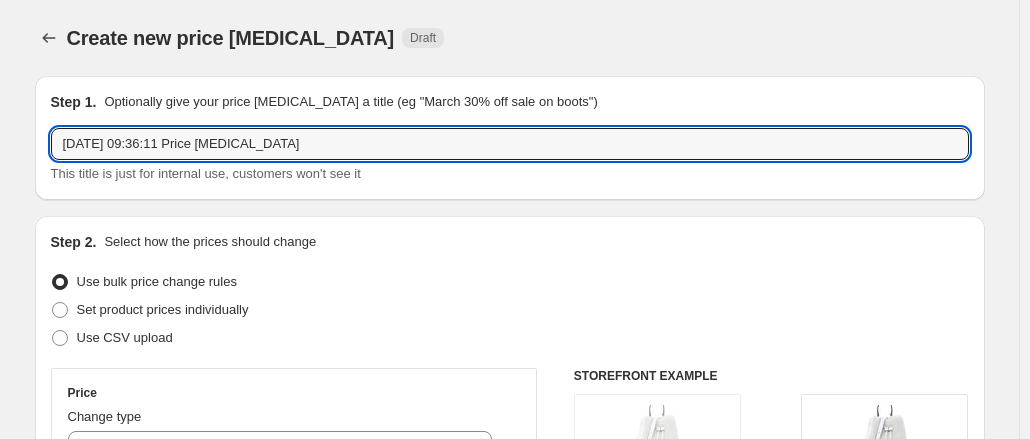 drag, startPoint x: 188, startPoint y: 143, endPoint x: 456, endPoint y: 80, distance: 275.3053 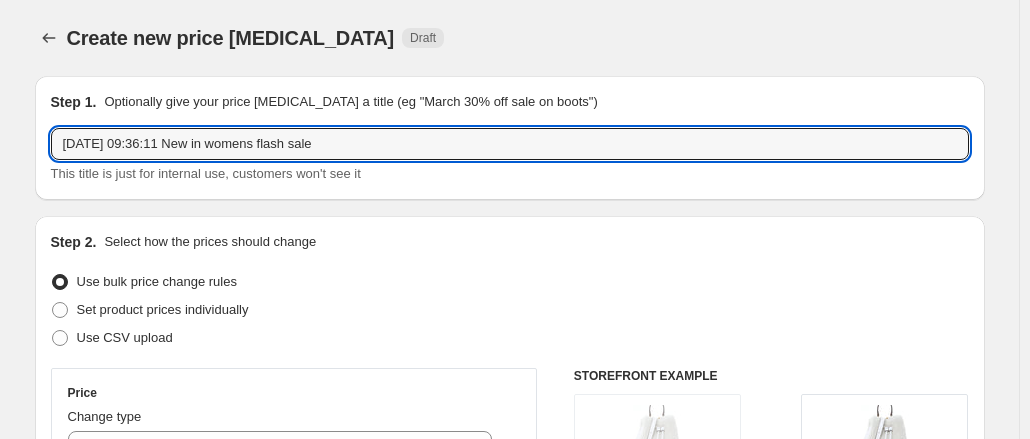 scroll, scrollTop: 472, scrollLeft: 0, axis: vertical 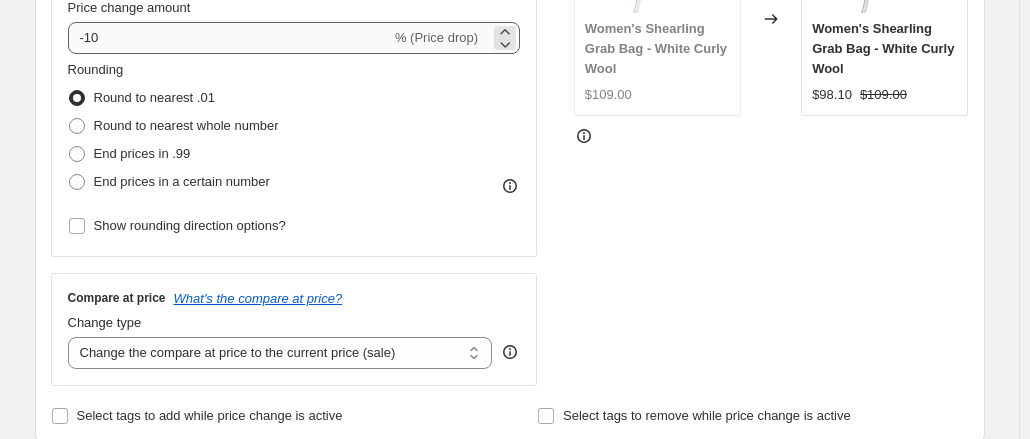 type on "[DATE] 09:36:11 New in womens flash sale" 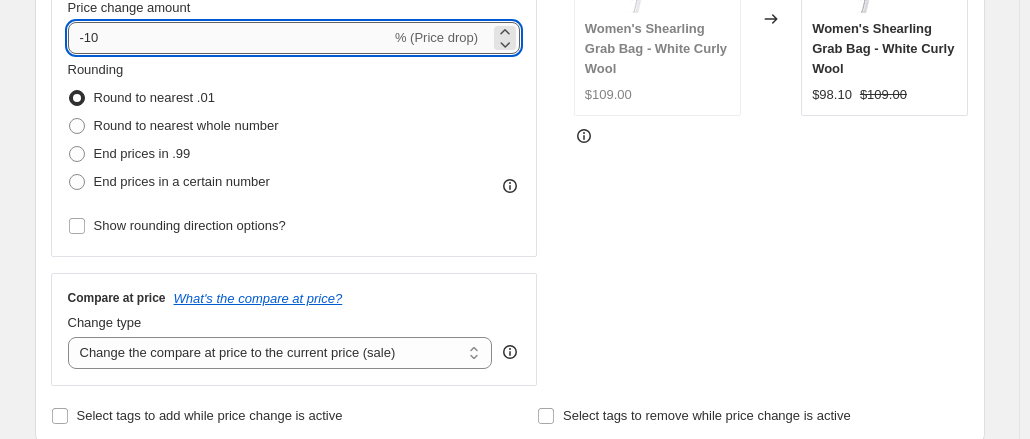 click on "-10" at bounding box center (229, 38) 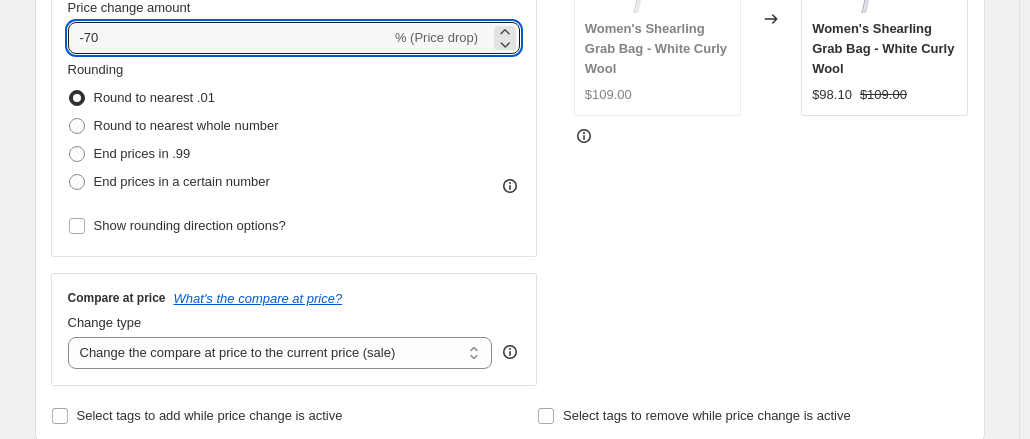 type on "-70" 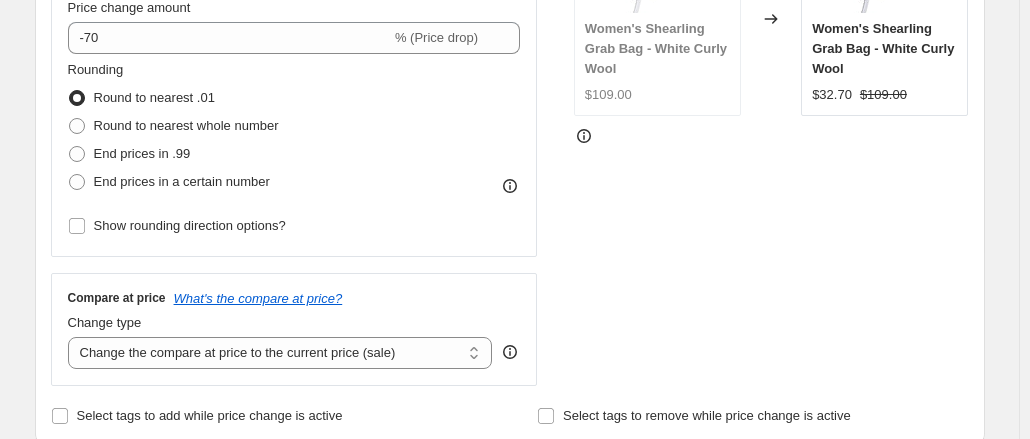 click on "Price Change type Change the price to a certain amount Change the price by a certain amount Change the price by a certain percentage Change the price to the current compare at price (price before sale) Change the price by a certain amount relative to the compare at price Change the price by a certain percentage relative to the compare at price Don't change the price Change the price by a certain percentage relative to the cost per item Change price to certain cost margin Change the price by a certain percentage Price change amount -70 % (Price drop) Rounding Round to nearest .01 Round to nearest whole number End prices in .99 End prices in a certain number Show rounding direction options? Compare at price What's the compare at price? Change type Change the compare at price to the current price (sale) Change the compare at price to a certain amount Change the compare at price by a certain amount Change the compare at price by a certain percentage Don't change the compare at price Remove the compare at price" at bounding box center (294, 141) 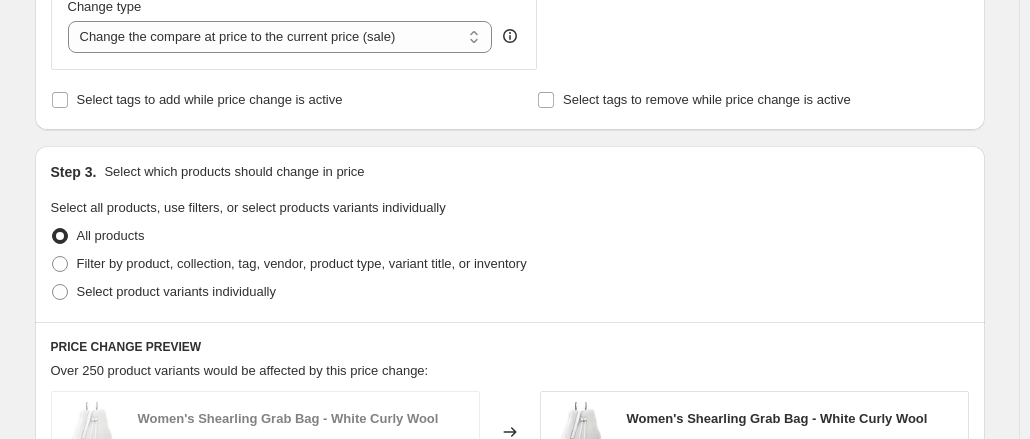 scroll, scrollTop: 802, scrollLeft: 0, axis: vertical 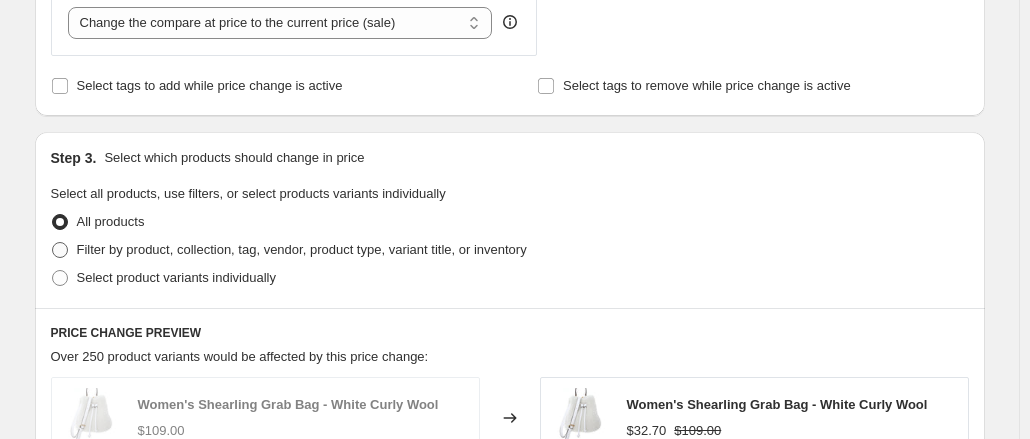 click on "Filter by product, collection, tag, vendor, product type, variant title, or inventory" at bounding box center (302, 249) 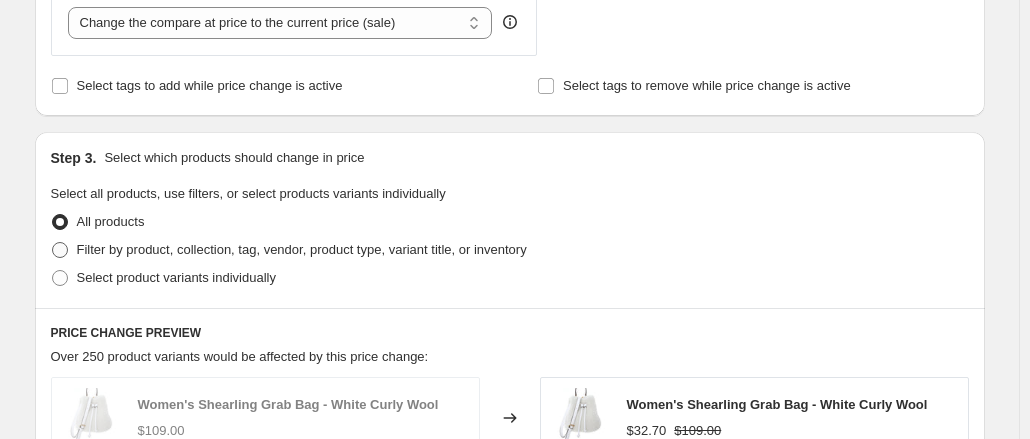 radio on "true" 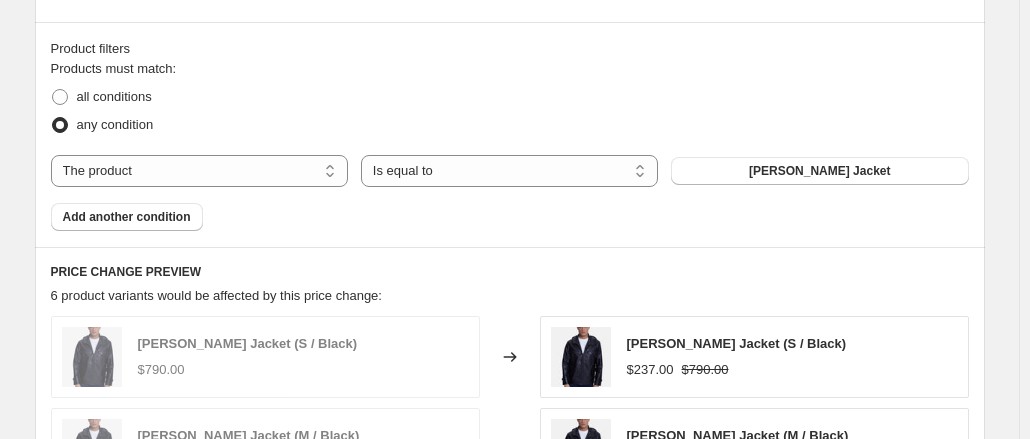 scroll, scrollTop: 1093, scrollLeft: 0, axis: vertical 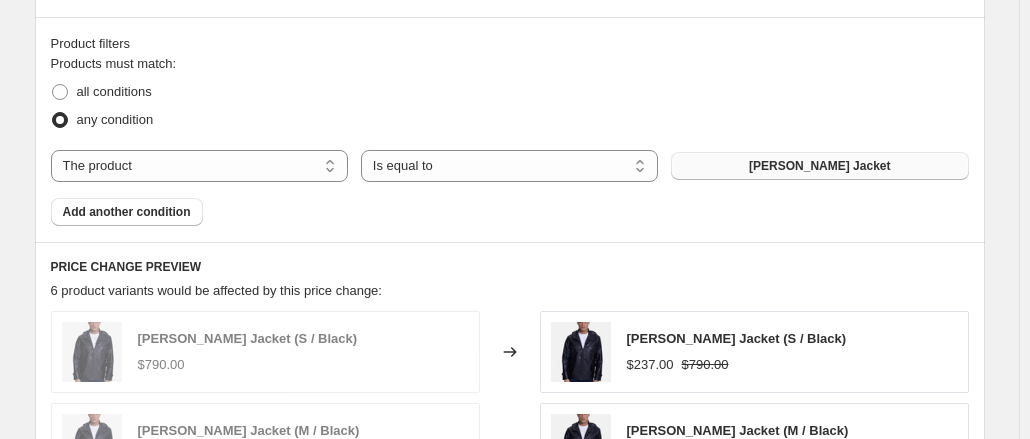 click on "[PERSON_NAME] Jacket" at bounding box center [819, 166] 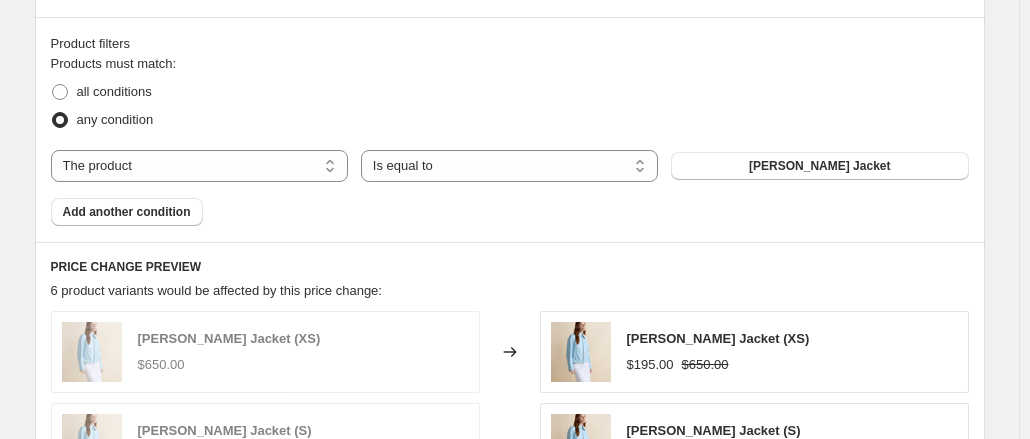 click on "Product filters Products must match: all conditions any condition The product The product's collection The product's tag The product's vendor The product's type The product's status The variant's title Inventory quantity The product Is equal to Is not equal to Is equal to [PERSON_NAME] Jacket Add another condition" at bounding box center [510, 129] 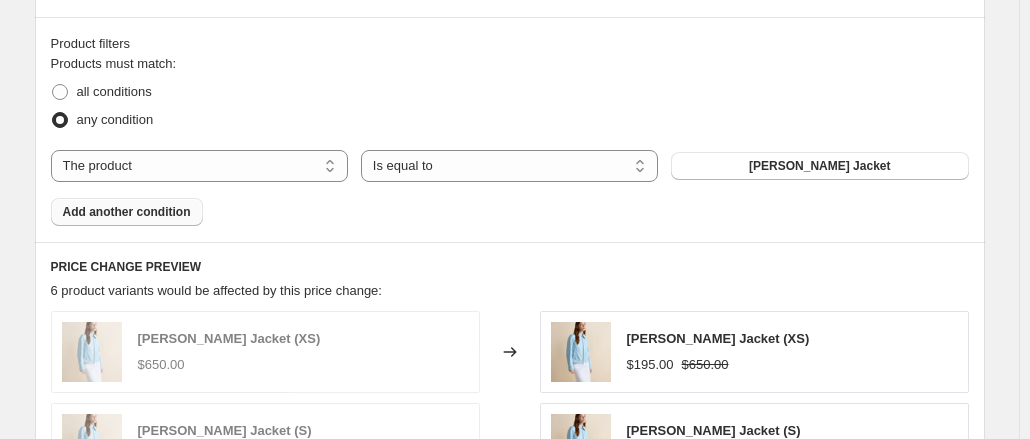 click on "Add another condition" at bounding box center (127, 212) 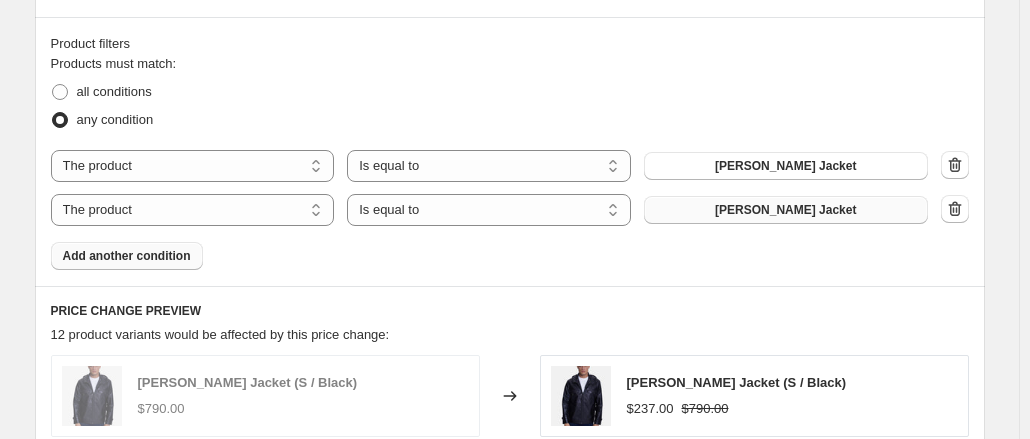 click on "[PERSON_NAME] Jacket" at bounding box center (786, 210) 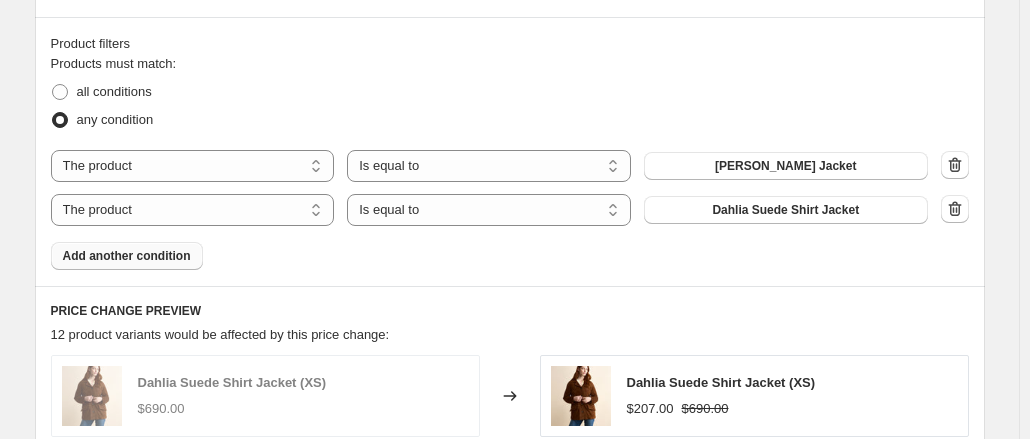 click on "Add another condition" at bounding box center [127, 256] 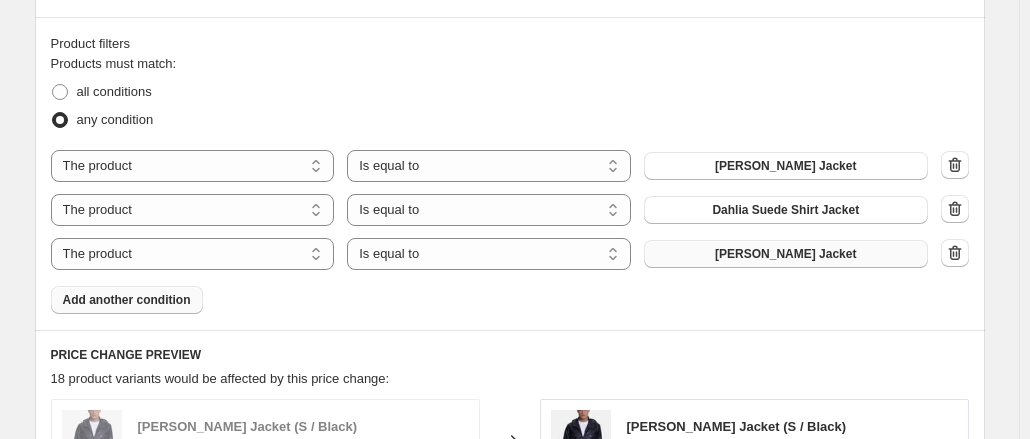 click on "[PERSON_NAME] Jacket" at bounding box center (785, 254) 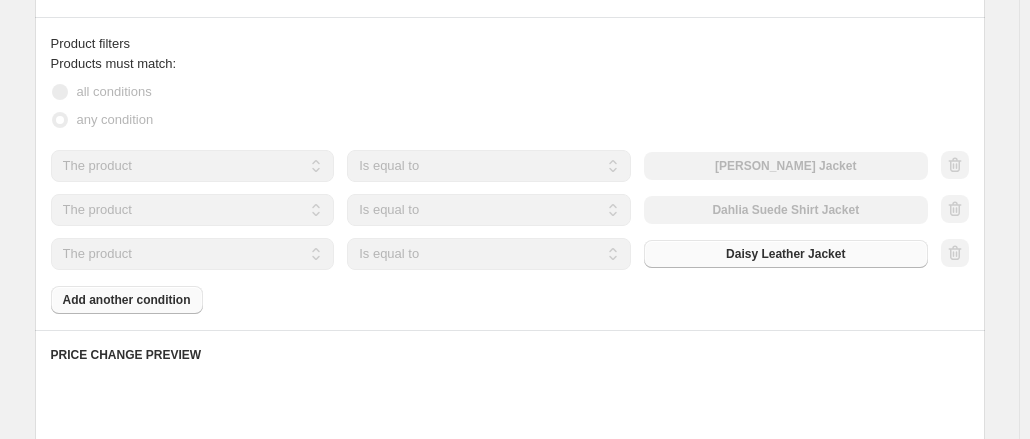 click on "Products must match: all conditions any condition The product The product's collection The product's tag The product's vendor The product's type The product's status The variant's title Inventory quantity The product Is equal to Is not equal to Is equal to [PERSON_NAME] Jacket The product The product's collection The product's tag The product's vendor The product's type The product's status The variant's title Inventory quantity The product Is equal to Is not equal to Is equal to Dahlia Suede Shirt Jacket The product The product's collection The product's tag The product's vendor The product's type The product's status The variant's title Inventory quantity The product Is equal to Is not equal to Is equal to Daisy Leather Jacket Add another condition" at bounding box center [510, 184] 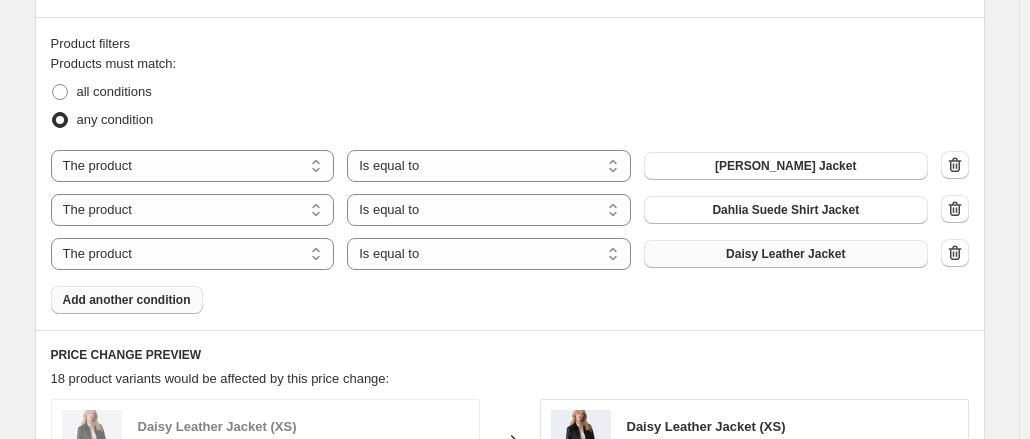 click on "Add another condition" at bounding box center [127, 300] 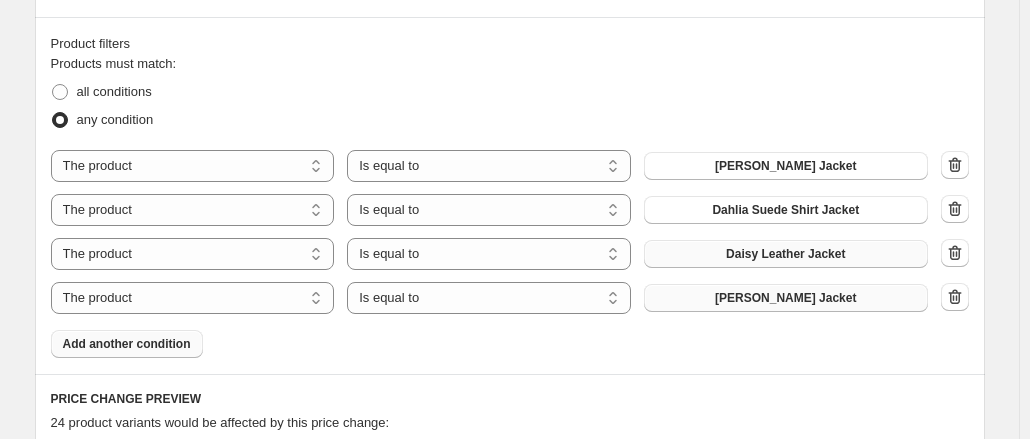 click on "[PERSON_NAME] Jacket" at bounding box center (786, 298) 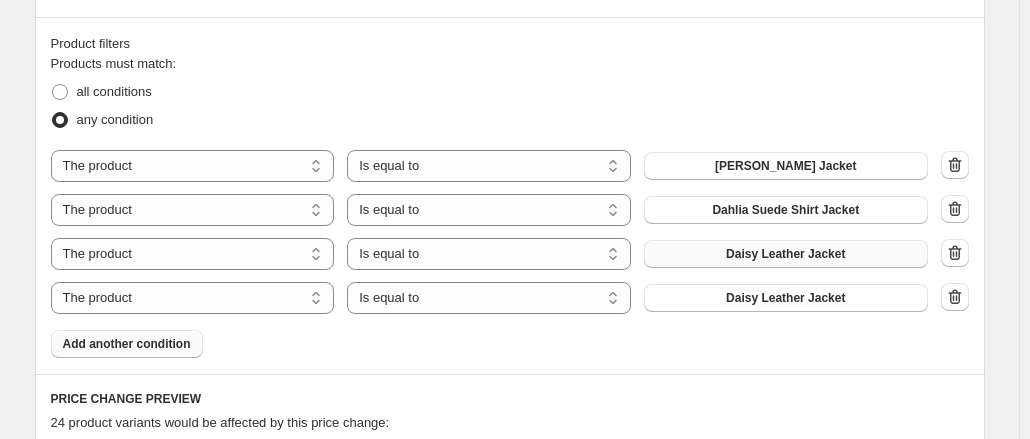 click on "Add another condition" at bounding box center (127, 344) 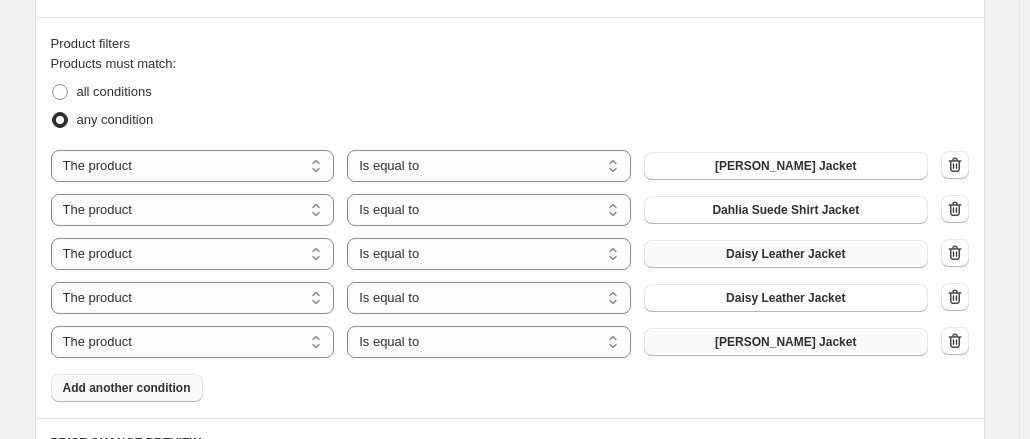 click on "[PERSON_NAME] Jacket" at bounding box center [785, 342] 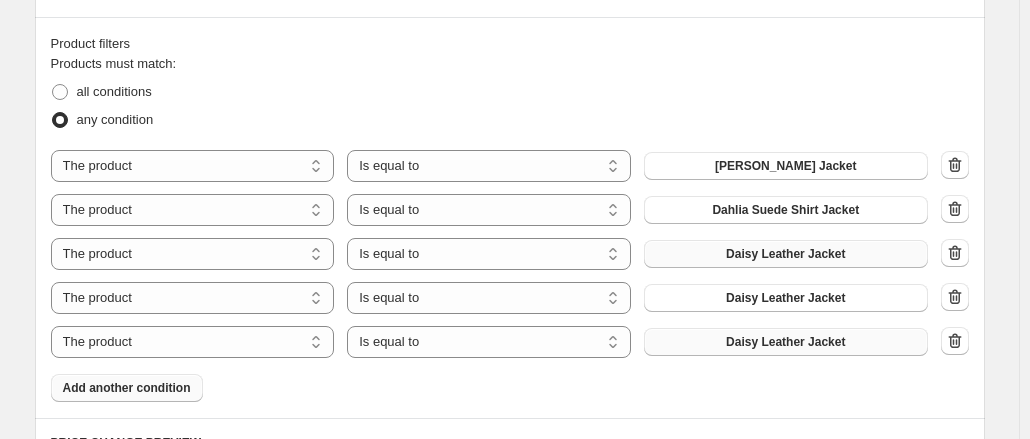 click on "Add another condition" at bounding box center [127, 388] 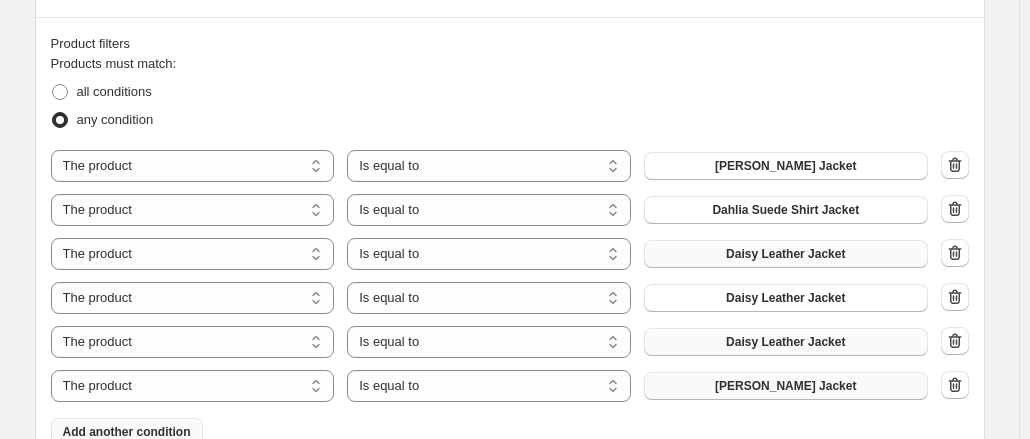click on "[PERSON_NAME] Jacket" at bounding box center [785, 386] 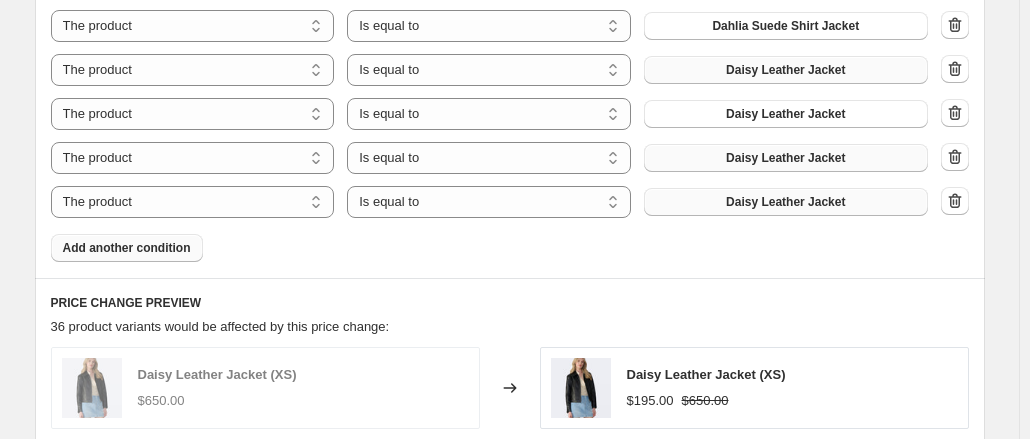scroll, scrollTop: 1285, scrollLeft: 0, axis: vertical 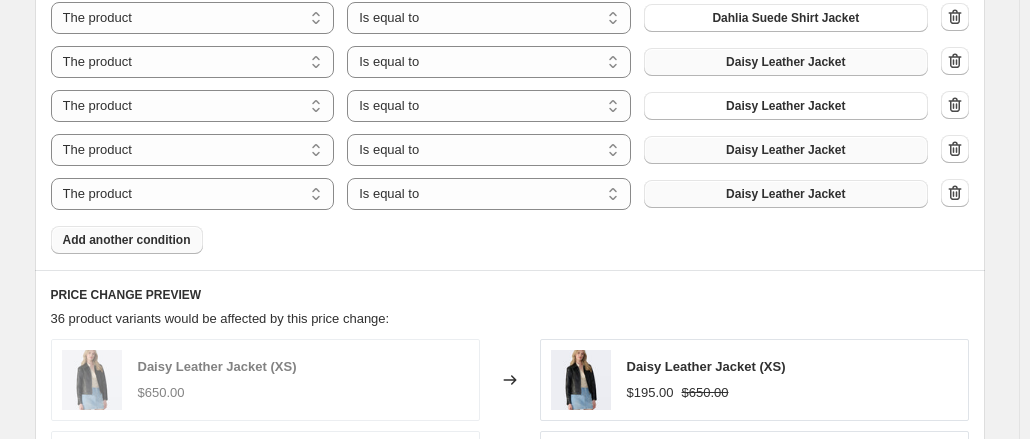 click on "Add another condition" at bounding box center (127, 240) 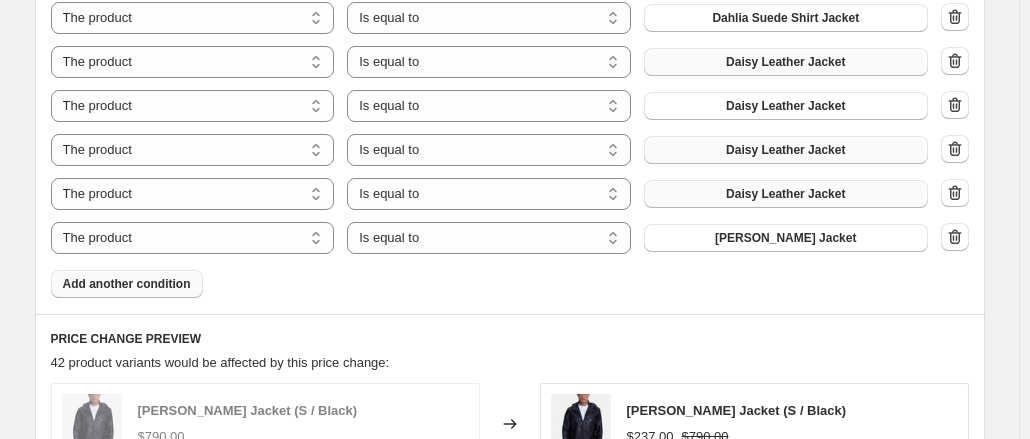 click on "Products must match: all conditions any condition The product The product's collection The product's tag The product's vendor The product's type The product's status The variant's title Inventory quantity The product Is equal to Is not equal to Is equal to [PERSON_NAME] Jacket The product The product's collection The product's tag The product's vendor The product's type The product's status The variant's title Inventory quantity The product Is equal to Is not equal to Is equal to Dahlia Suede Shirt Jacket The product The product's collection The product's tag The product's vendor The product's type The product's status The variant's title Inventory quantity The product Is equal to Is not equal to Is equal to Daisy Leather Jacket The product The product's collection The product's tag The product's vendor The product's type The product's status The variant's title Inventory quantity The product Is equal to Is not equal to Is equal to Daisy Leather Jacket The product The product's collection The product's tag" at bounding box center [510, 80] 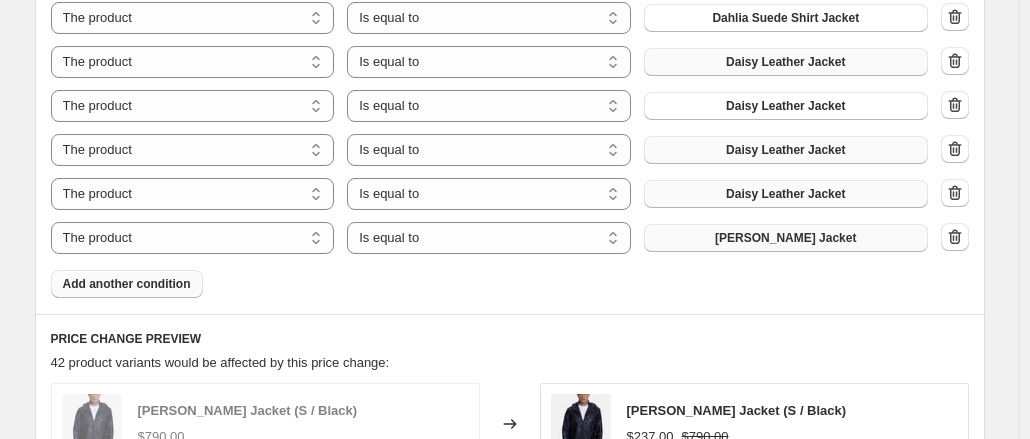 click on "[PERSON_NAME] Jacket" at bounding box center [785, 238] 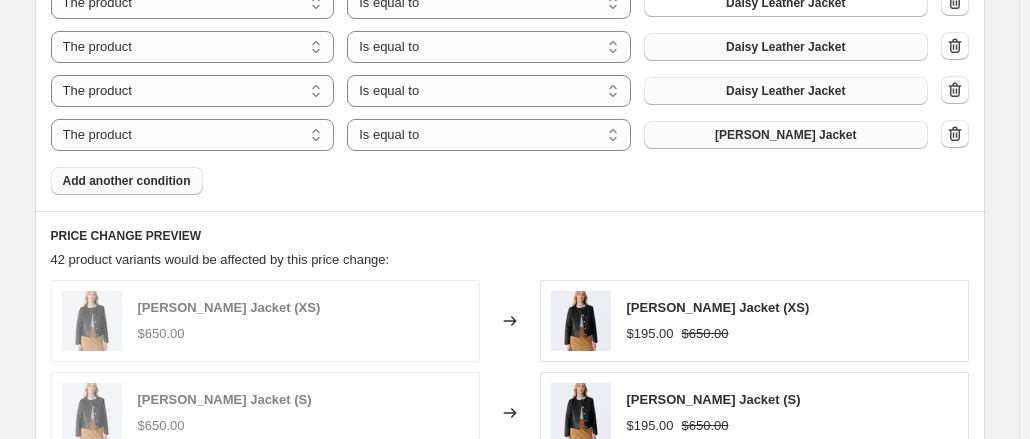 scroll, scrollTop: 1400, scrollLeft: 0, axis: vertical 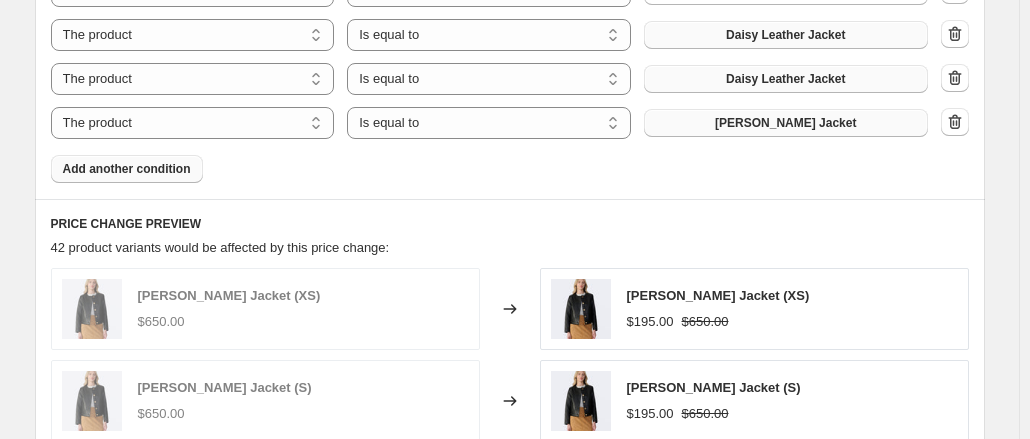 click on "Product filters Products must match: all conditions any condition The product The product's collection The product's tag The product's vendor The product's type The product's status The variant's title Inventory quantity The product Is equal to Is not equal to Is equal to [PERSON_NAME] Jacket The product The product's collection The product's tag The product's vendor The product's type The product's status The variant's title Inventory quantity The product Is equal to Is not equal to Is equal to Dahlia Suede Shirt Jacket The product The product's collection The product's tag The product's vendor The product's type The product's status The variant's title Inventory quantity The product Is equal to Is not equal to Is equal to Daisy Leather Jacket The product The product's collection The product's tag The product's vendor The product's type The product's status The variant's title Inventory quantity The product Is equal to Is not equal to Is equal to Daisy Leather Jacket The product The product's collection" at bounding box center [510, -46] 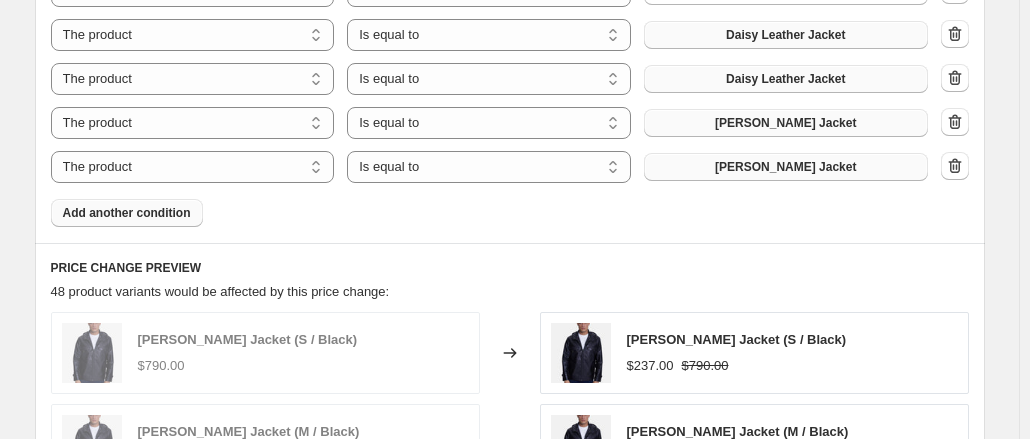 click on "[PERSON_NAME] Jacket" at bounding box center (786, 167) 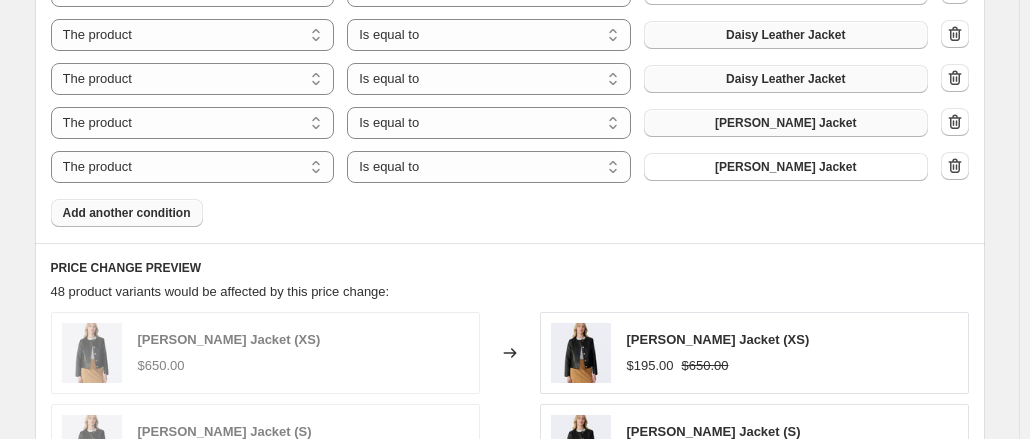 click on "Add another condition" at bounding box center (127, 213) 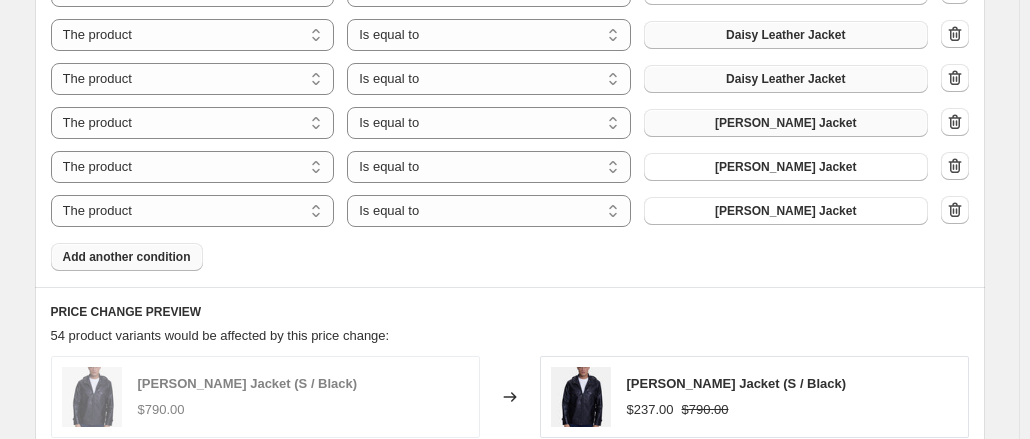 click on "The product The product's collection The product's tag The product's vendor The product's type The product's status The variant's title Inventory quantity The product Is equal to Is not equal to Is equal to [PERSON_NAME] Jacket" at bounding box center (489, 211) 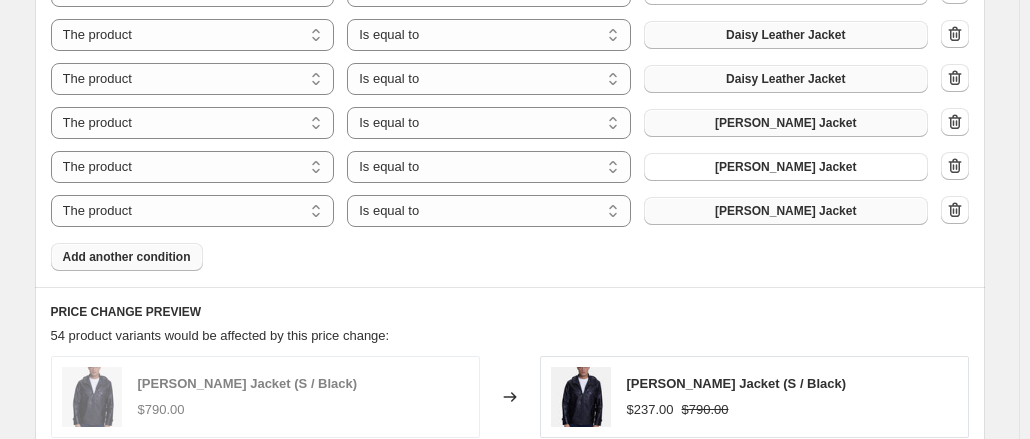 click on "[PERSON_NAME] Jacket" at bounding box center (786, 211) 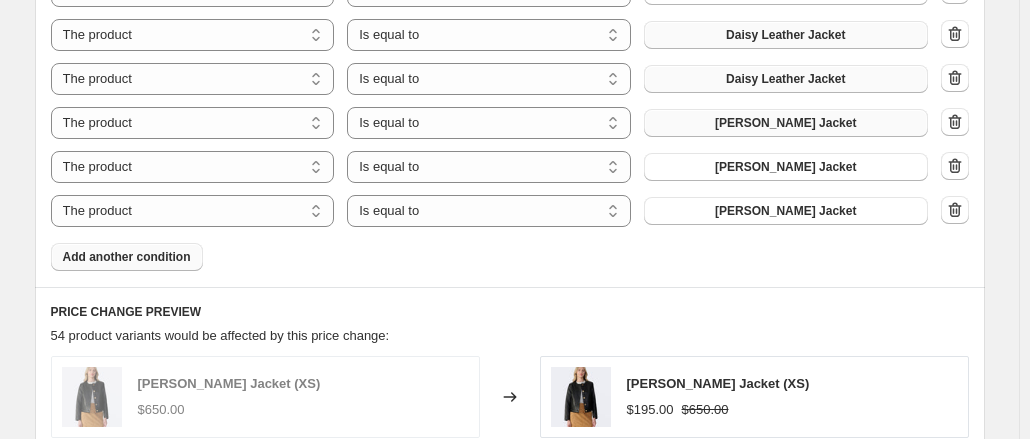 click on "Add another condition" at bounding box center [127, 257] 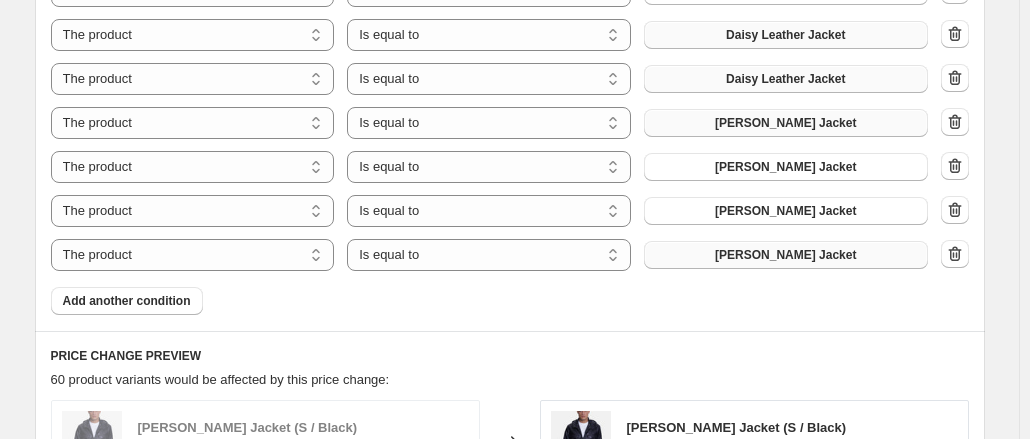 click on "[PERSON_NAME] Jacket" at bounding box center [786, 255] 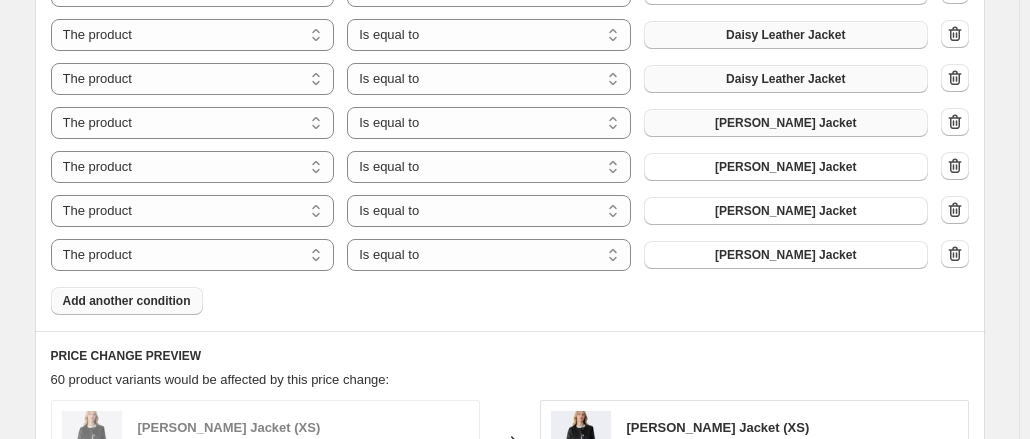 click on "Add another condition" at bounding box center [127, 301] 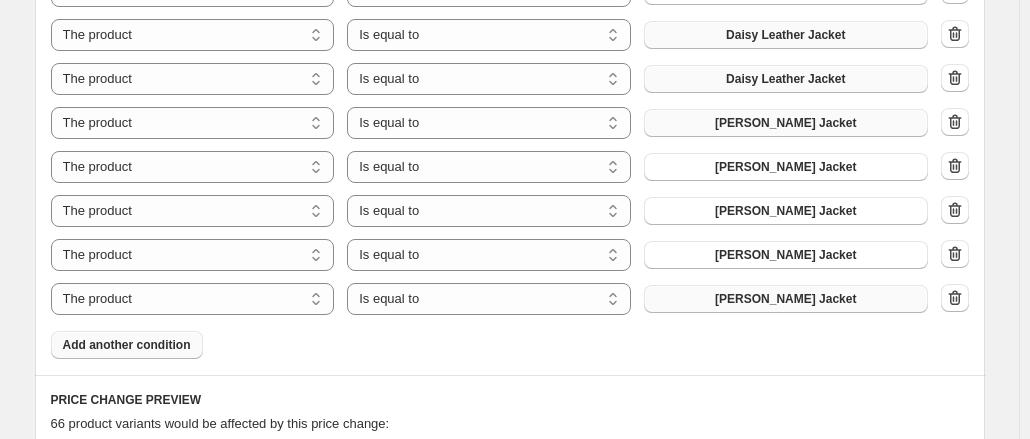 click on "[PERSON_NAME] Jacket" at bounding box center (786, 299) 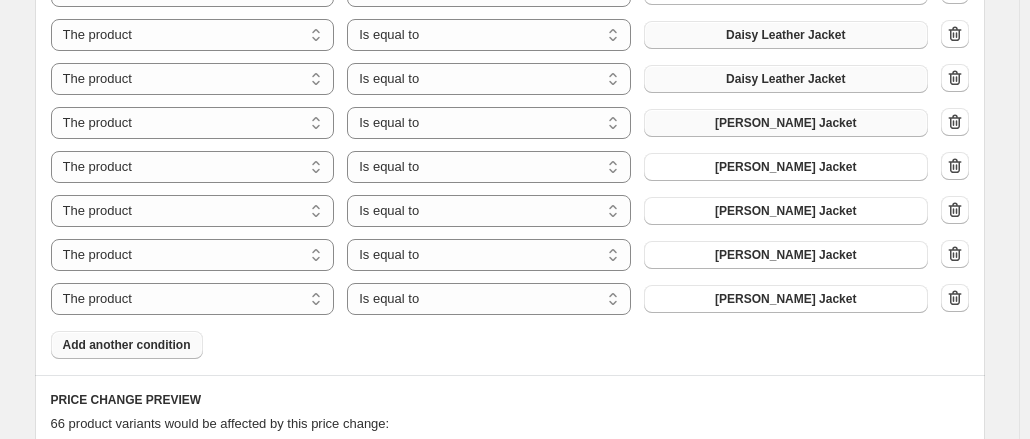 click on "Add another condition" at bounding box center [127, 345] 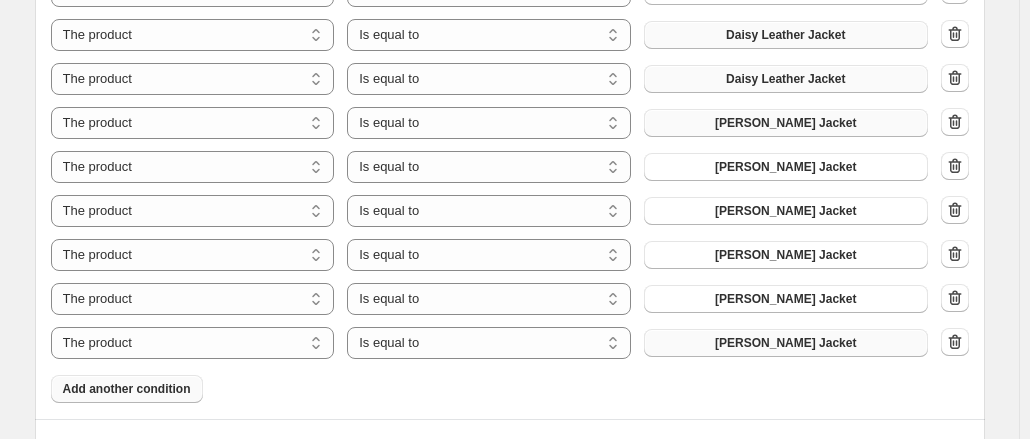 click on "[PERSON_NAME] Jacket" at bounding box center [786, 343] 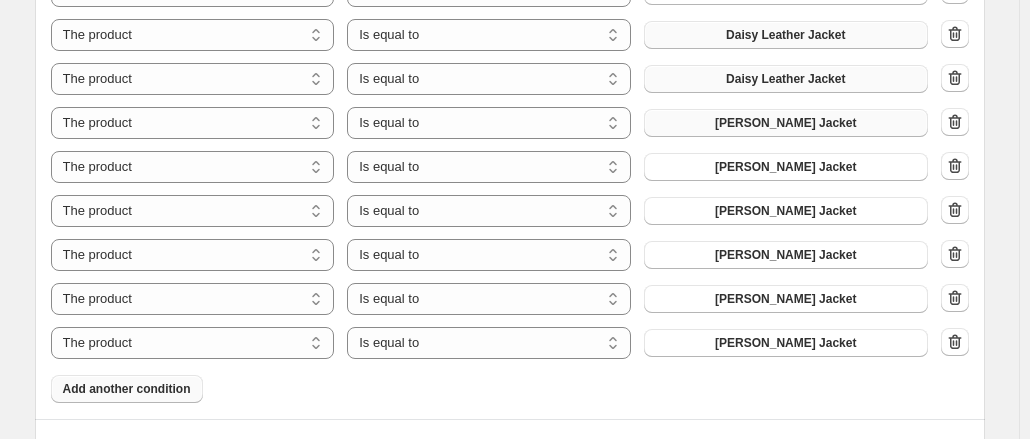 scroll, scrollTop: 1468, scrollLeft: 0, axis: vertical 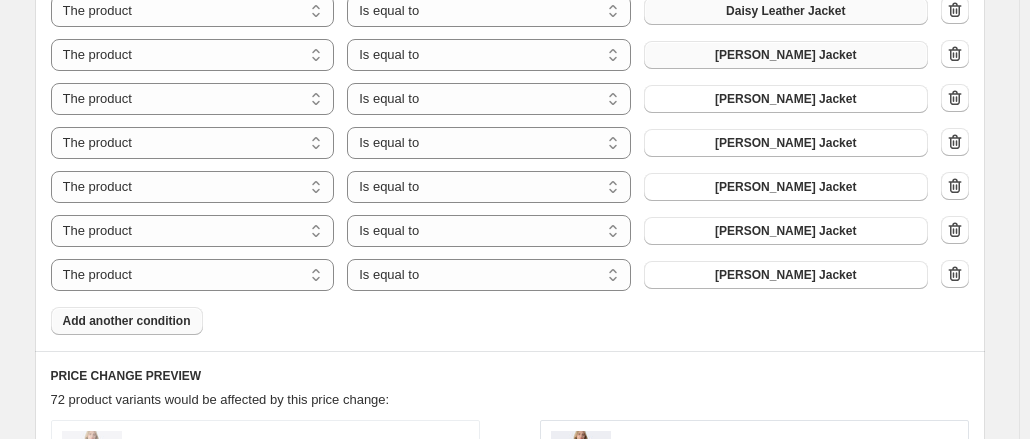 click on "Add another condition" at bounding box center (127, 321) 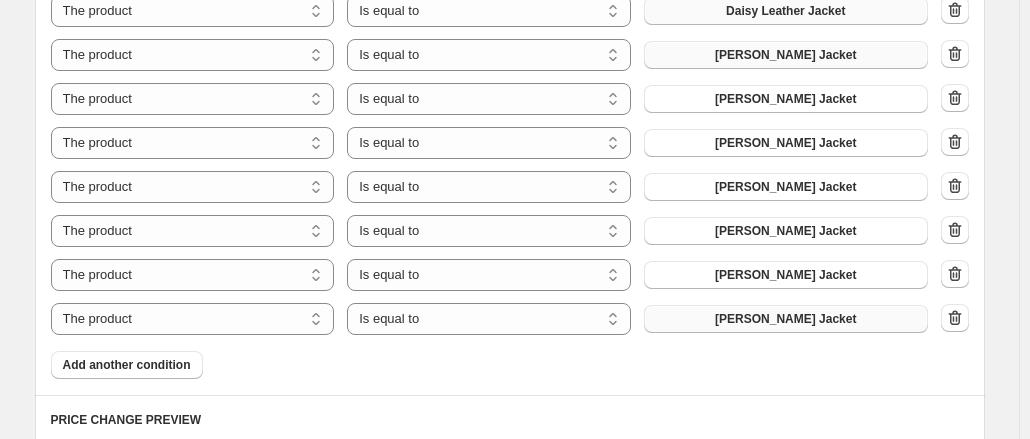 click on "[PERSON_NAME] Jacket" at bounding box center [786, 319] 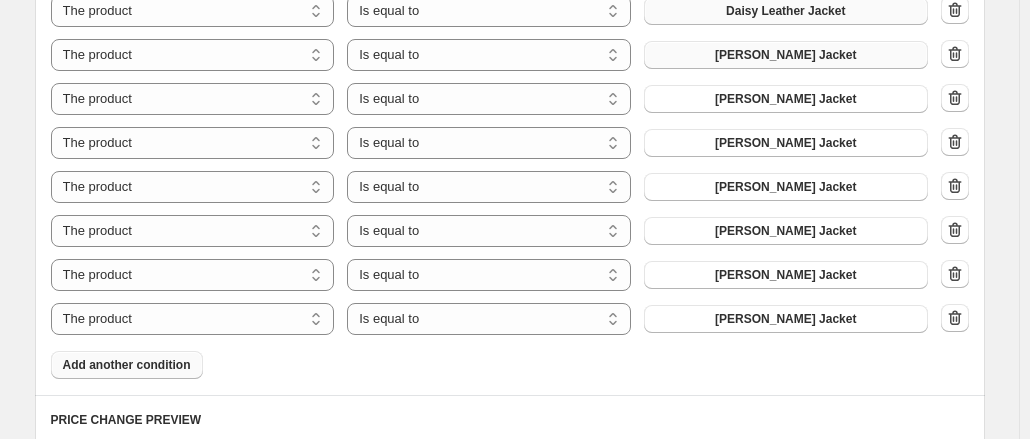 click on "Add another condition" at bounding box center (127, 365) 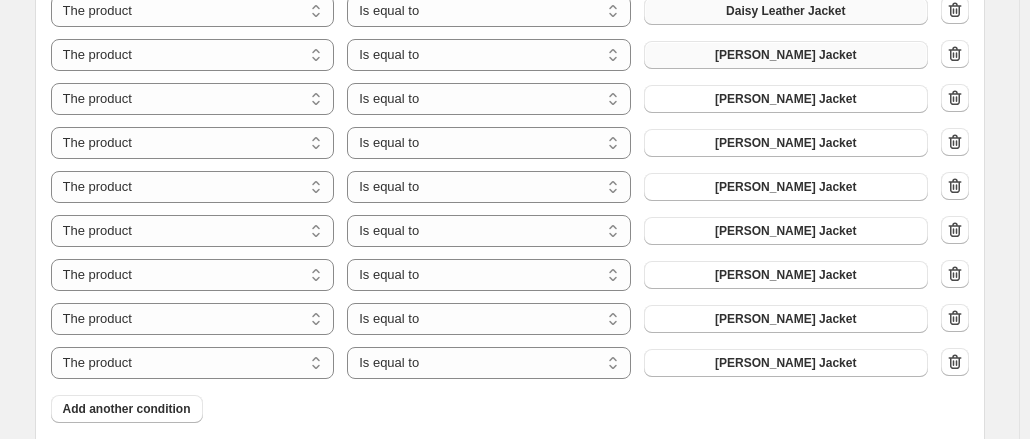 click on "The product The product's collection The product's tag The product's vendor The product's type The product's status The variant's title Inventory quantity The product Is equal to Is not equal to Is equal to [PERSON_NAME] Jacket" at bounding box center (489, 363) 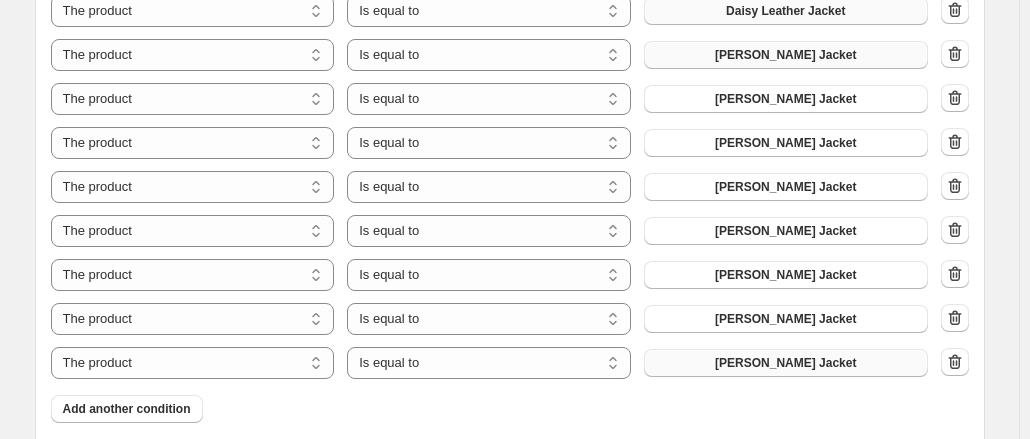 click on "[PERSON_NAME] Jacket" at bounding box center (786, 363) 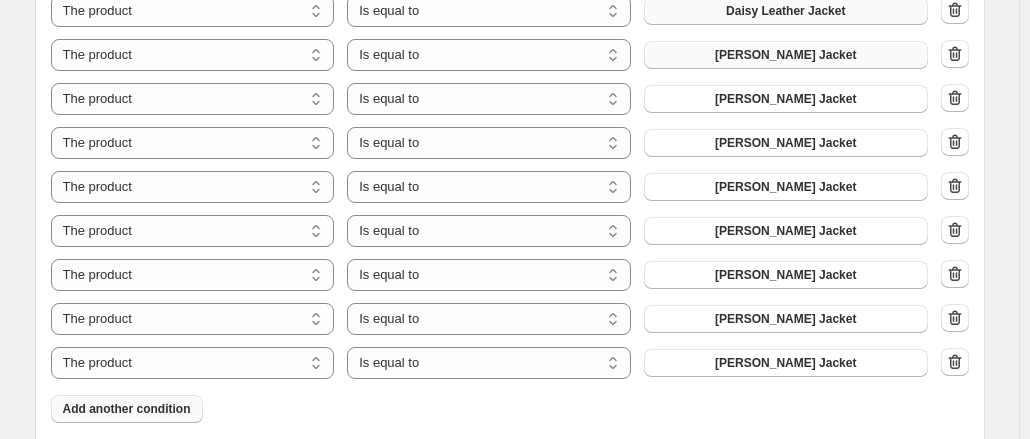 click on "Add another condition" at bounding box center (127, 409) 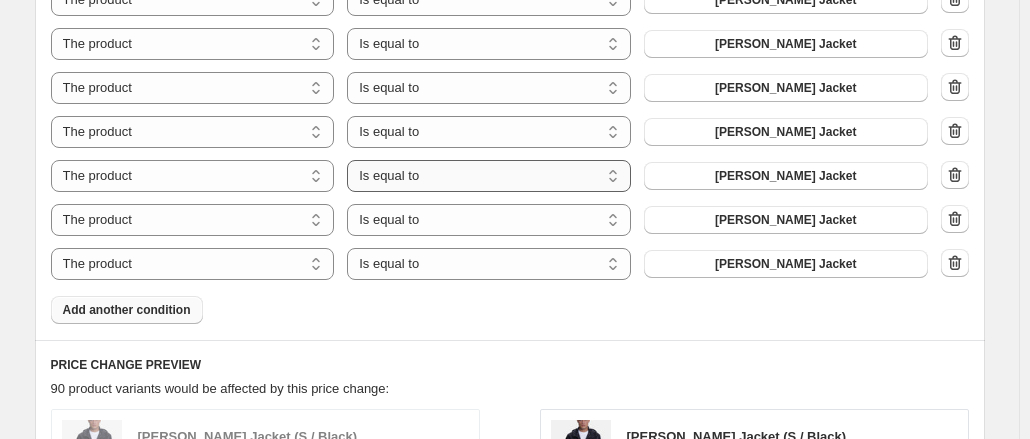 scroll, scrollTop: 1618, scrollLeft: 0, axis: vertical 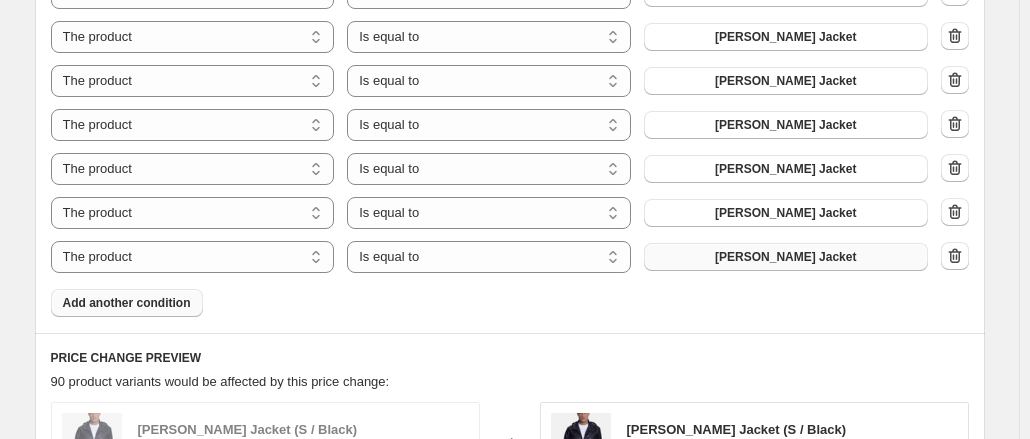 click on "[PERSON_NAME] Jacket" at bounding box center (786, 257) 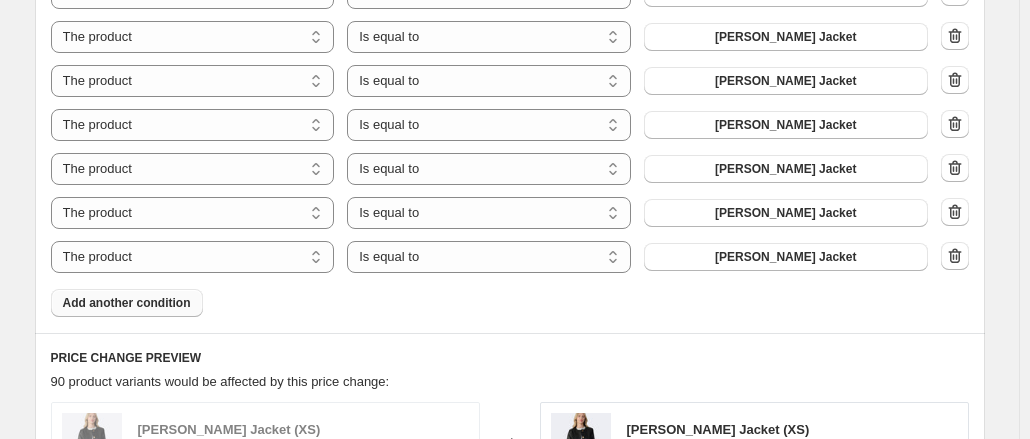 click on "Add another condition" at bounding box center [127, 303] 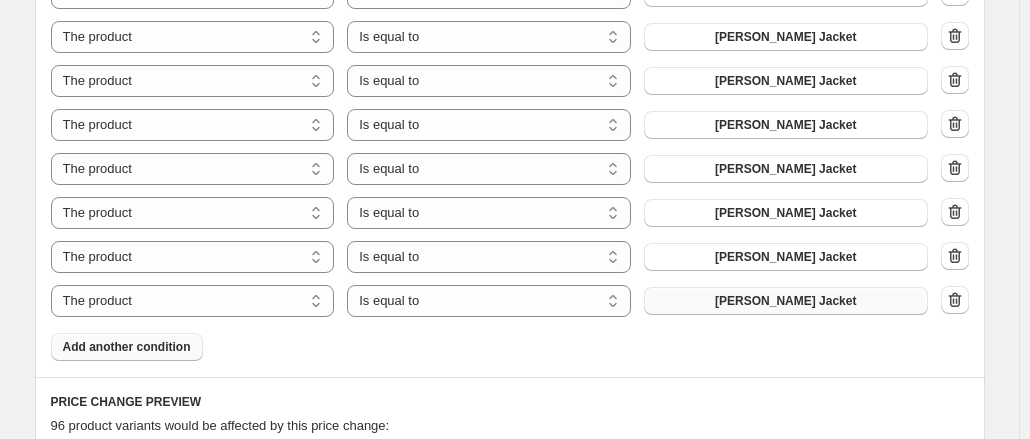click on "[PERSON_NAME] Jacket" at bounding box center [786, 301] 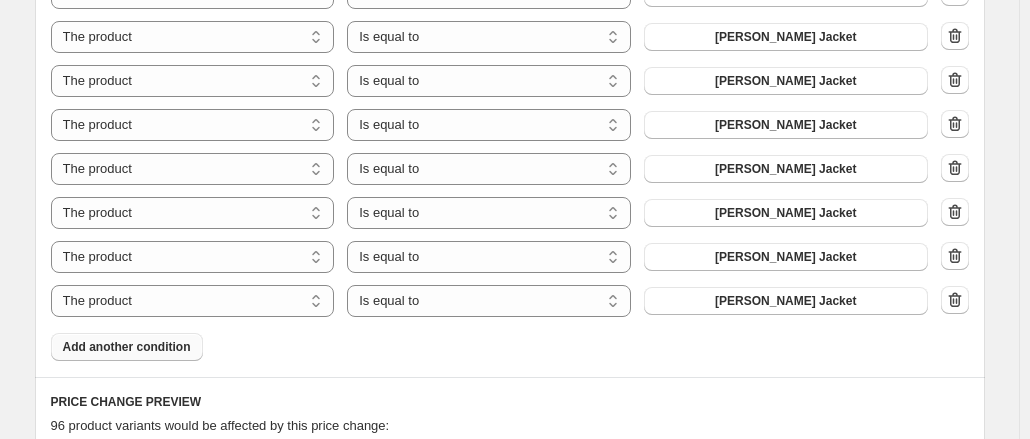 click on "Add another condition" at bounding box center (127, 347) 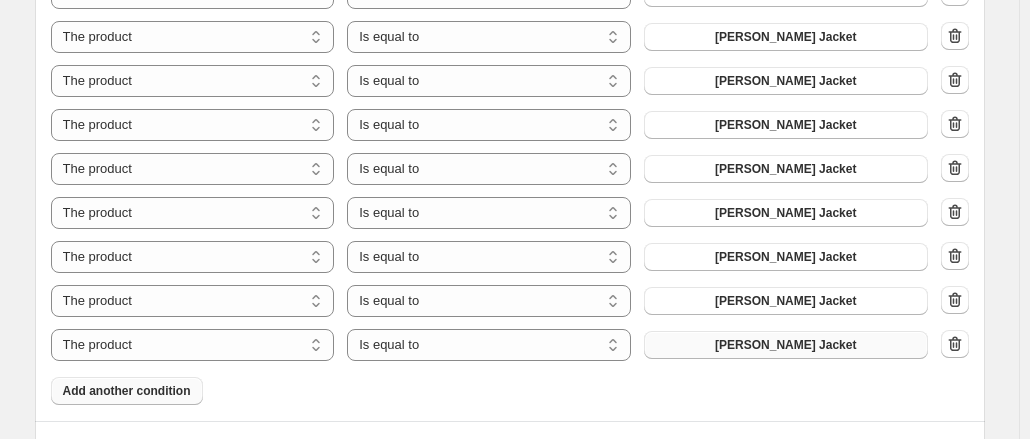 click on "[PERSON_NAME] Jacket" at bounding box center (786, 345) 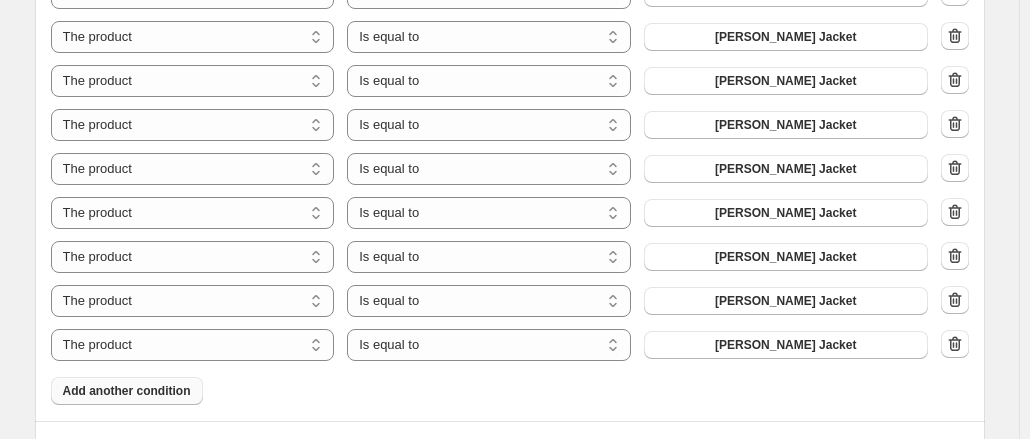click on "Add another condition" at bounding box center [127, 391] 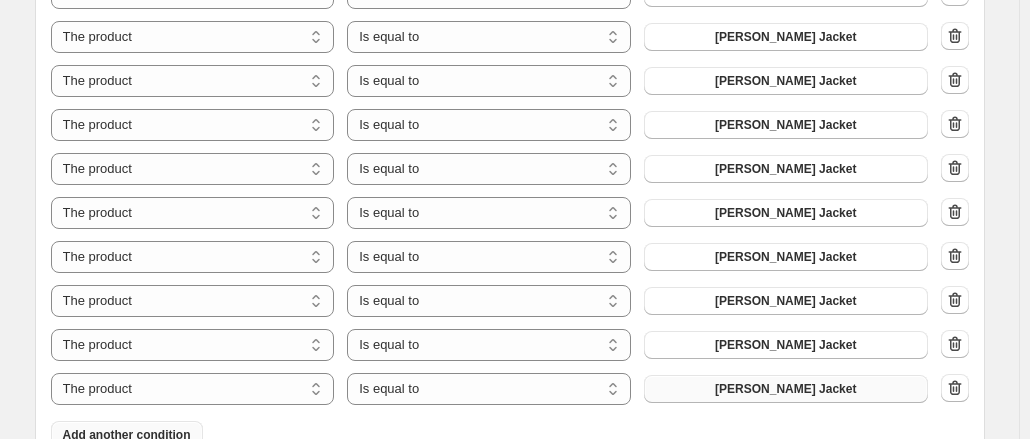 click on "[PERSON_NAME] Jacket" at bounding box center (786, 389) 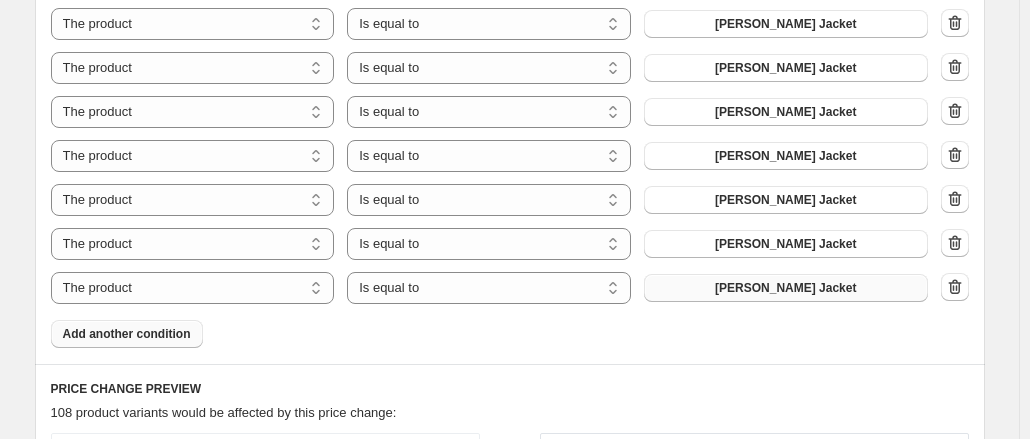 scroll, scrollTop: 1815, scrollLeft: 0, axis: vertical 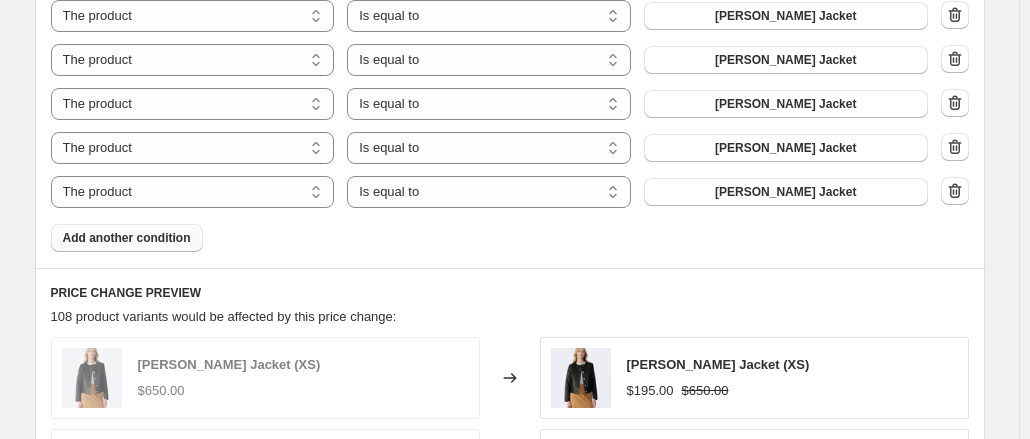 click on "Add another condition" at bounding box center [127, 238] 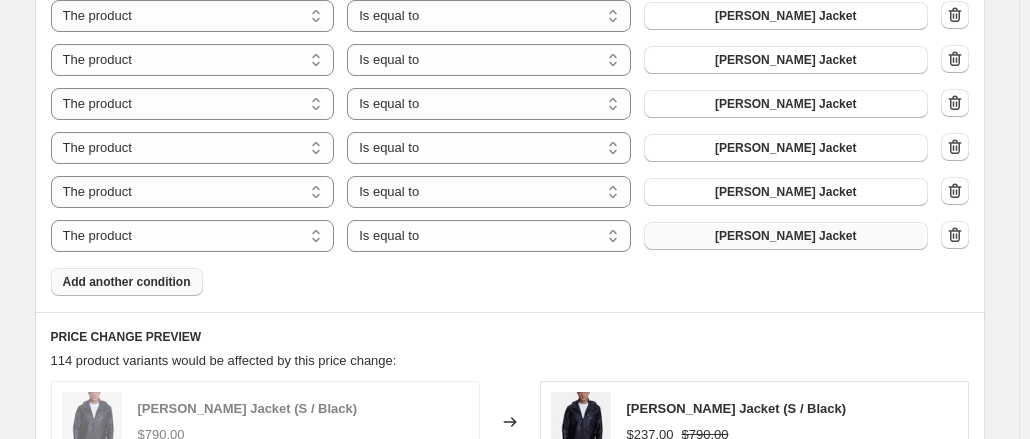 click on "[PERSON_NAME] Jacket" at bounding box center (785, 236) 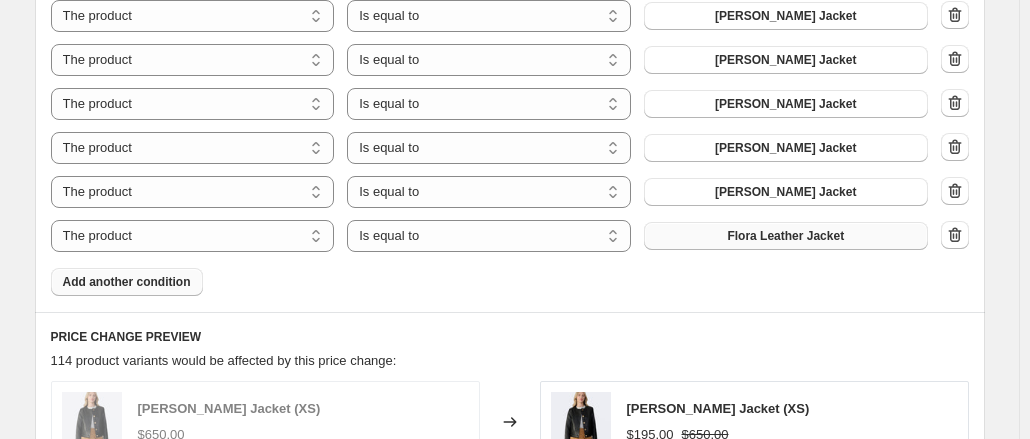 click on "Add another condition" at bounding box center (127, 282) 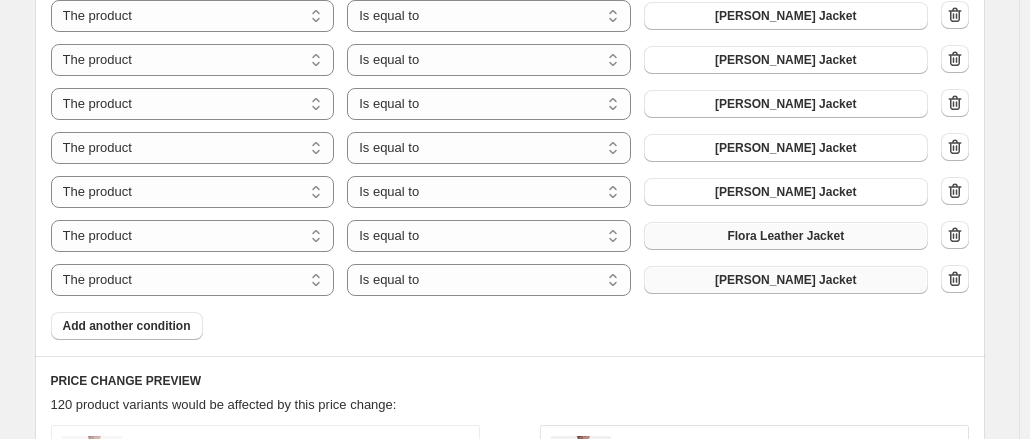 click on "[PERSON_NAME] Jacket" at bounding box center (786, 280) 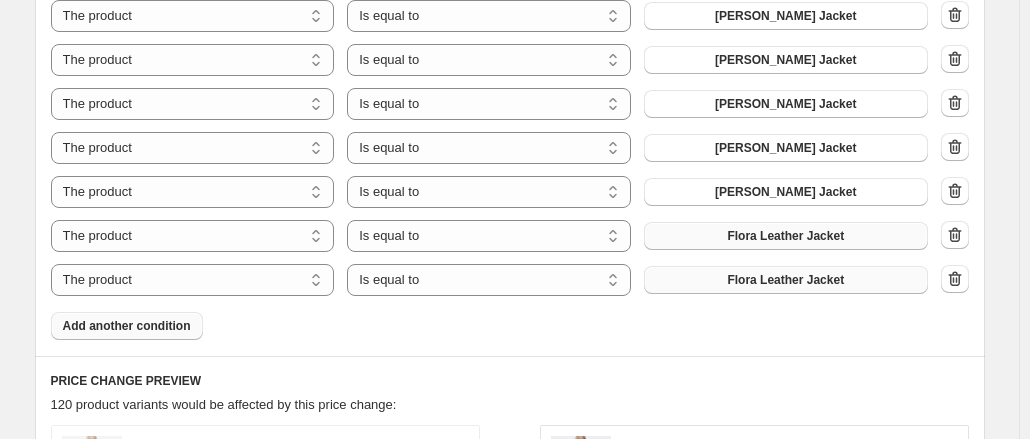 click on "Add another condition" at bounding box center (127, 326) 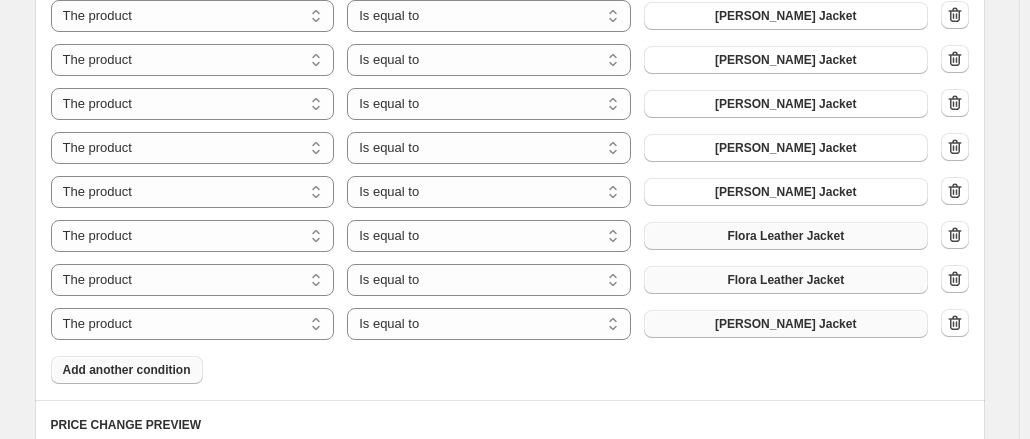 click on "[PERSON_NAME] Jacket" at bounding box center (785, 324) 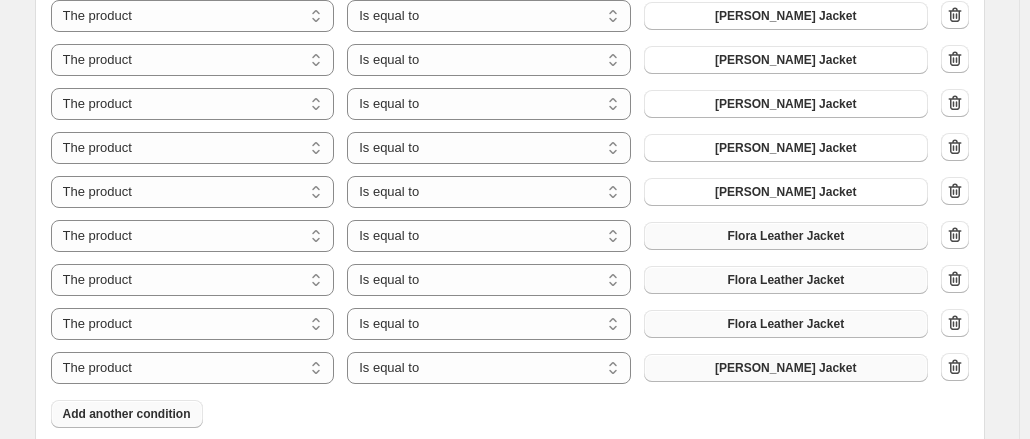 click on "[PERSON_NAME] Jacket" at bounding box center [786, 368] 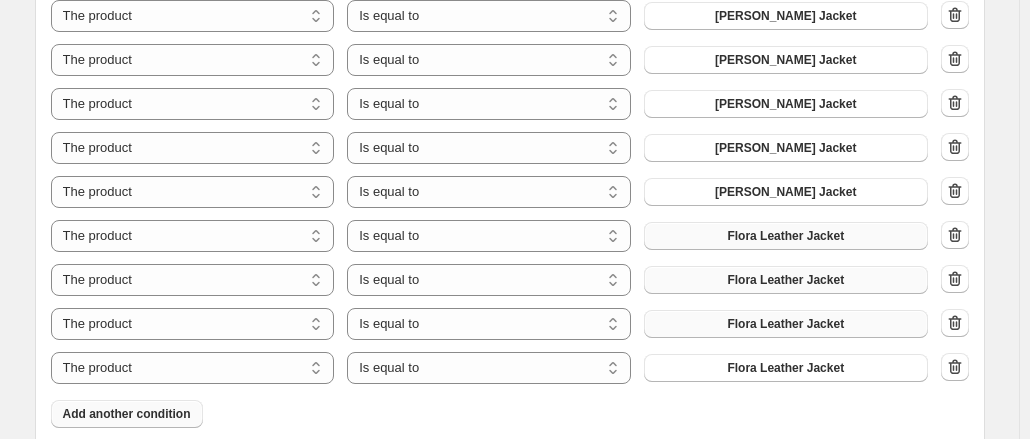 click on "Add another condition" at bounding box center (127, 414) 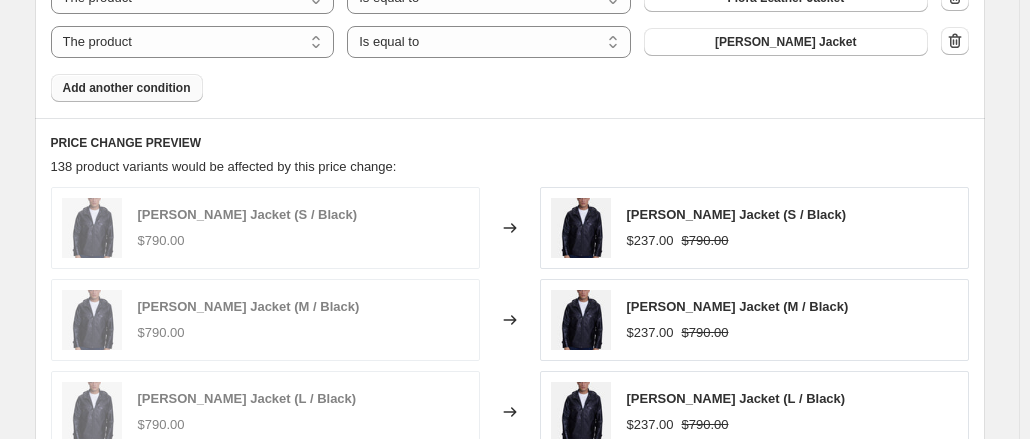 scroll, scrollTop: 2193, scrollLeft: 0, axis: vertical 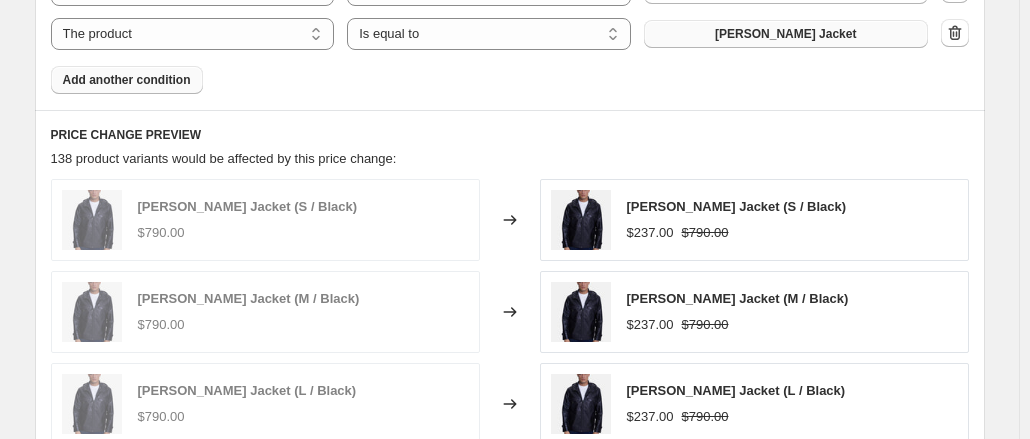 click on "[PERSON_NAME] Jacket" at bounding box center [785, 34] 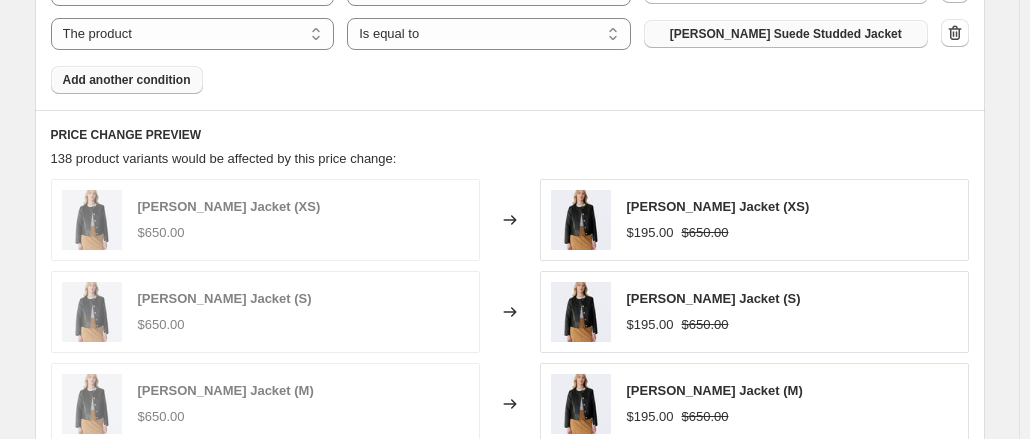 click on "Add another condition" at bounding box center [127, 80] 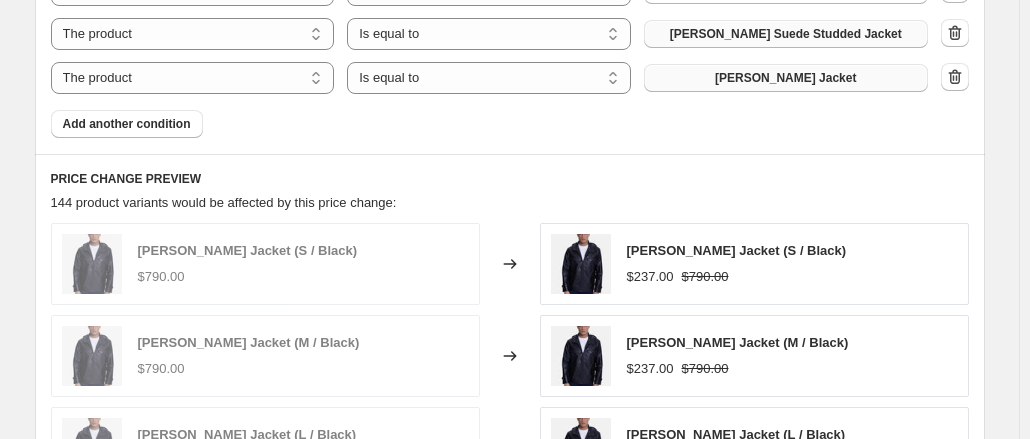 click on "[PERSON_NAME] Jacket" at bounding box center [786, 78] 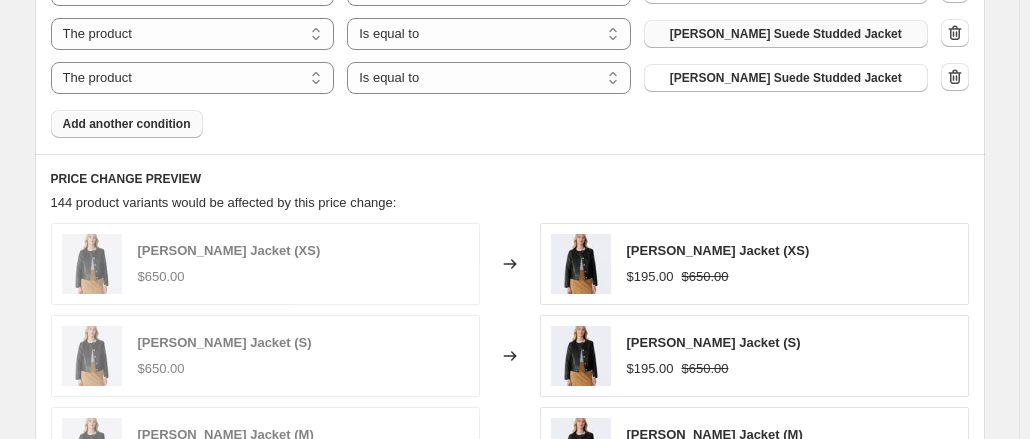 click on "Add another condition" at bounding box center (127, 124) 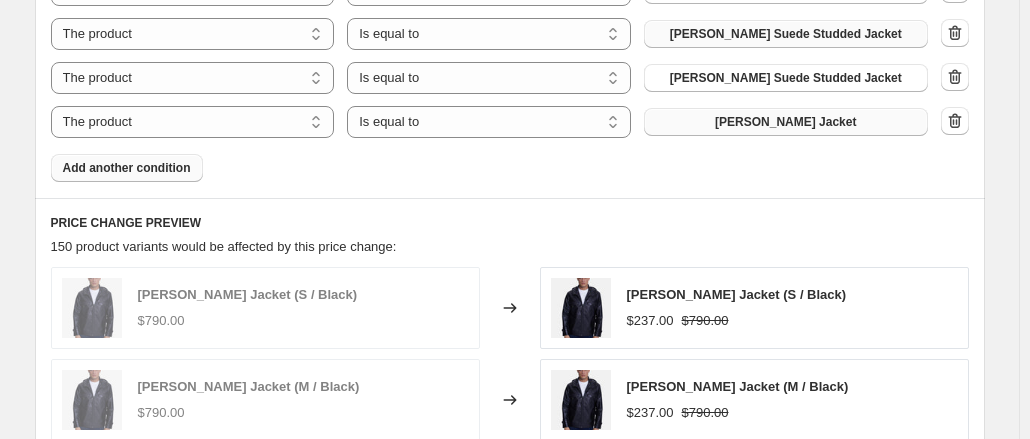 click on "[PERSON_NAME] Jacket" at bounding box center (785, 122) 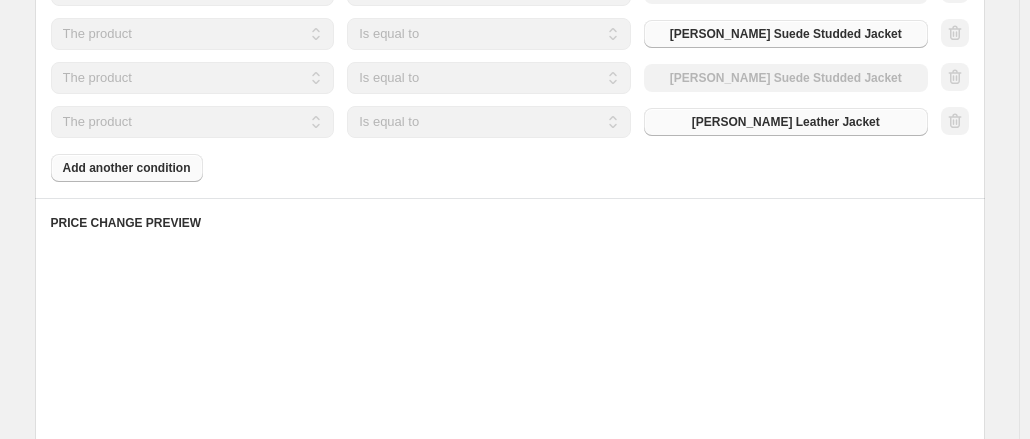 click on "Products must match: all conditions any condition The product The product's collection The product's tag The product's vendor The product's type The product's status The variant's title Inventory quantity The product Is equal to Is not equal to Is equal to [PERSON_NAME] Jacket The product The product's collection The product's tag The product's vendor The product's type The product's status The variant's title Inventory quantity The product Is equal to Is not equal to Is equal to Dahlia Suede Shirt Jacket The product The product's collection The product's tag The product's vendor The product's type The product's status The variant's title Inventory quantity The product Is equal to Is not equal to Is equal to Daisy Leather Jacket The product The product's collection The product's tag The product's vendor The product's type The product's status The variant's title Inventory quantity The product Is equal to Is not equal to Is equal to Daisy Leather Jacket The product The product's collection The product's tag" at bounding box center (510, -432) 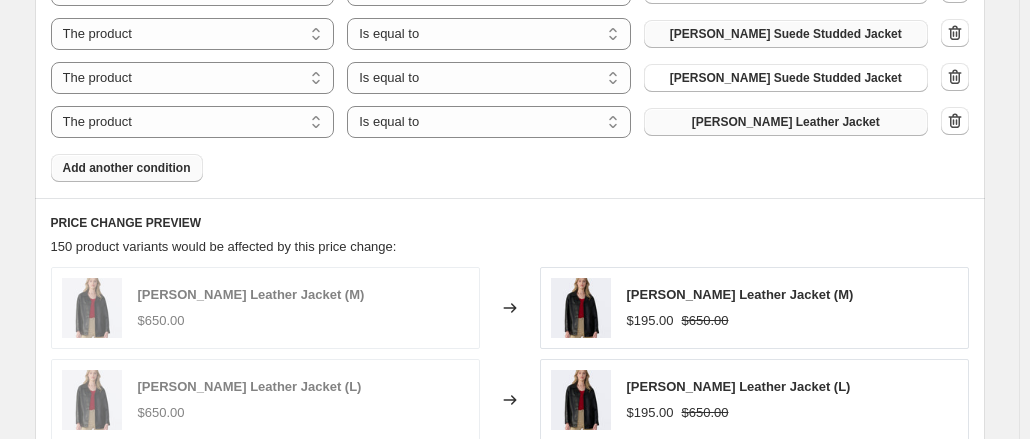 click on "Add another condition" at bounding box center [127, 168] 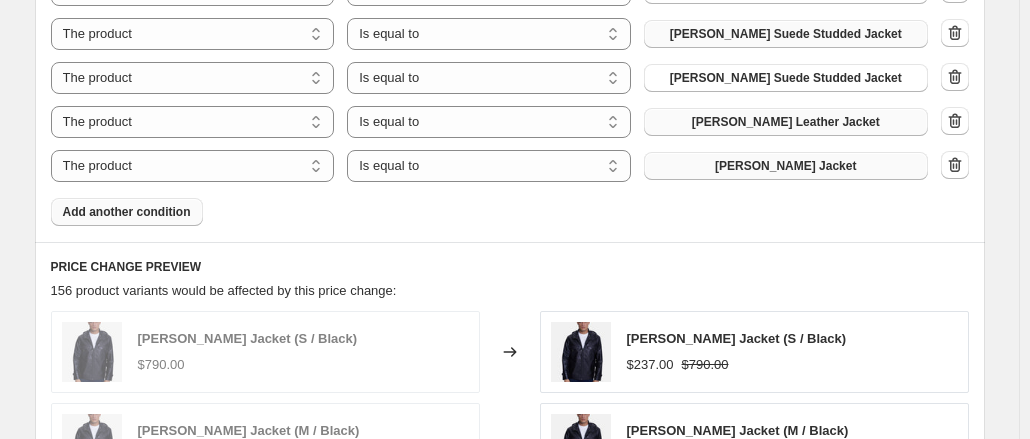 click on "[PERSON_NAME] Jacket" at bounding box center [785, 166] 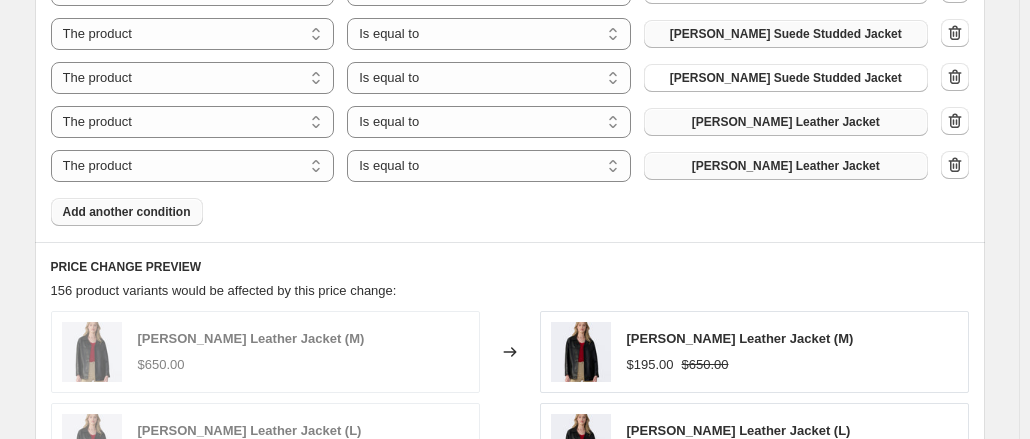 click on "Add another condition" at bounding box center [127, 212] 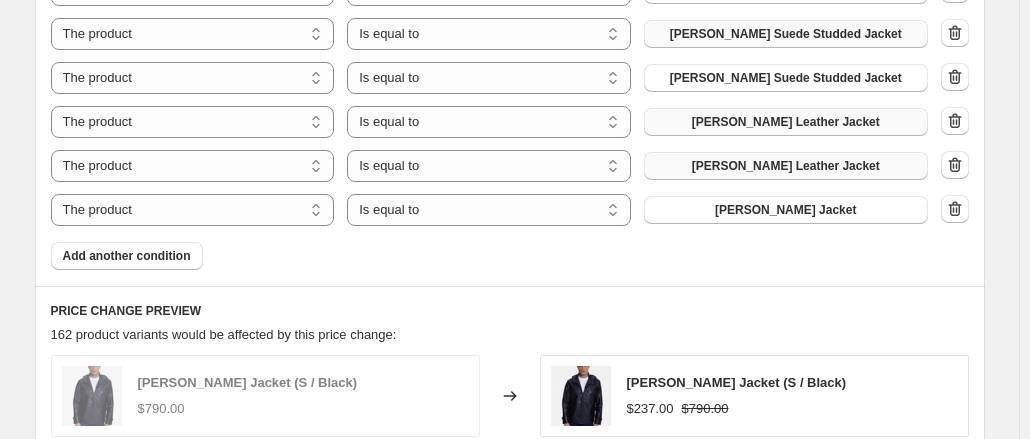 click on "The product The product's collection The product's tag The product's vendor The product's type The product's status The variant's title Inventory quantity The product Is equal to Is not equal to Is equal to [PERSON_NAME] Jacket" at bounding box center [489, 210] 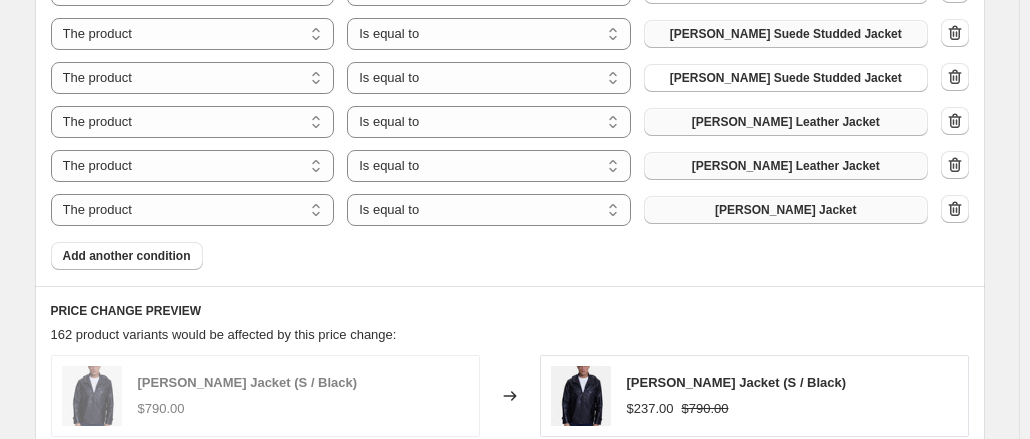 click on "[PERSON_NAME] Jacket" at bounding box center [786, 210] 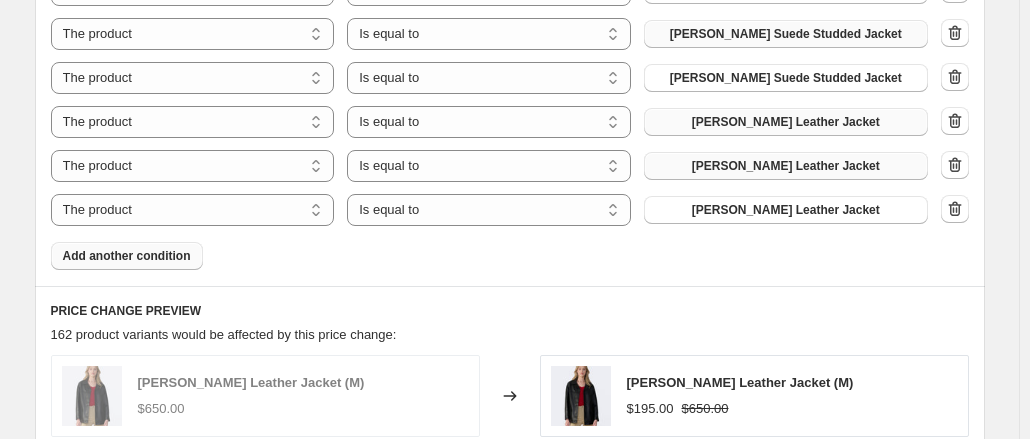 click on "Add another condition" at bounding box center (127, 256) 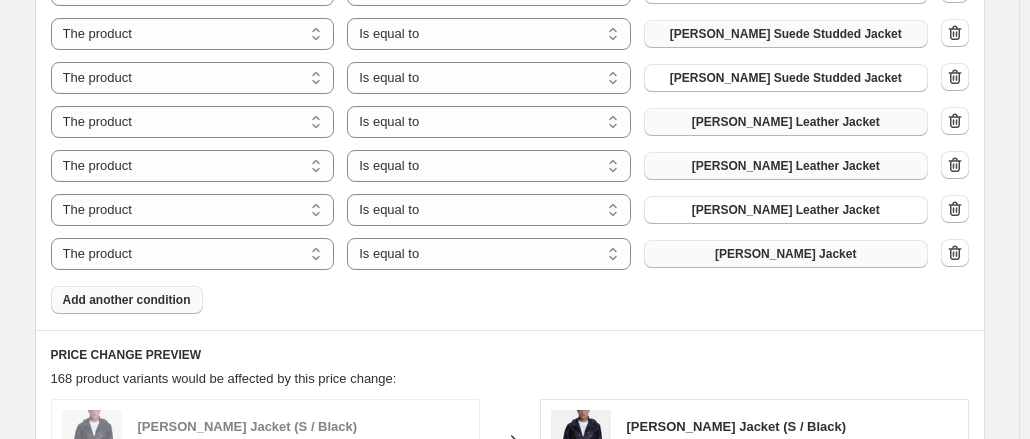 click on "[PERSON_NAME] Jacket" at bounding box center [785, 254] 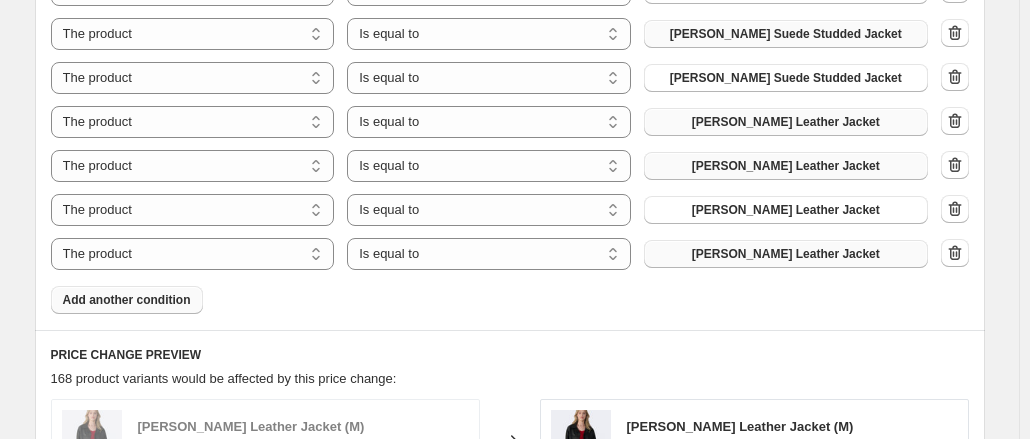 click on "Add another condition" at bounding box center [127, 300] 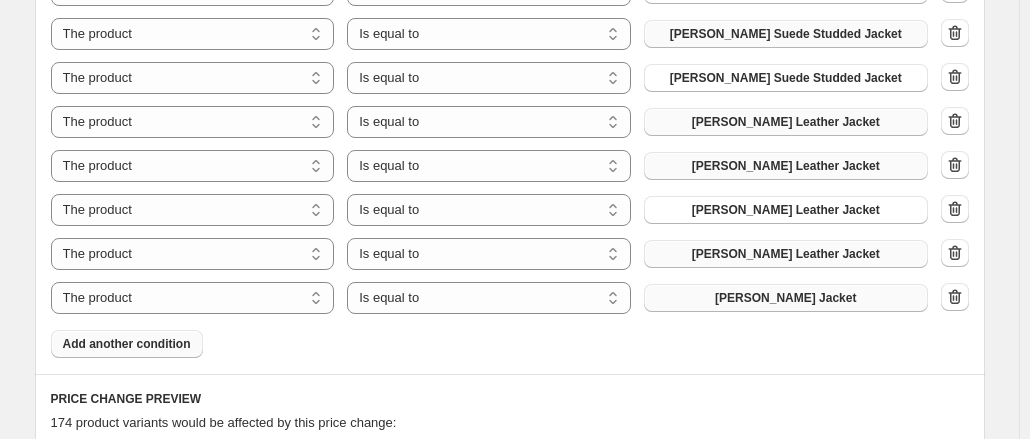 click on "[PERSON_NAME] Jacket" at bounding box center (786, 298) 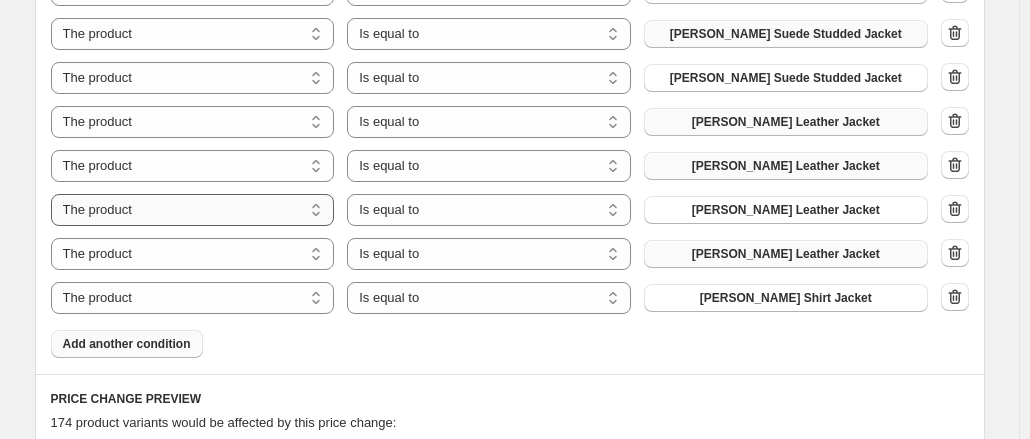 scroll, scrollTop: 2331, scrollLeft: 0, axis: vertical 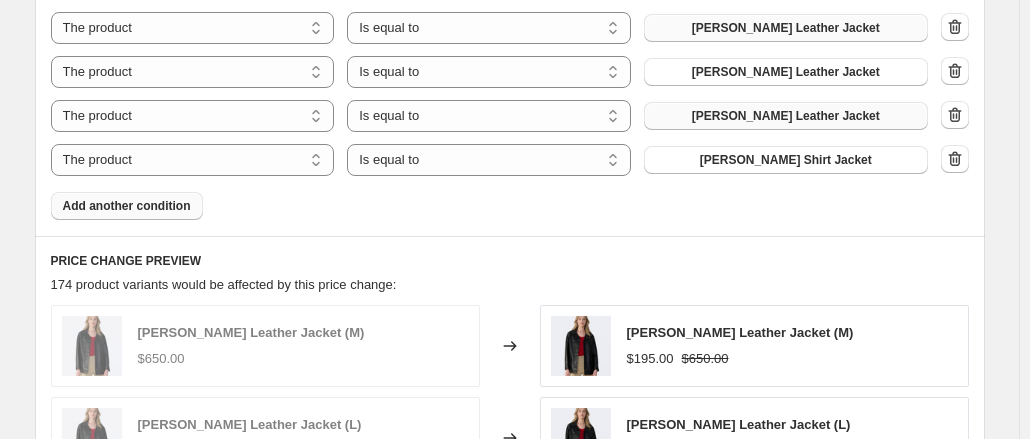 click on "Add another condition" at bounding box center [127, 206] 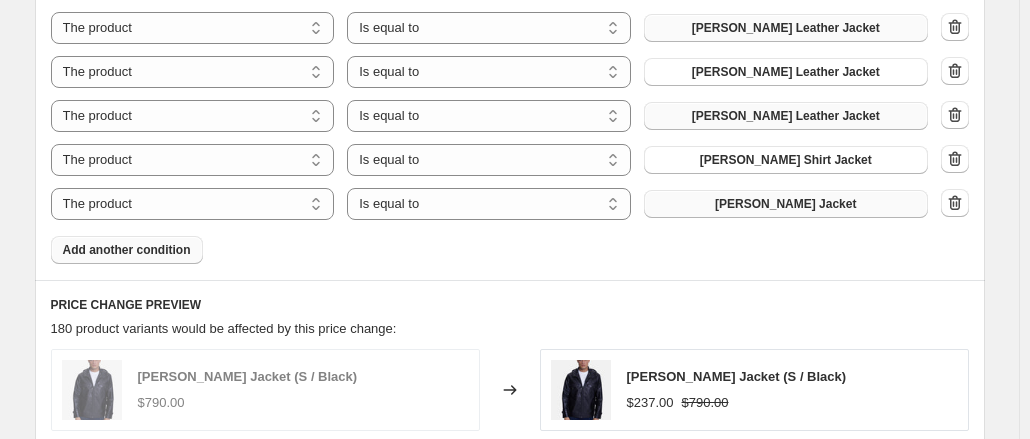 click on "[PERSON_NAME] Jacket" at bounding box center [786, 204] 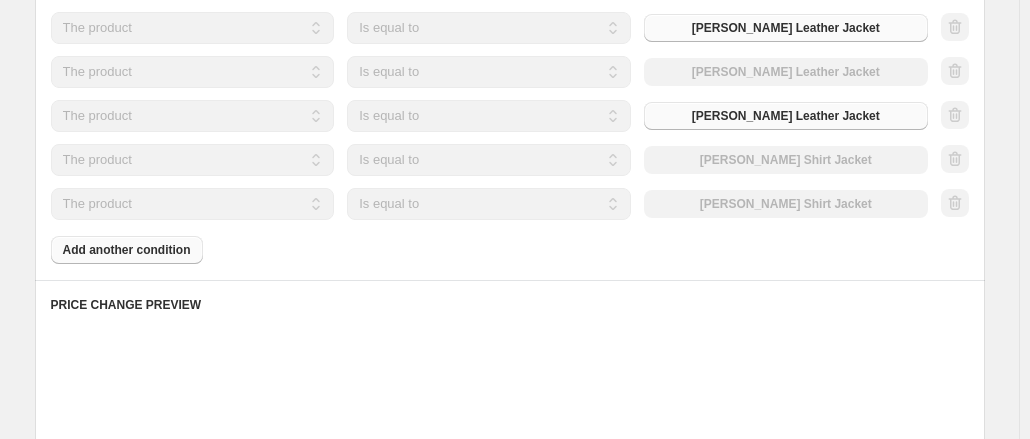 click on "Products must match: all conditions any condition The product The product's collection The product's tag The product's vendor The product's type The product's status The variant's title Inventory quantity The product Is equal to Is not equal to Is equal to [PERSON_NAME] Jacket The product The product's collection The product's tag The product's vendor The product's type The product's status The variant's title Inventory quantity The product Is equal to Is not equal to Is equal to Dahlia Suede Shirt Jacket The product The product's collection The product's tag The product's vendor The product's type The product's status The variant's title Inventory quantity The product Is equal to Is not equal to Is equal to Daisy Leather Jacket The product The product's collection The product's tag The product's vendor The product's type The product's status The variant's title Inventory quantity The product Is equal to Is not equal to Is equal to Daisy Leather Jacket The product The product's collection The product's tag" at bounding box center (510, -460) 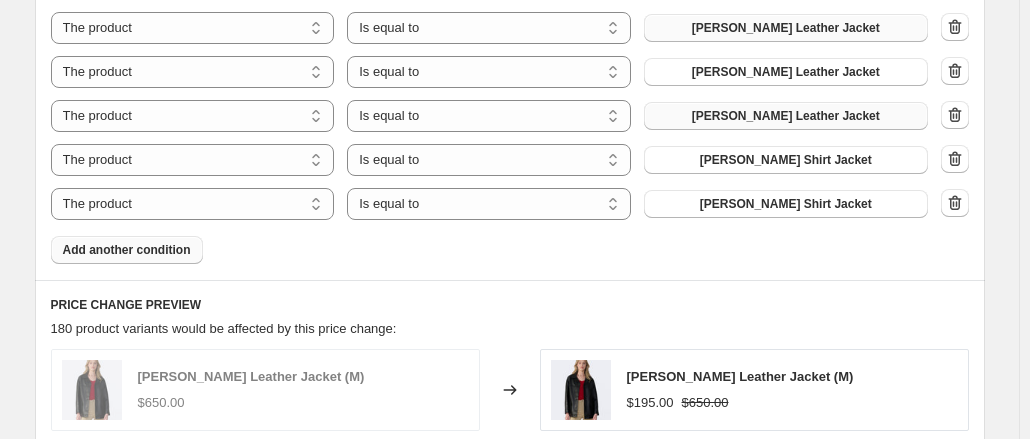 click on "Add another condition" at bounding box center (127, 250) 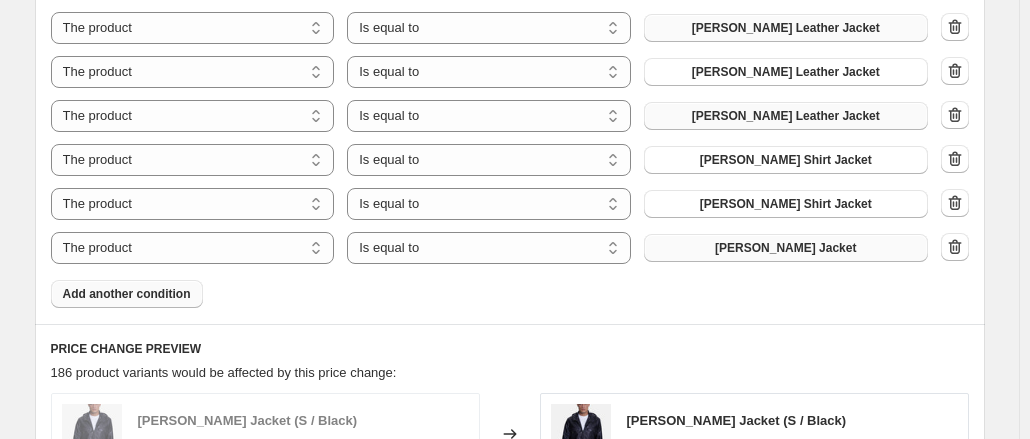 click on "[PERSON_NAME] Jacket" at bounding box center [786, 248] 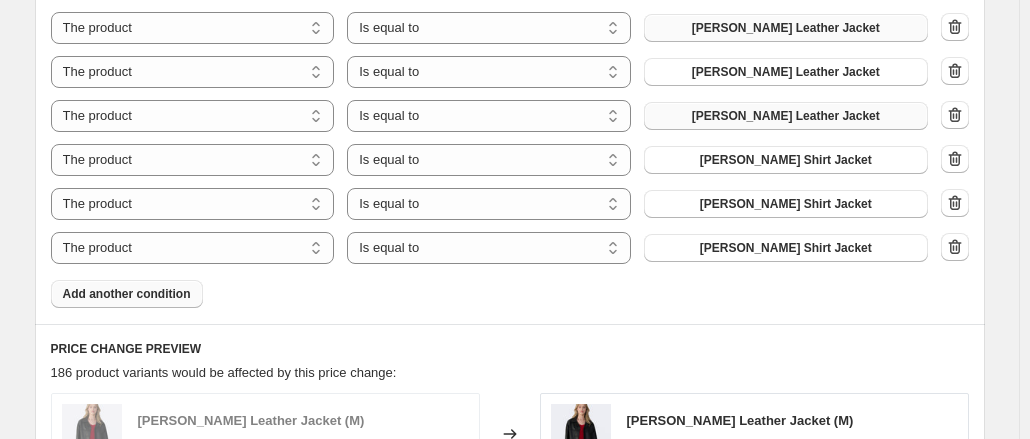 click on "Add another condition" at bounding box center (127, 294) 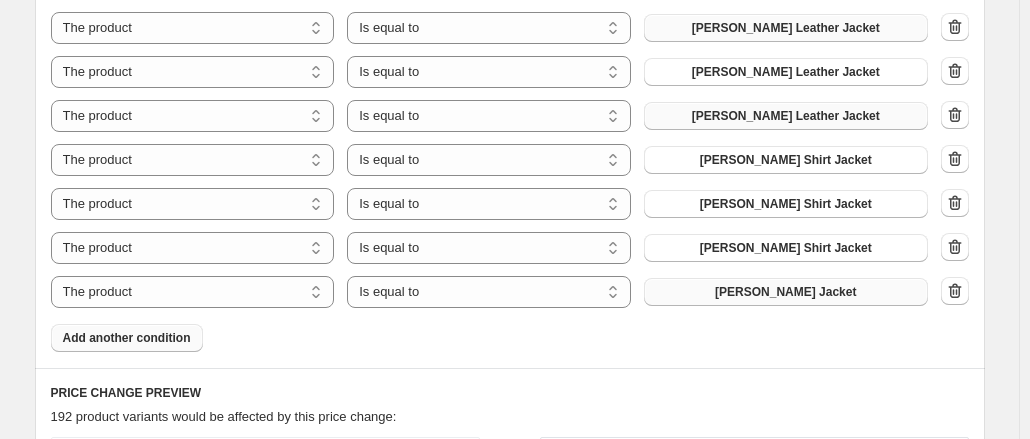 click on "[PERSON_NAME] Jacket" at bounding box center (786, 292) 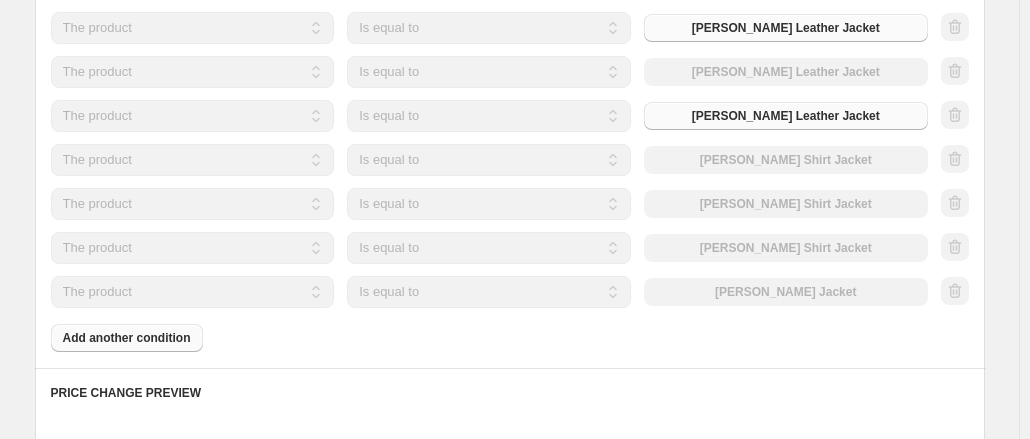click on "Products must match: all conditions any condition The product The product's collection The product's tag The product's vendor The product's type The product's status The variant's title Inventory quantity The product Is equal to Is not equal to Is equal to [PERSON_NAME] Jacket The product The product's collection The product's tag The product's vendor The product's type The product's status The variant's title Inventory quantity The product Is equal to Is not equal to Is equal to Dahlia Suede Shirt Jacket The product The product's collection The product's tag The product's vendor The product's type The product's status The variant's title Inventory quantity The product Is equal to Is not equal to Is equal to Daisy Leather Jacket The product The product's collection The product's tag The product's vendor The product's type The product's status The variant's title Inventory quantity The product Is equal to Is not equal to Is equal to Daisy Leather Jacket The product The product's collection The product's tag" at bounding box center [510, -416] 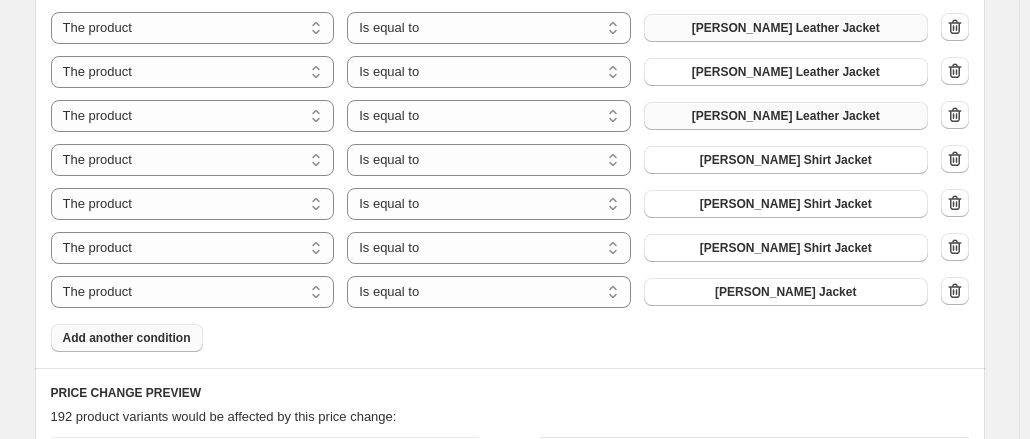 click on "Add another condition" at bounding box center (127, 338) 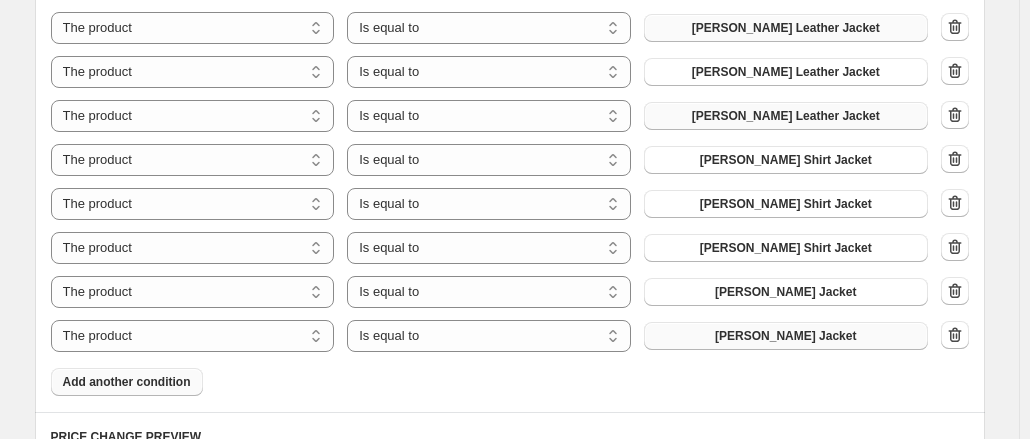 click on "[PERSON_NAME] Jacket" at bounding box center [785, 336] 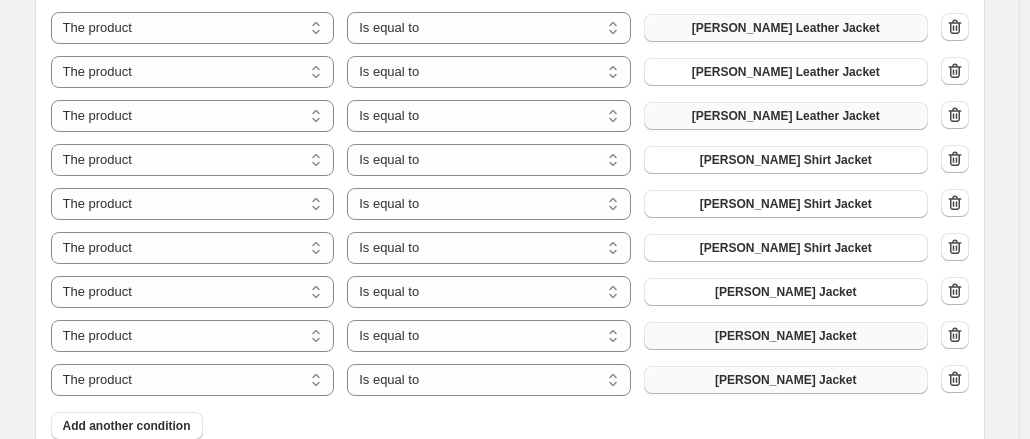 click on "[PERSON_NAME] Jacket" at bounding box center (786, 380) 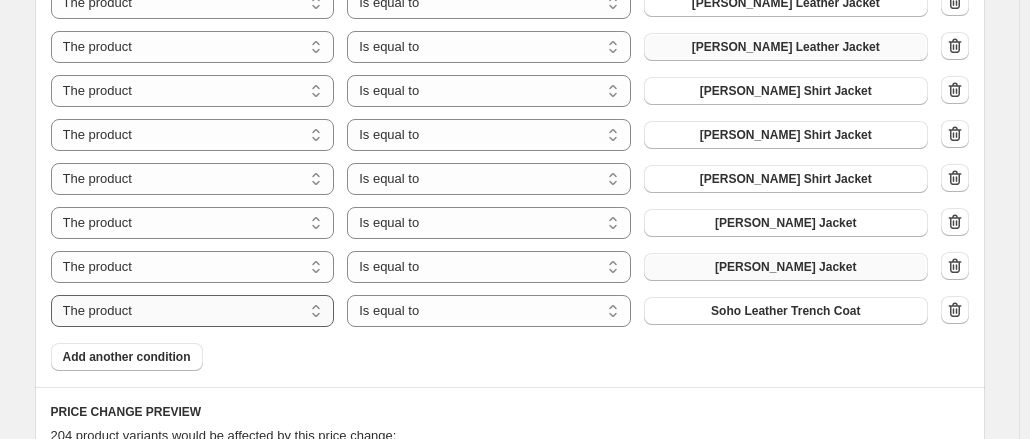 scroll, scrollTop: 2415, scrollLeft: 0, axis: vertical 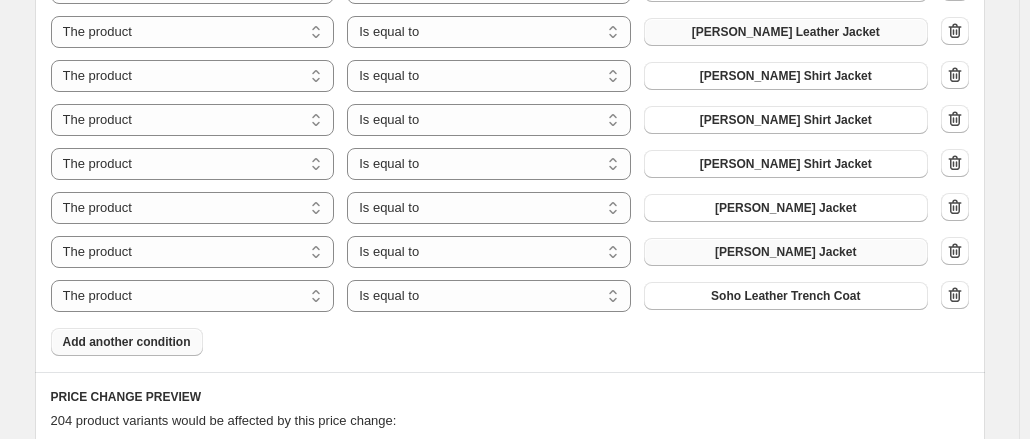click on "Add another condition" at bounding box center (127, 342) 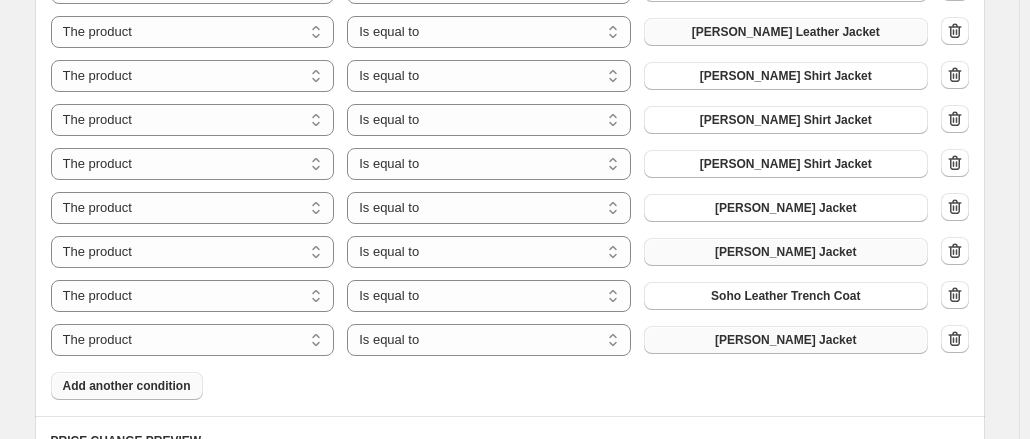 click on "[PERSON_NAME] Jacket" at bounding box center (786, 340) 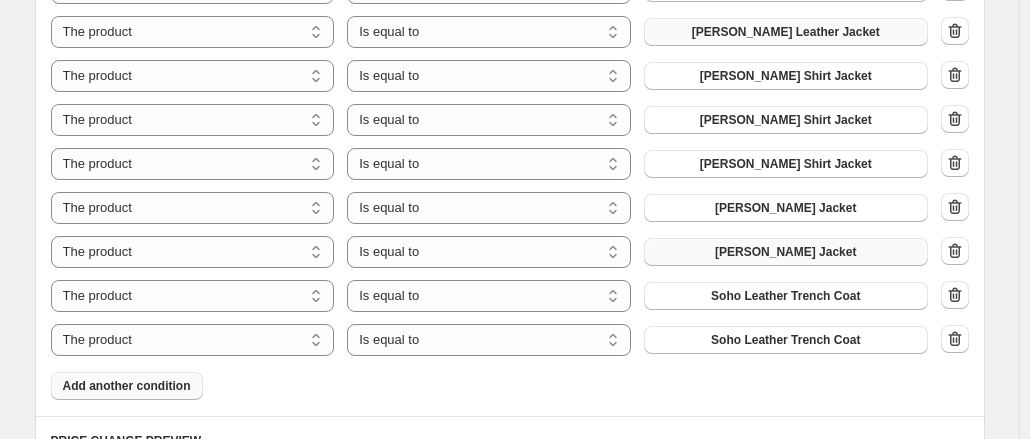 click on "Add another condition" at bounding box center [127, 386] 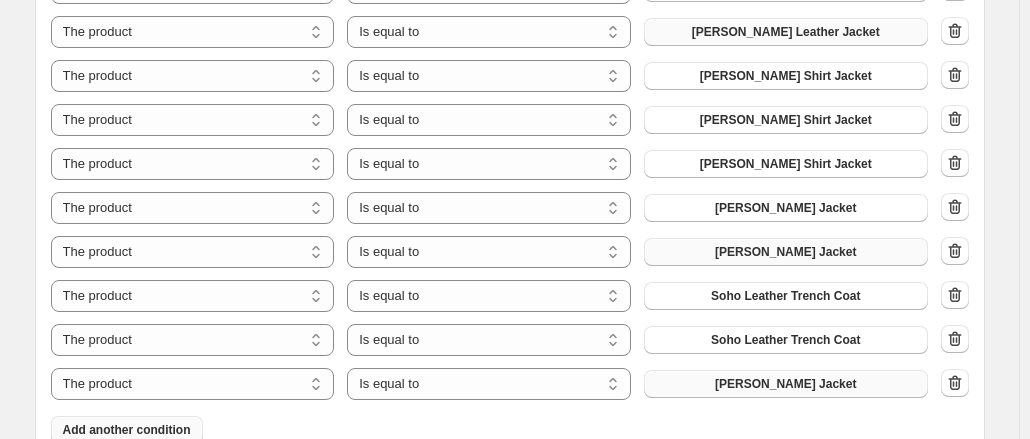 click on "[PERSON_NAME] Jacket" at bounding box center [786, 384] 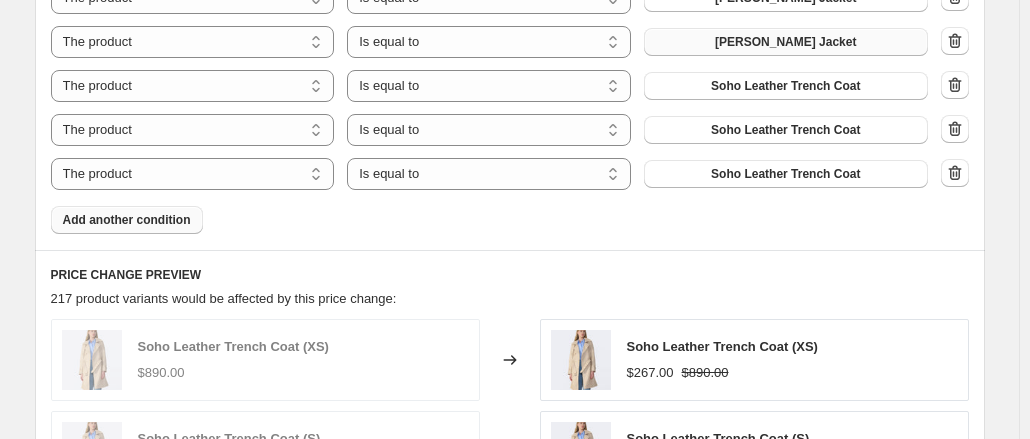 scroll, scrollTop: 2673, scrollLeft: 0, axis: vertical 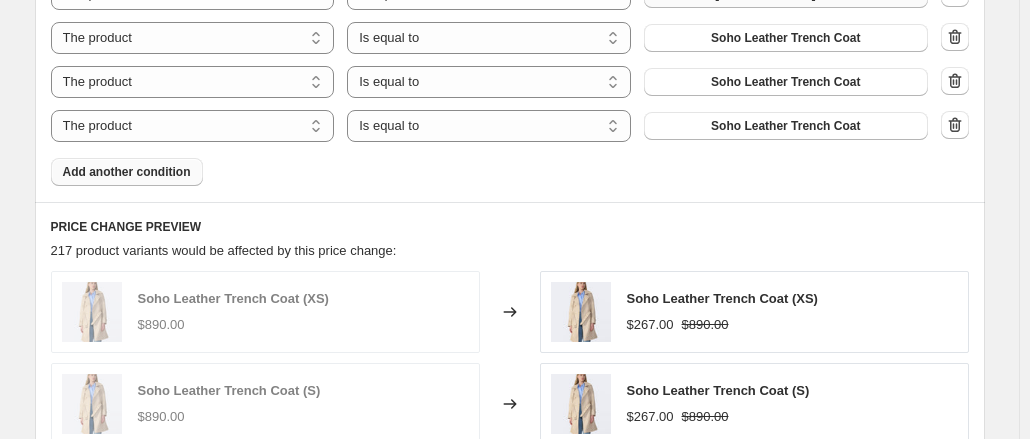 click on "Add another condition" at bounding box center [127, 172] 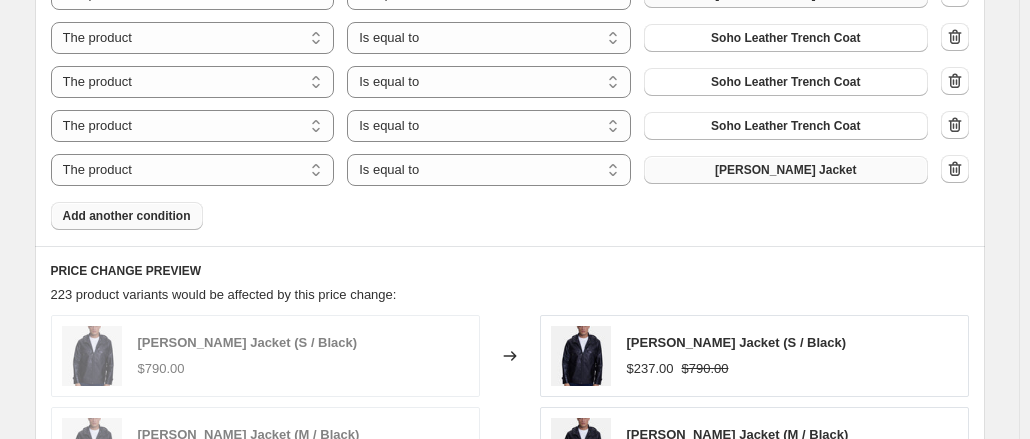 click on "[PERSON_NAME] Jacket" at bounding box center (786, 170) 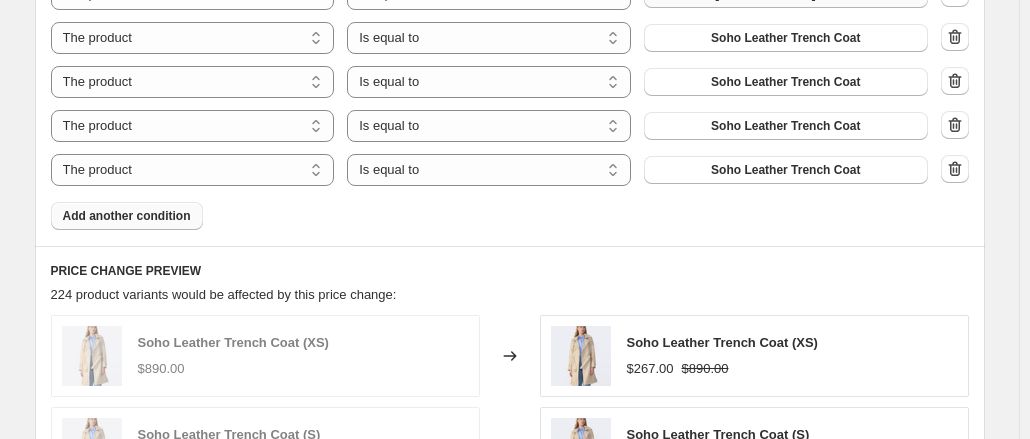 click on "Add another condition" at bounding box center (127, 216) 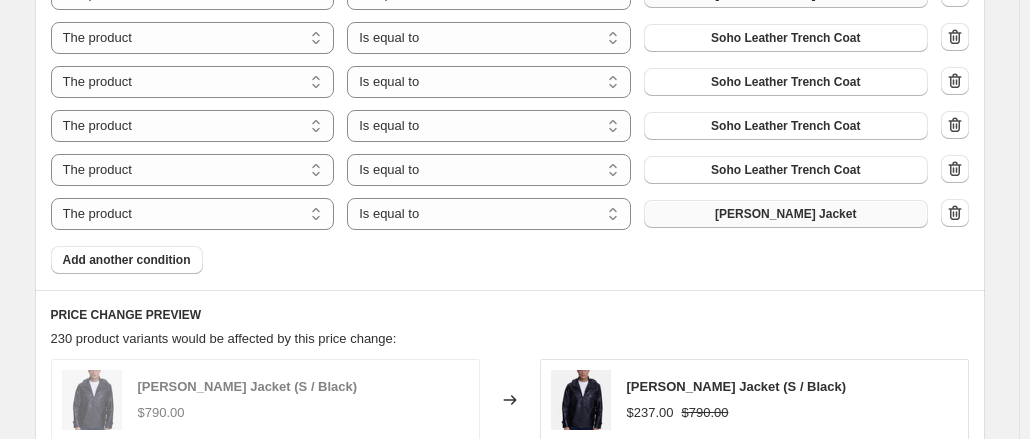 click on "[PERSON_NAME] Jacket" at bounding box center [785, 214] 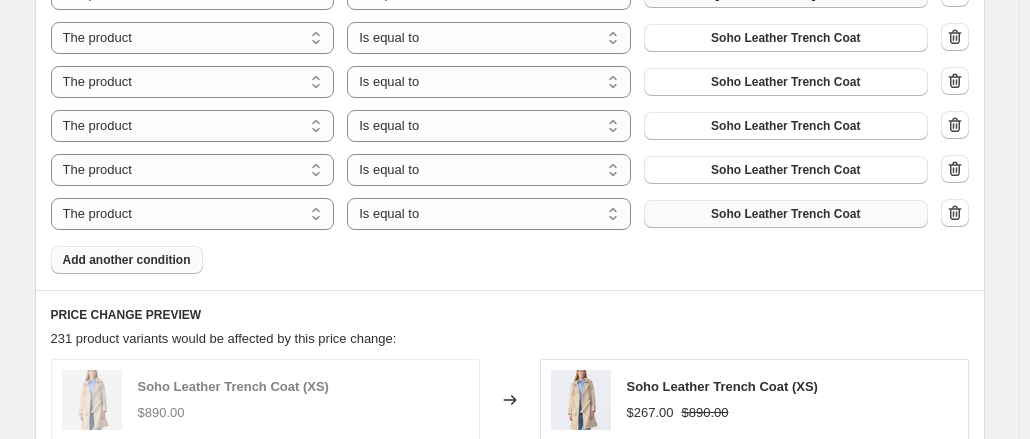 click on "Add another condition" at bounding box center (127, 260) 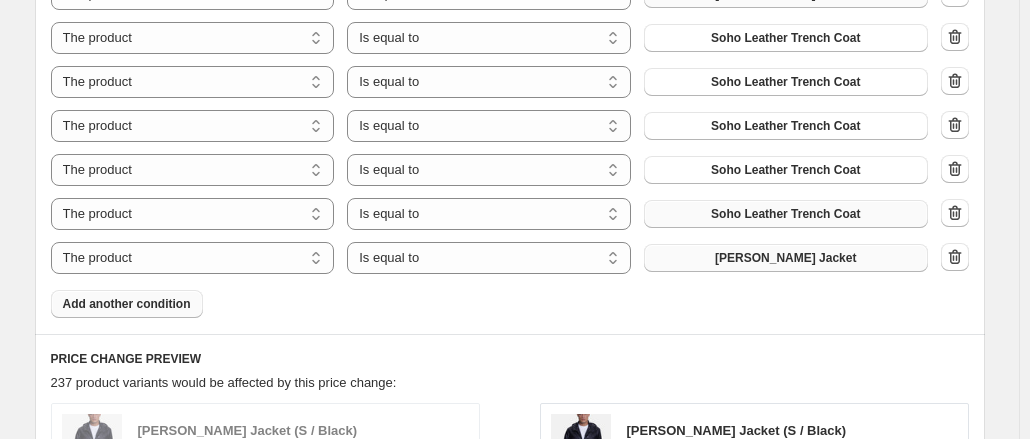 click on "[PERSON_NAME] Jacket" at bounding box center (785, 258) 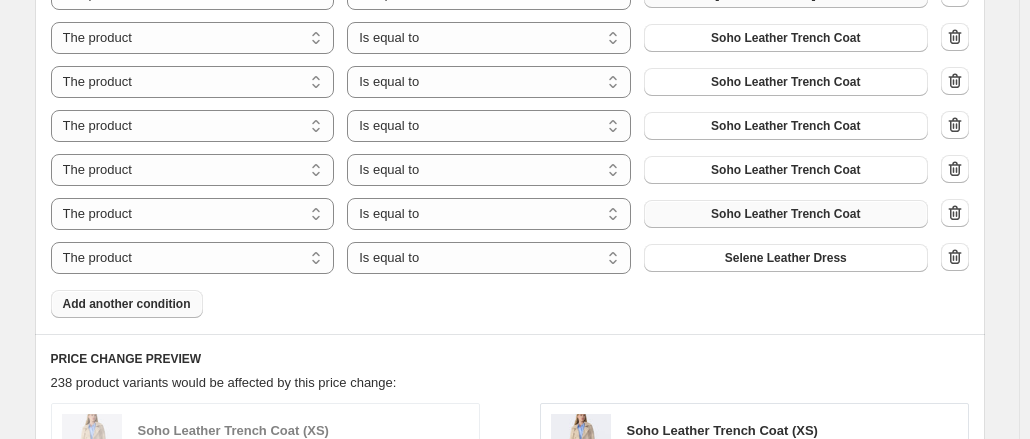 click on "Add another condition" at bounding box center (127, 304) 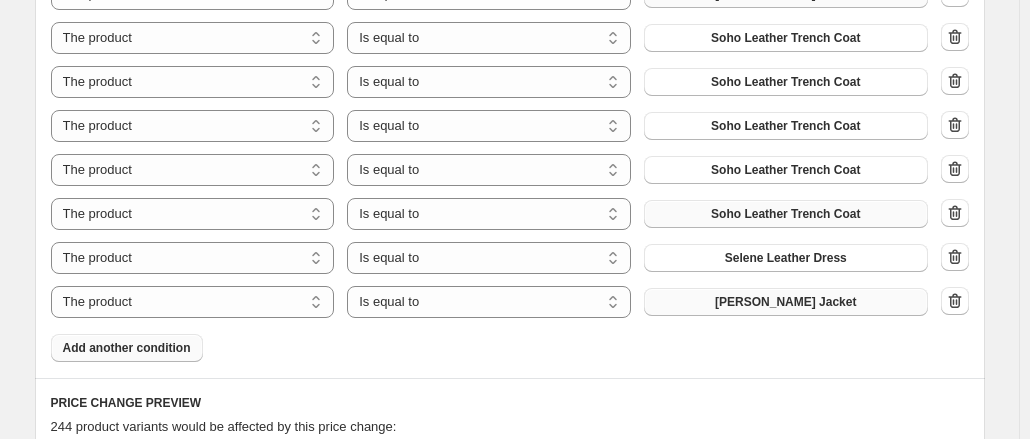 click on "[PERSON_NAME] Jacket" at bounding box center (786, 302) 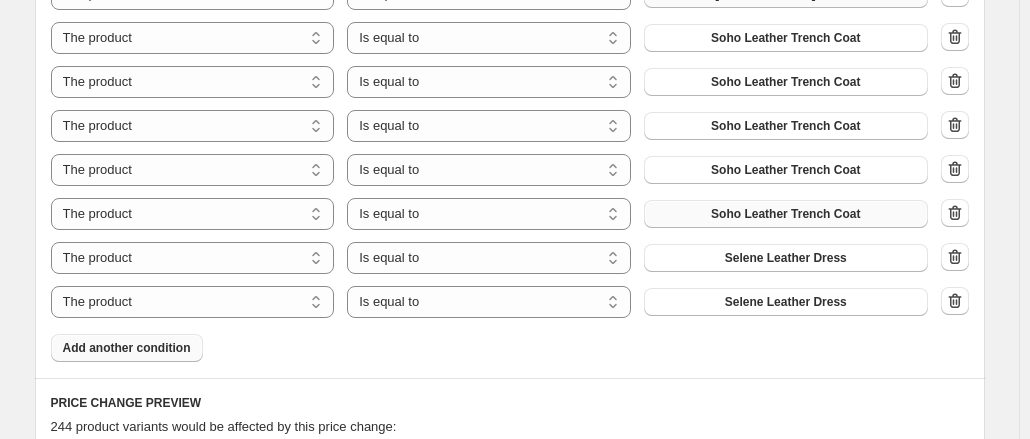 click on "Add another condition" at bounding box center [127, 348] 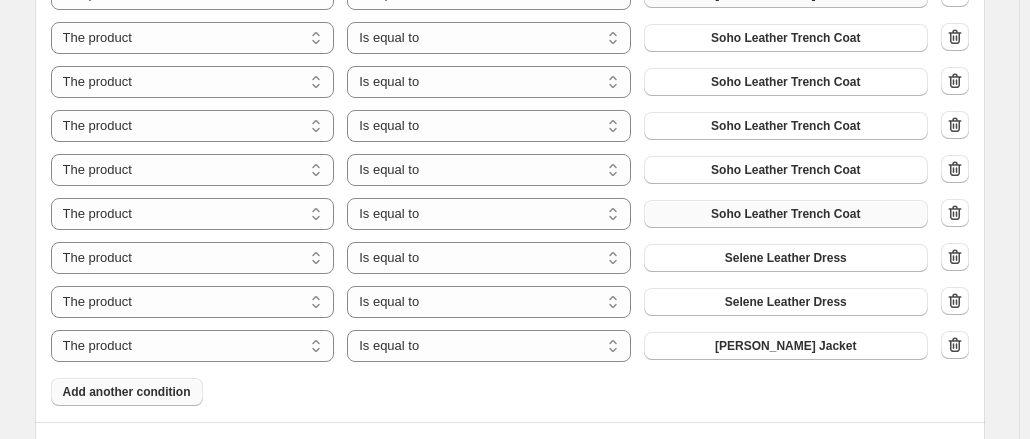 click on "Add another condition" at bounding box center (127, 392) 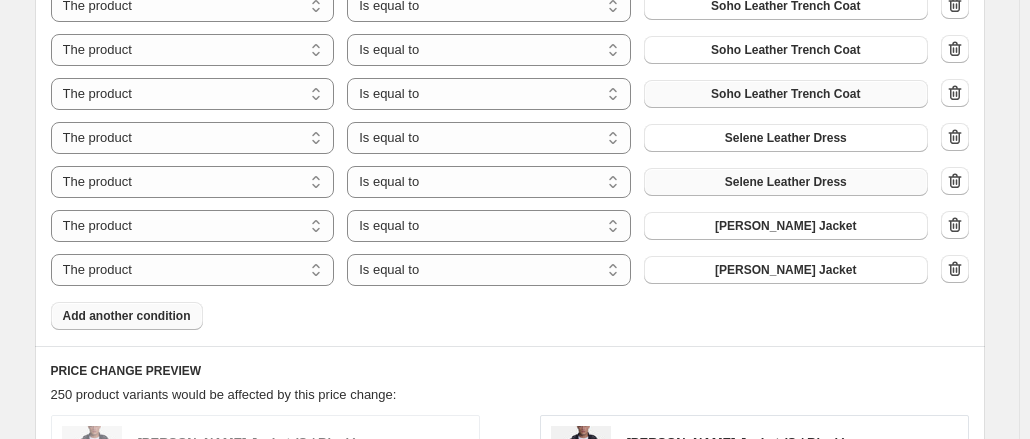 scroll, scrollTop: 2801, scrollLeft: 0, axis: vertical 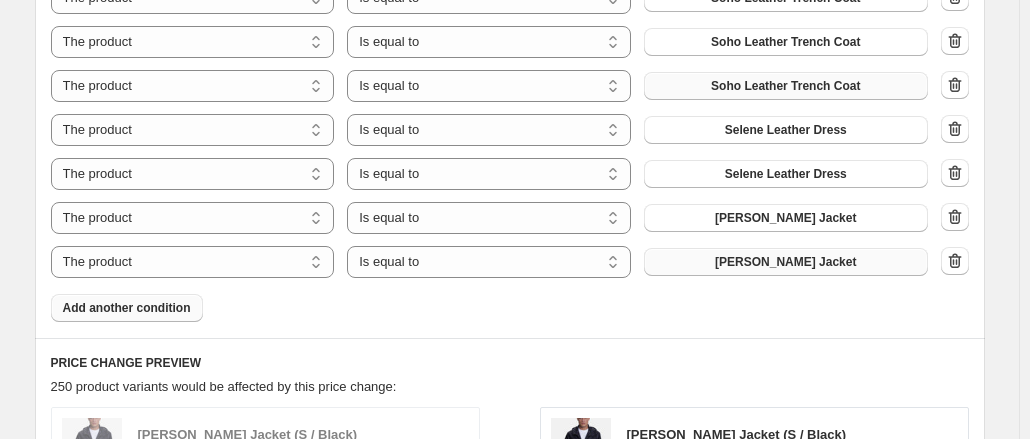 click on "[PERSON_NAME] Jacket" at bounding box center [786, 262] 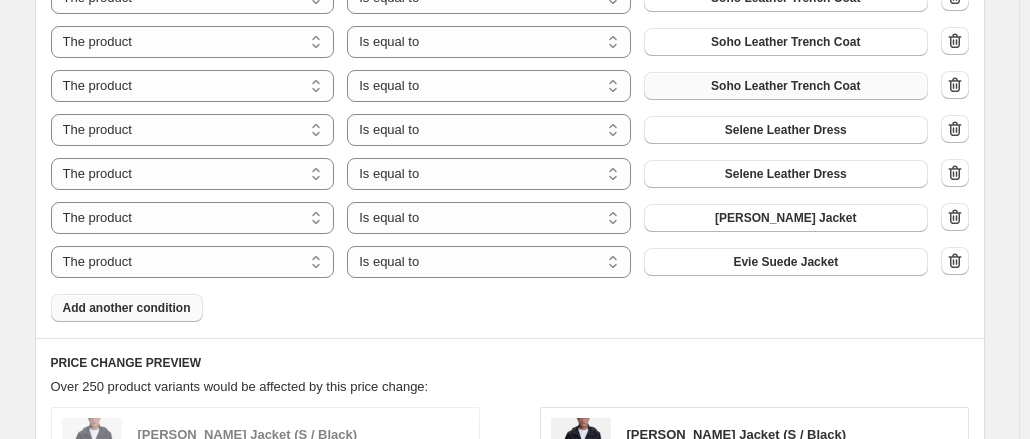click on "Add another condition" at bounding box center (127, 308) 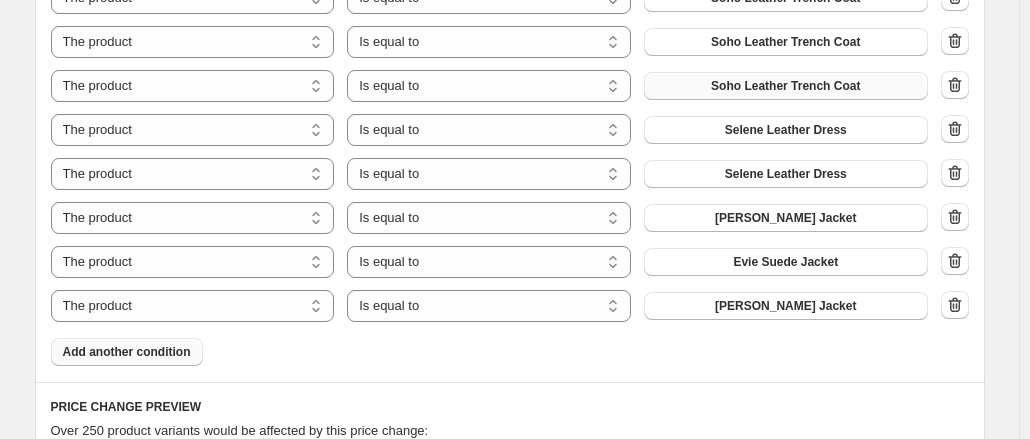 click on "[PERSON_NAME] Jacket" at bounding box center (785, 306) 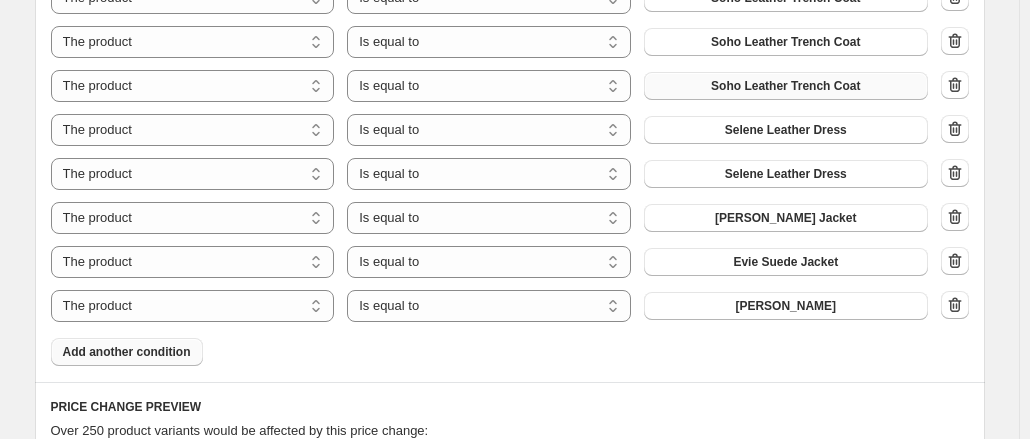 click on "Add another condition" at bounding box center [127, 352] 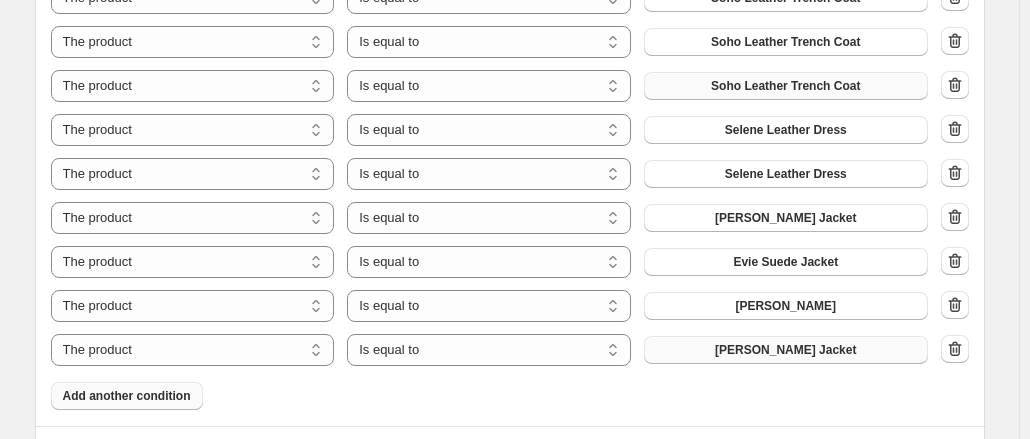 click on "[PERSON_NAME] Jacket" at bounding box center (785, 350) 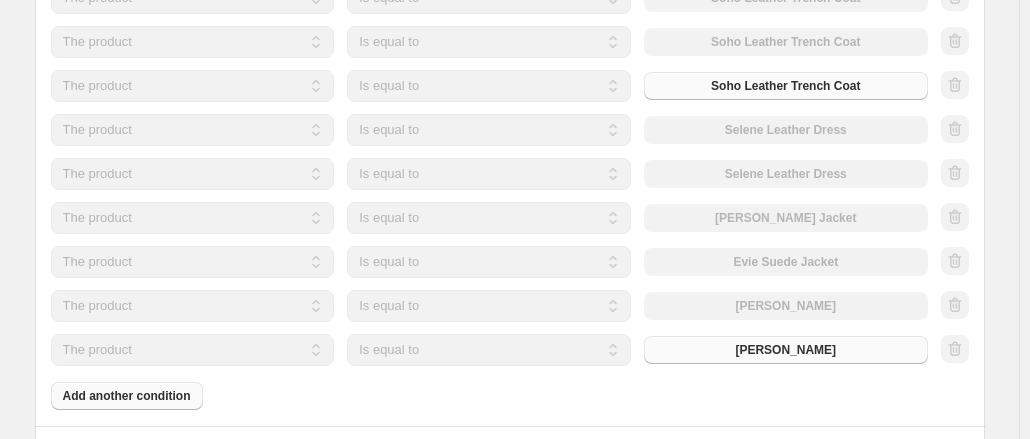scroll, scrollTop: 3054, scrollLeft: 0, axis: vertical 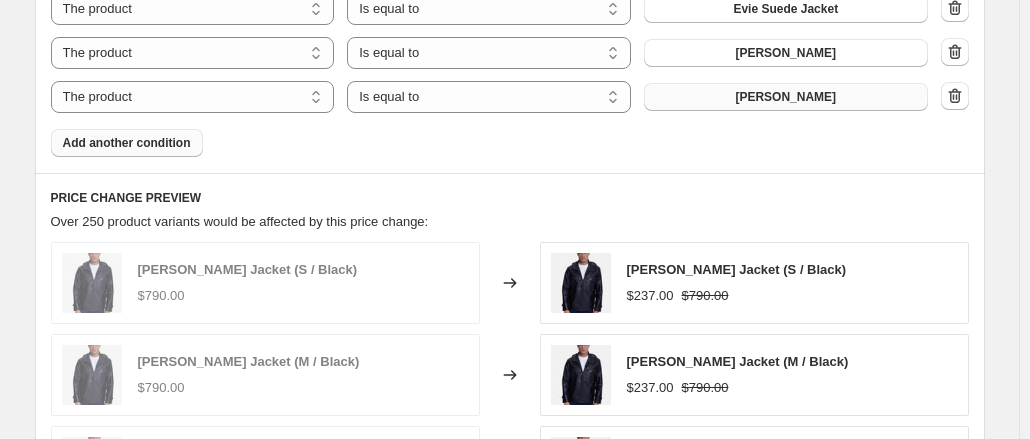 click on "Add another condition" at bounding box center [127, 143] 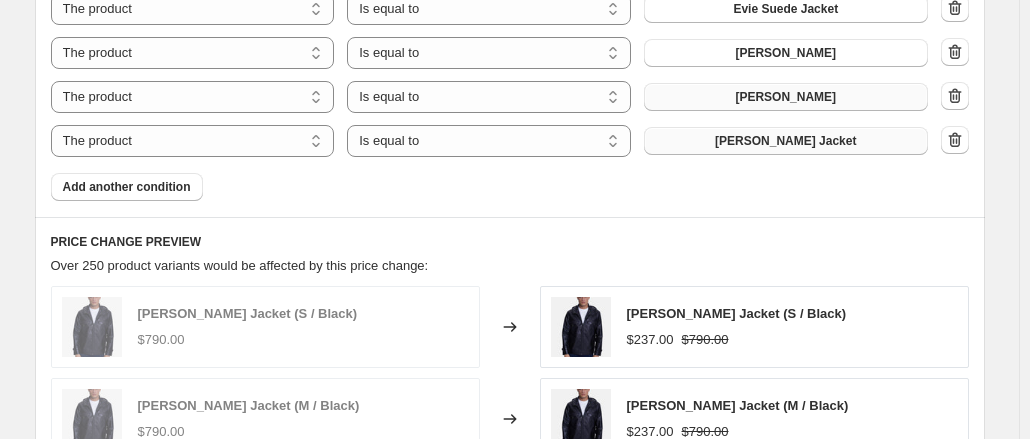 click on "[PERSON_NAME] Jacket" at bounding box center [786, 141] 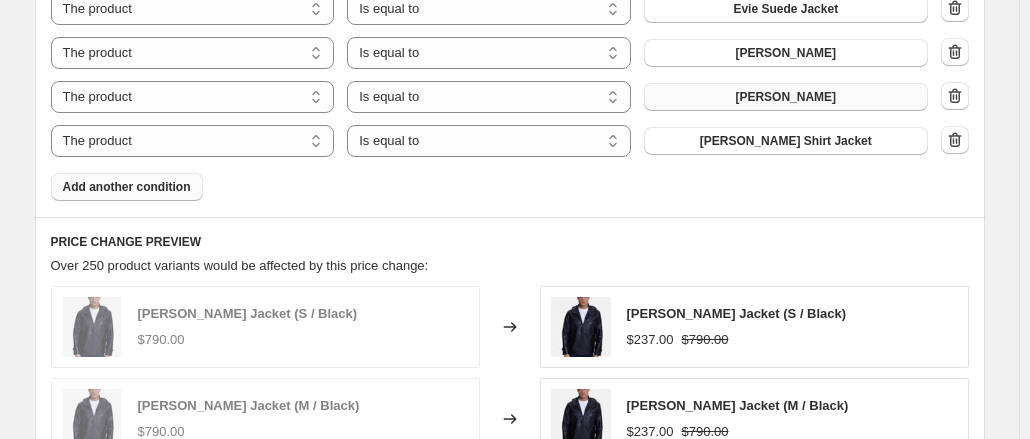click on "Add another condition" at bounding box center [127, 187] 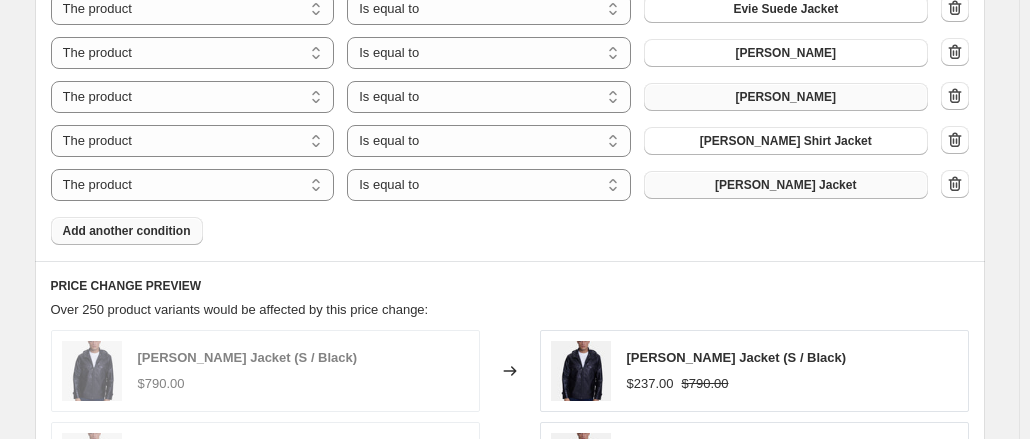 click on "[PERSON_NAME] Jacket" at bounding box center [786, 185] 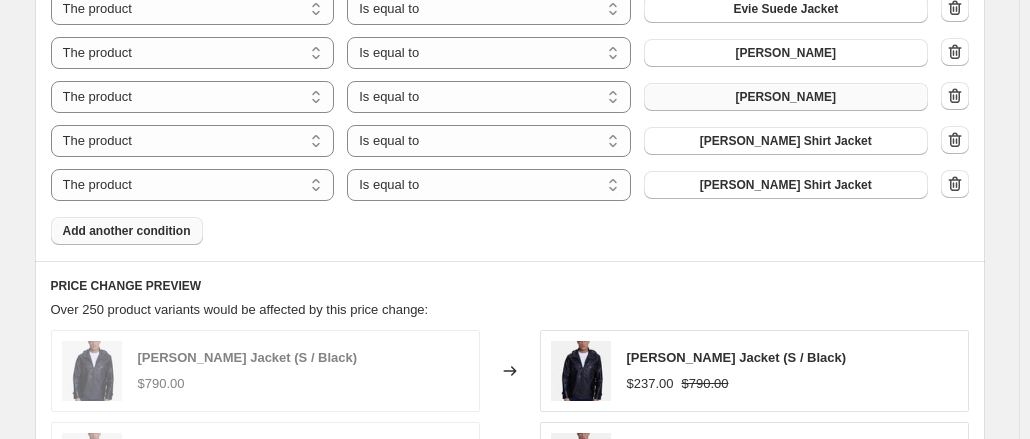 click on "Add another condition" at bounding box center (127, 231) 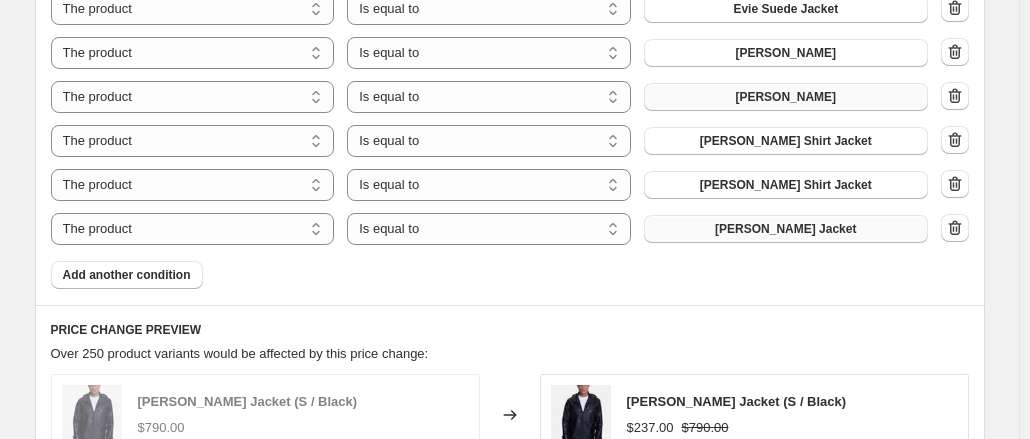 click on "[PERSON_NAME] Jacket" at bounding box center (785, 229) 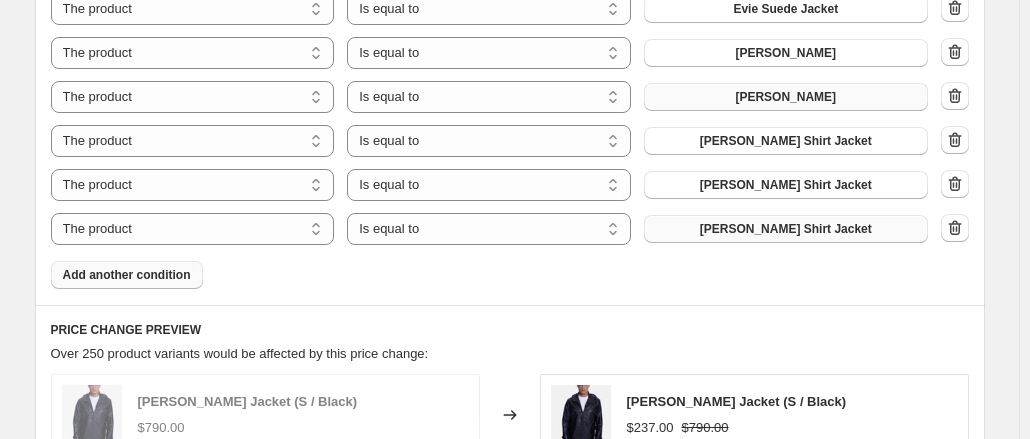 click on "Add another condition" at bounding box center (127, 275) 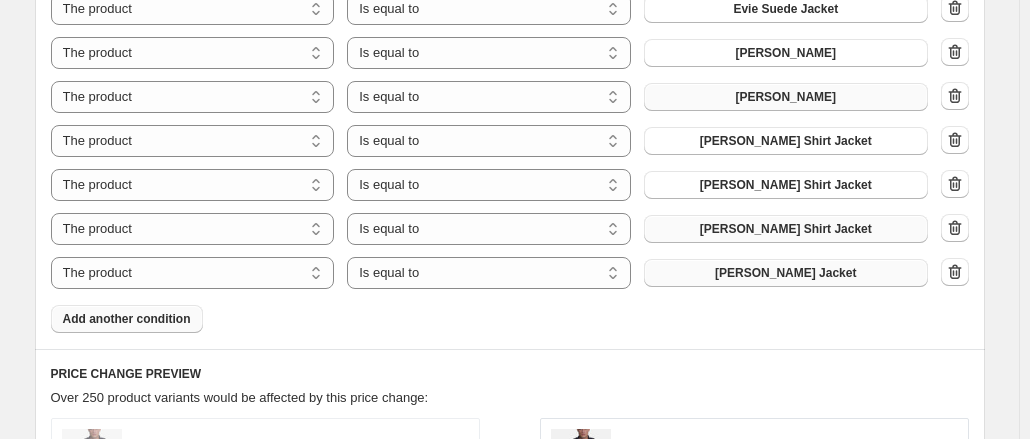 click on "[PERSON_NAME] Jacket" at bounding box center [785, 273] 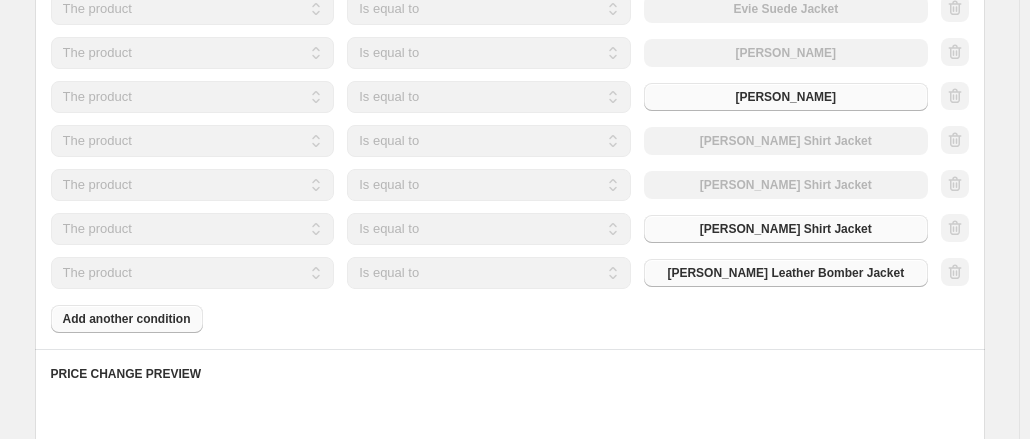 click on "Products must match: all conditions any condition The product The product's collection The product's tag The product's vendor The product's type The product's status The variant's title Inventory quantity The product Is equal to Is not equal to Is equal to [PERSON_NAME] Jacket The product The product's collection The product's tag The product's vendor The product's type The product's status The variant's title Inventory quantity The product Is equal to Is not equal to Is equal to Dahlia Suede Shirt Jacket The product The product's collection The product's tag The product's vendor The product's type The product's status The variant's title Inventory quantity The product Is equal to Is not equal to Is equal to Daisy Leather Jacket The product The product's collection The product's tag The product's vendor The product's type The product's status The variant's title Inventory quantity The product Is equal to Is not equal to Is equal to Daisy Leather Jacket The product The product's collection The product's tag" at bounding box center (510, -787) 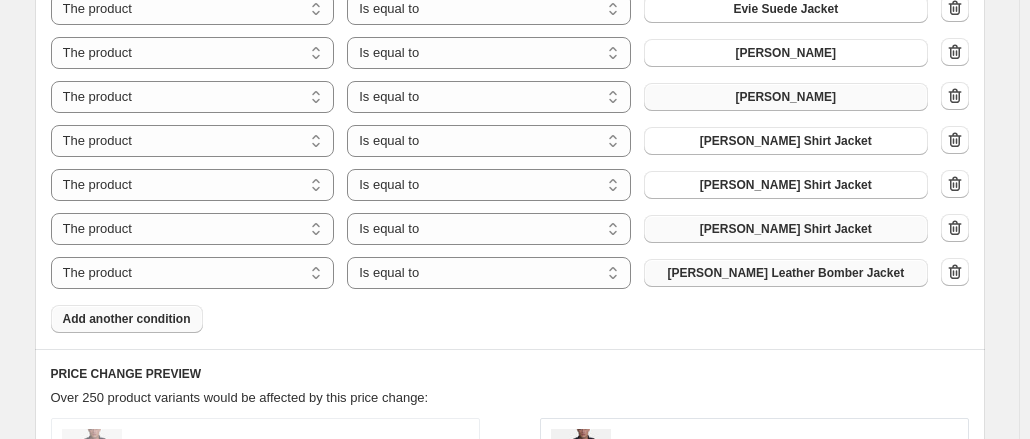 click on "Add another condition" at bounding box center [127, 319] 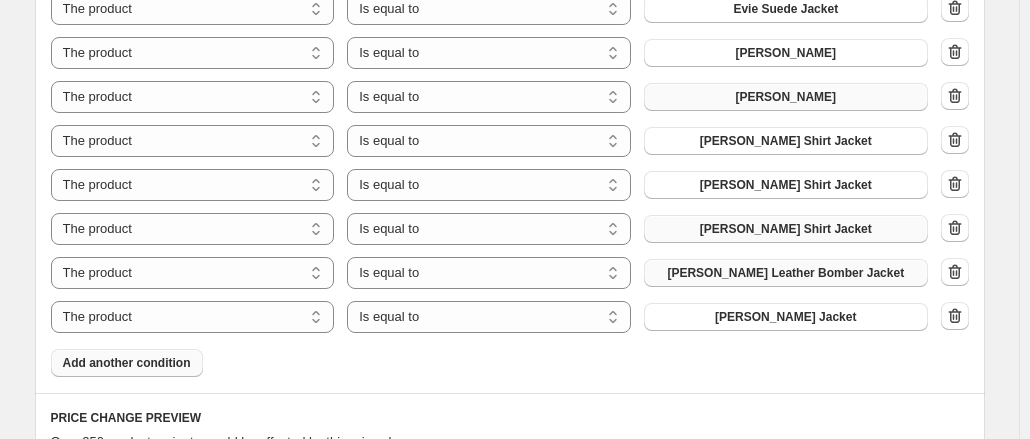 click on "Add another condition" at bounding box center [127, 363] 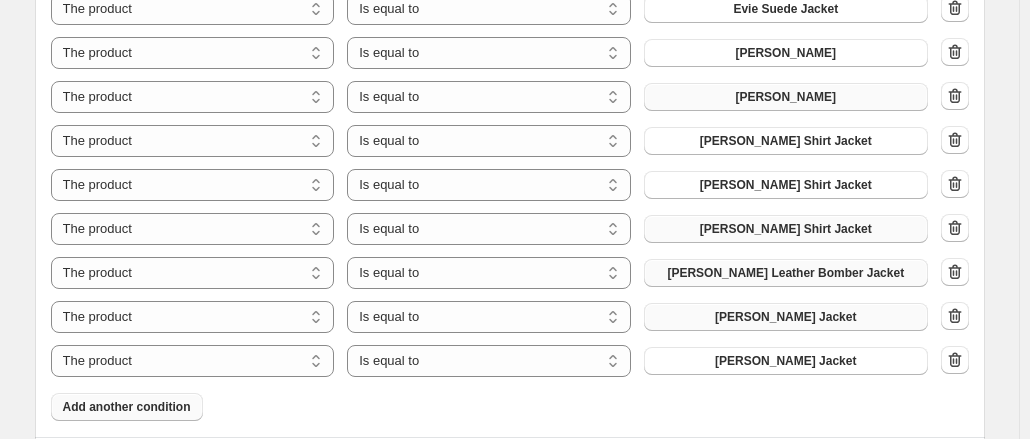 click on "[PERSON_NAME] Jacket" at bounding box center [785, 317] 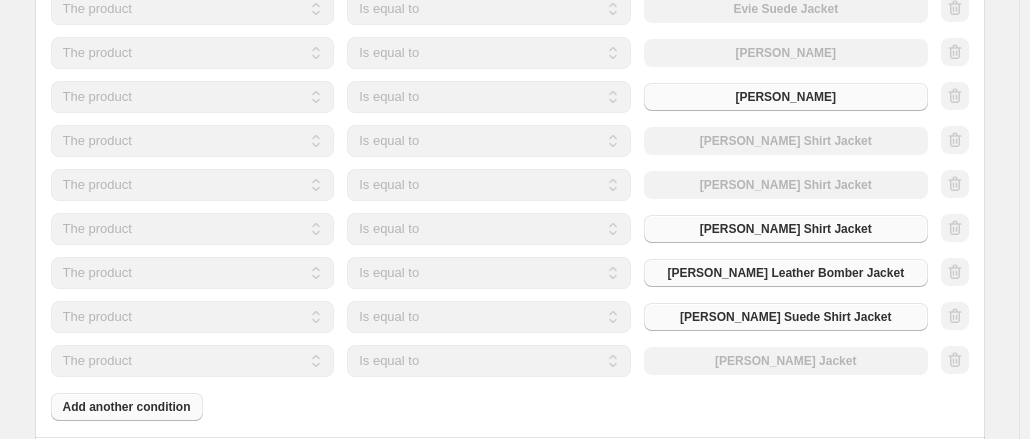 click on "The product The product's collection The product's tag The product's vendor The product's type The product's status The variant's title Inventory quantity The product Is equal to Is not equal to Is equal to [PERSON_NAME] Jacket" at bounding box center (489, 361) 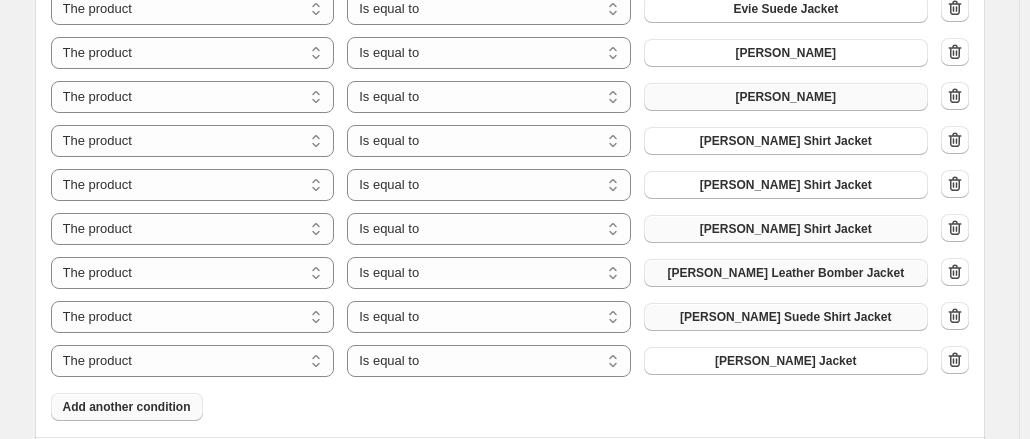 click on "[PERSON_NAME] Jacket" at bounding box center (786, 361) 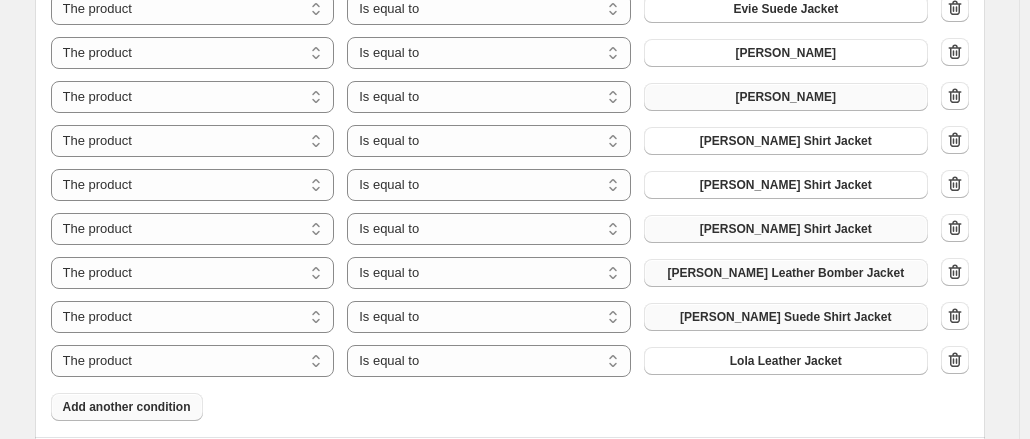 click on "Add another condition" at bounding box center [127, 407] 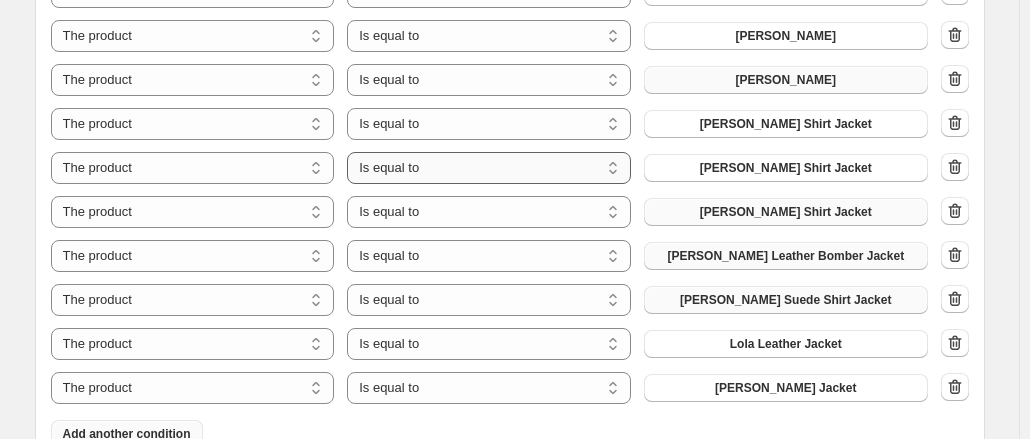 scroll, scrollTop: 3245, scrollLeft: 0, axis: vertical 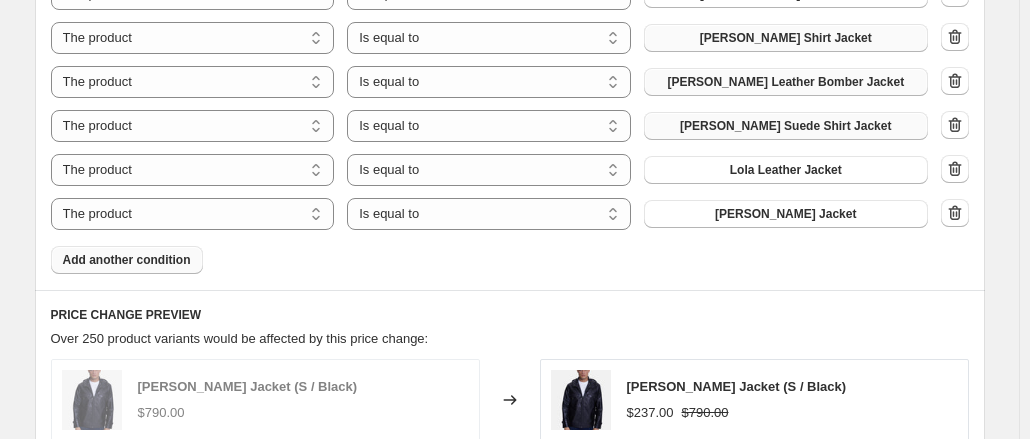 click on "Add another condition" at bounding box center (127, 260) 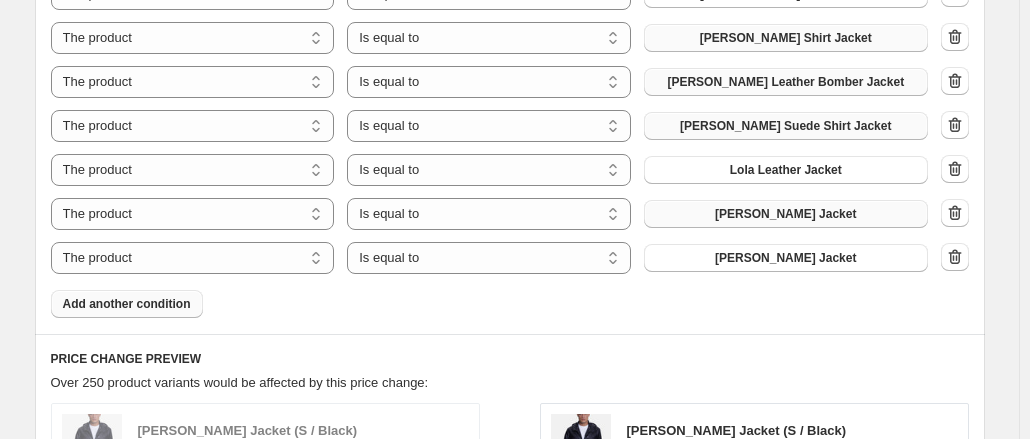 click on "[PERSON_NAME] Jacket" at bounding box center (786, 214) 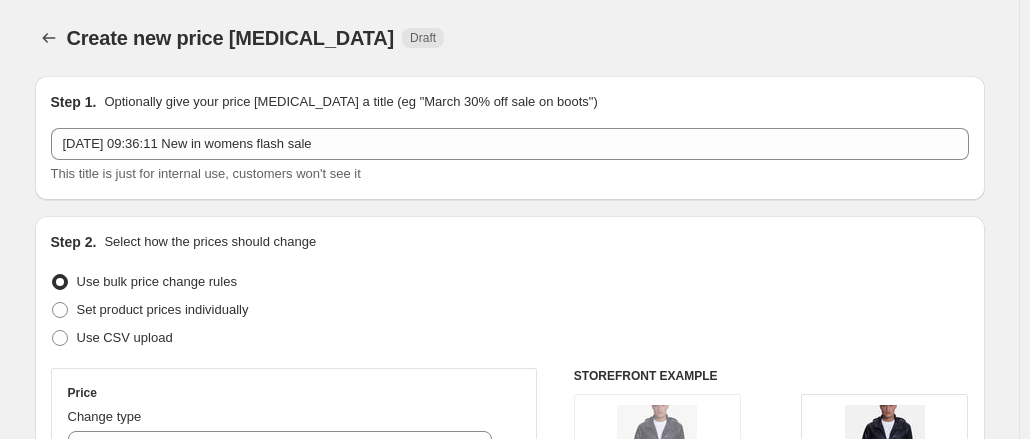 select on "percentage" 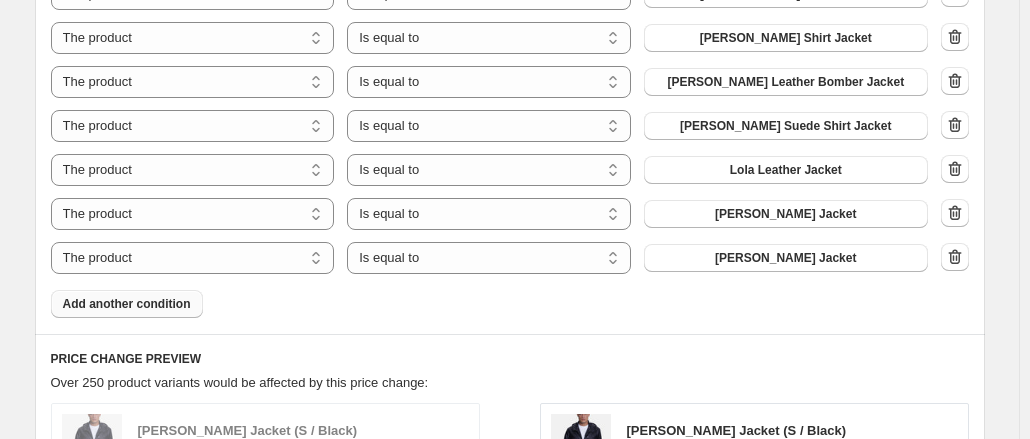 click on "Add another condition" at bounding box center (127, 304) 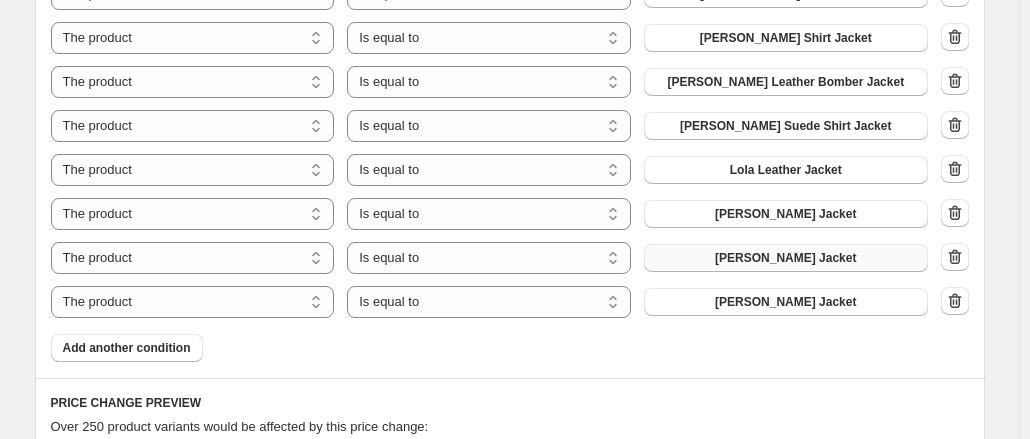 click on "[PERSON_NAME] Jacket" at bounding box center [785, 258] 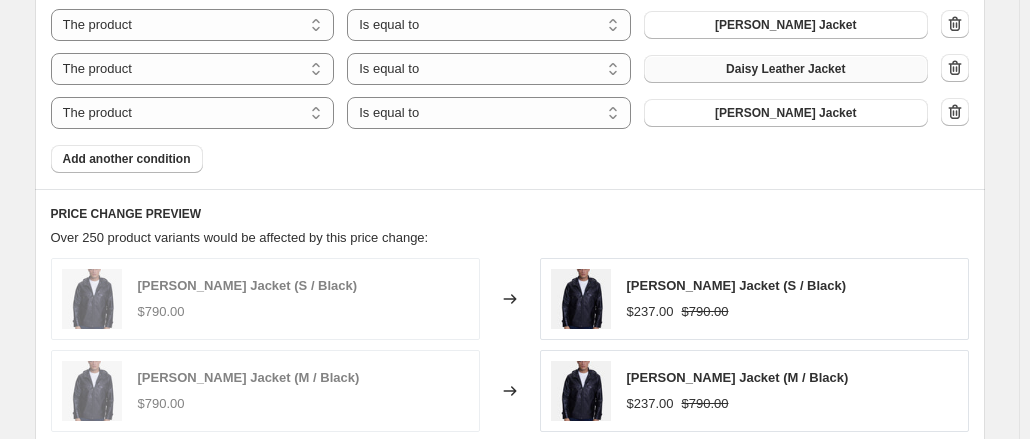 scroll, scrollTop: 3349, scrollLeft: 0, axis: vertical 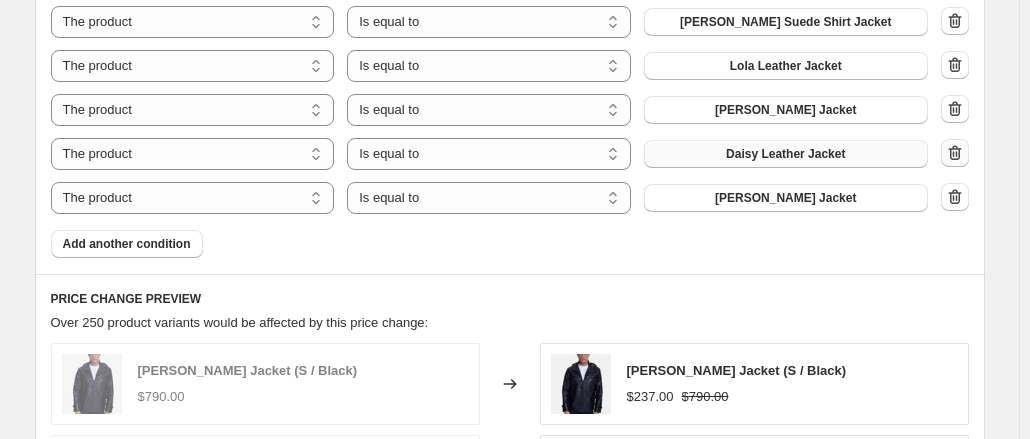 click 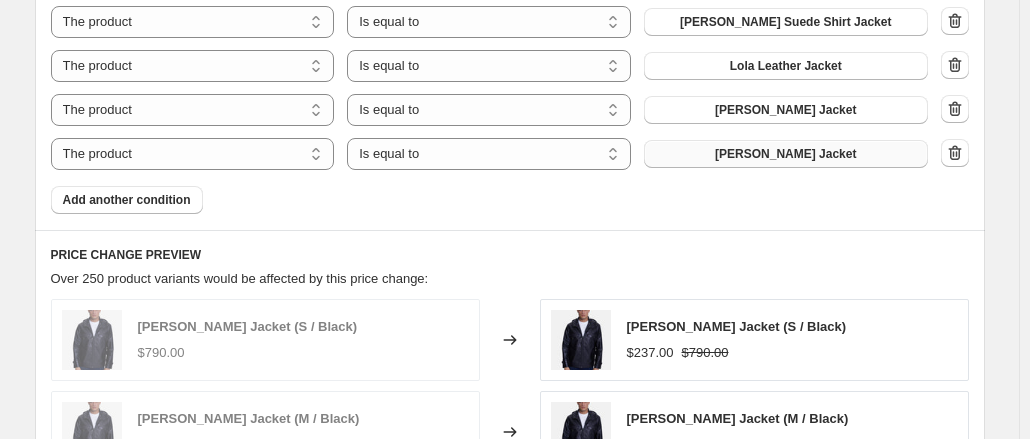 click 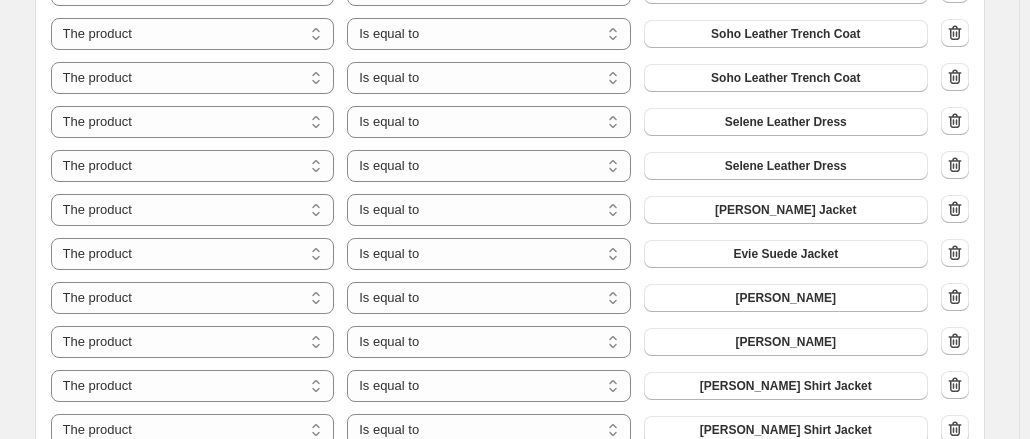 scroll, scrollTop: 2798, scrollLeft: 0, axis: vertical 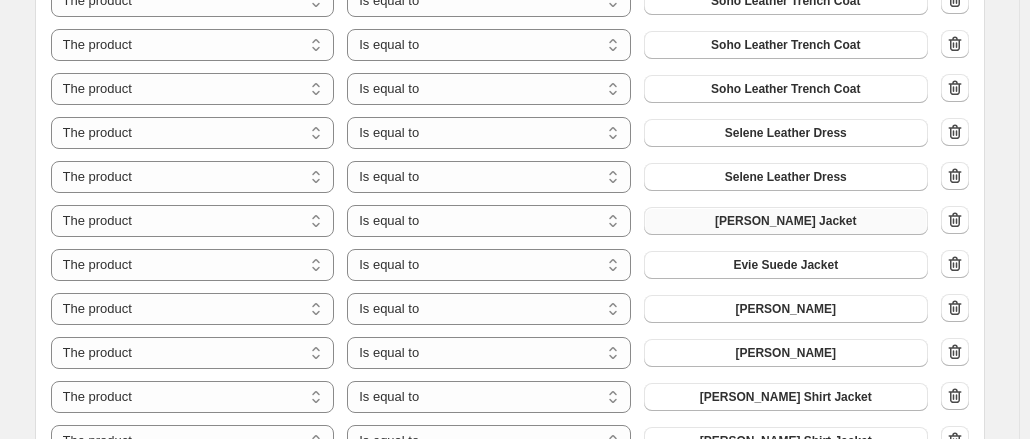 click on "[PERSON_NAME] Jacket" at bounding box center [786, 221] 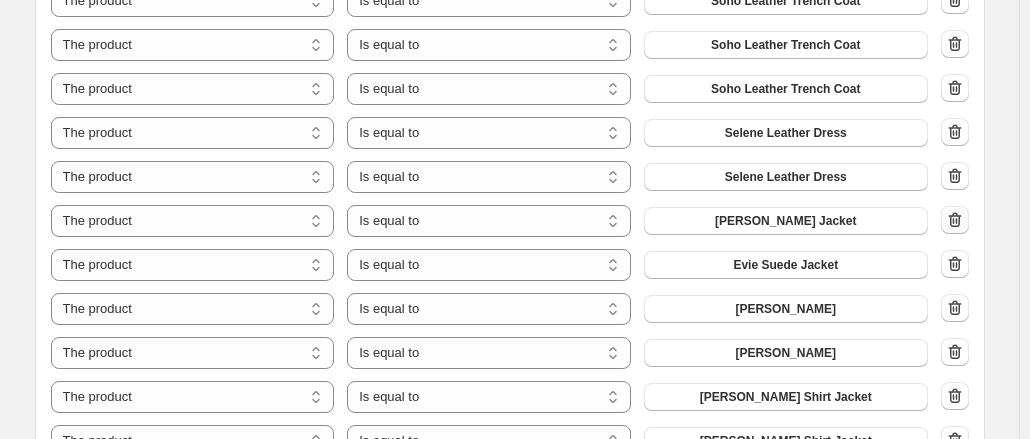 click 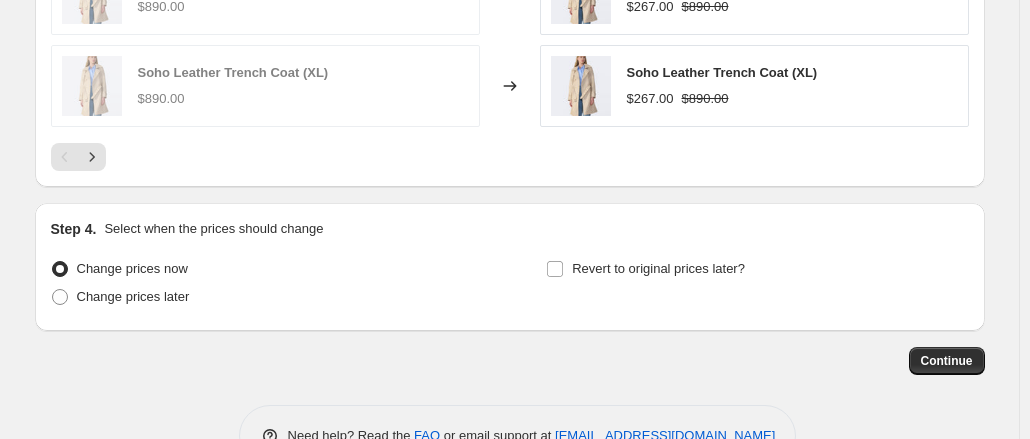 scroll, scrollTop: 3894, scrollLeft: 0, axis: vertical 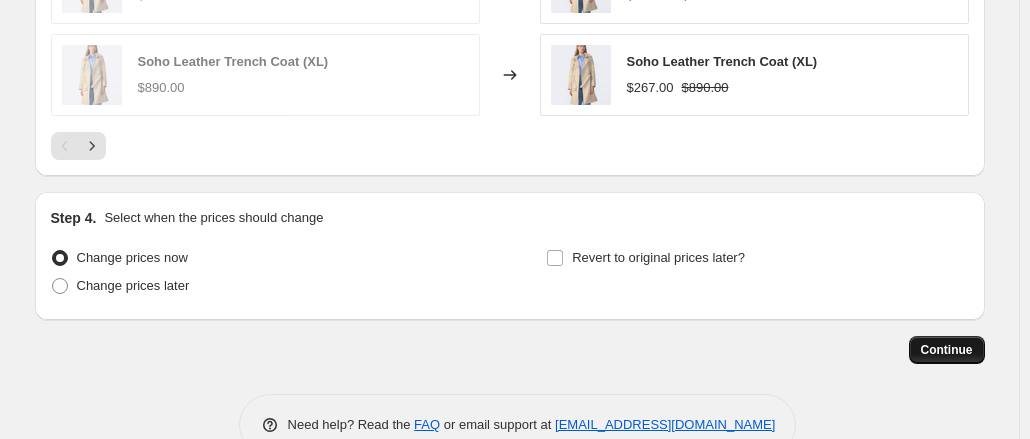 click on "Continue" at bounding box center (947, 350) 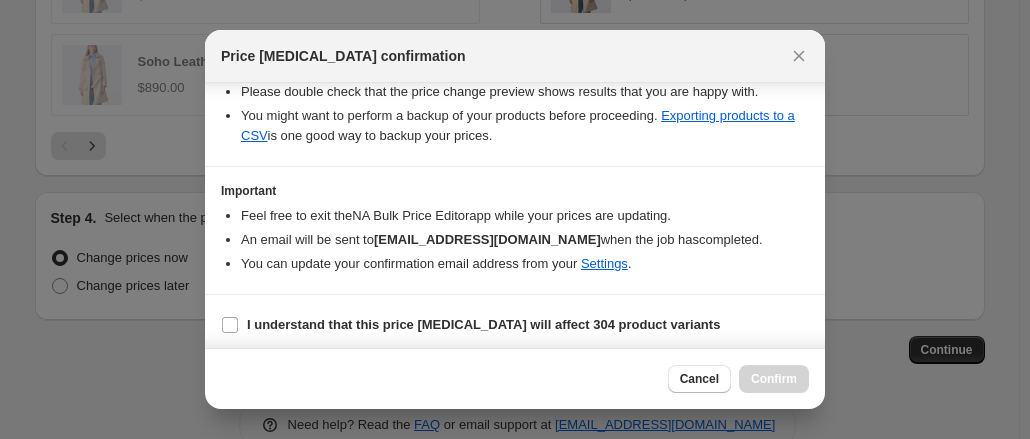 scroll, scrollTop: 386, scrollLeft: 0, axis: vertical 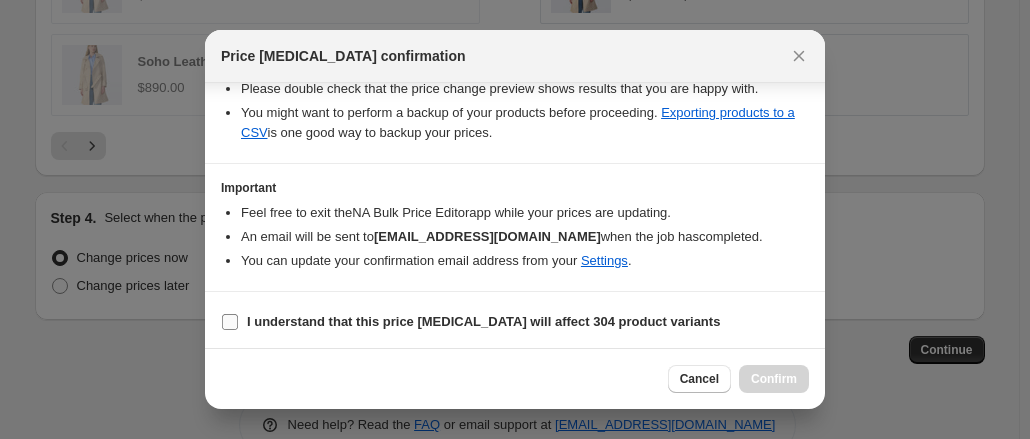 click on "I understand that this price change job will affect 304 product variants" at bounding box center (483, 321) 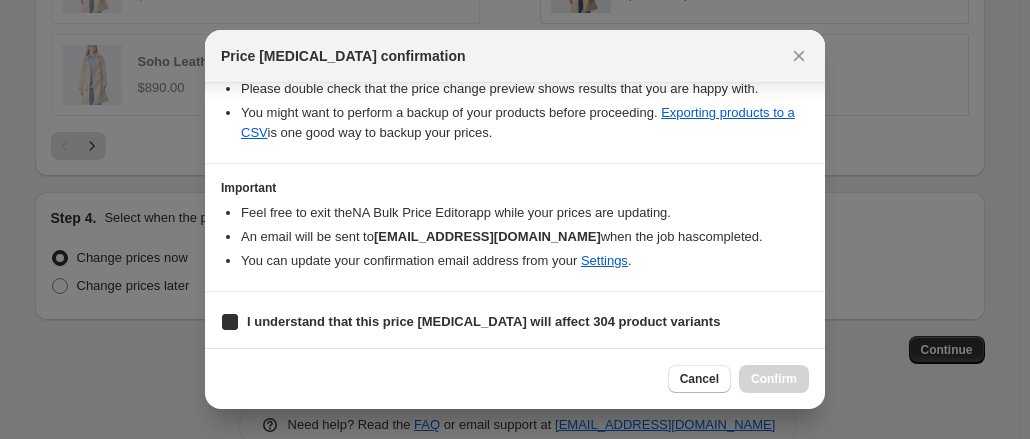 checkbox on "true" 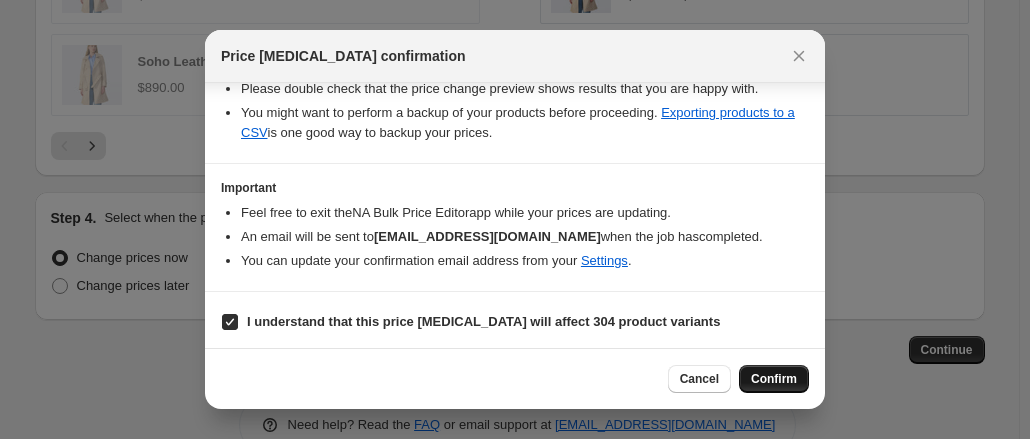 click on "Confirm" at bounding box center (774, 379) 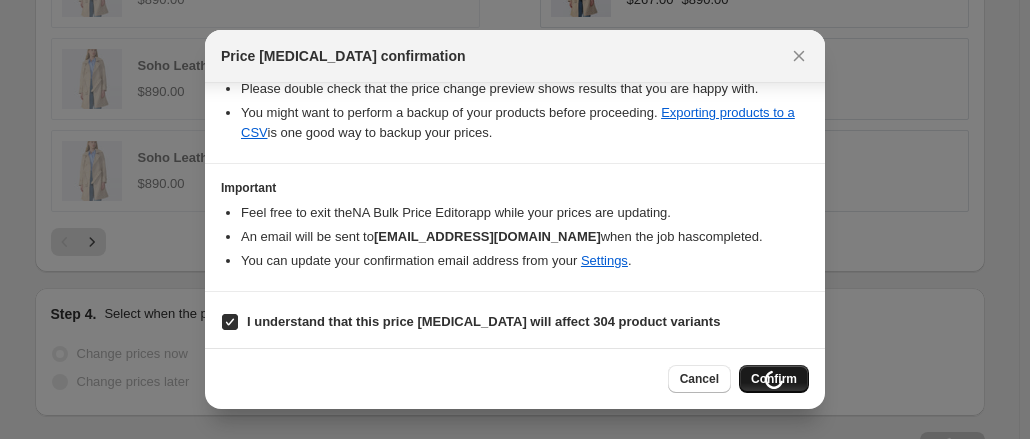 scroll, scrollTop: 3962, scrollLeft: 0, axis: vertical 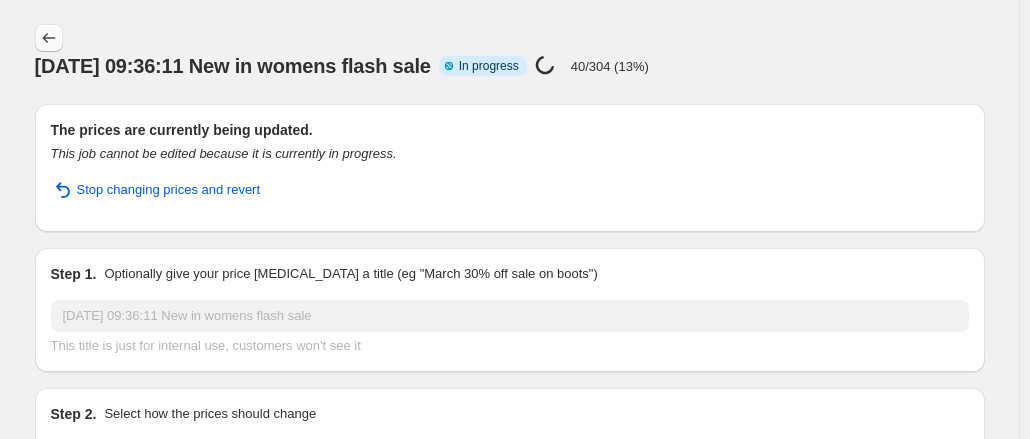 click 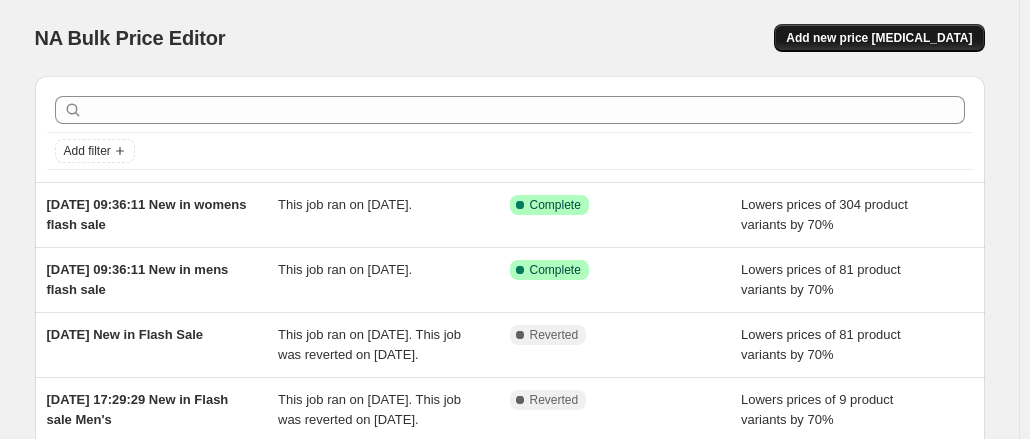 click on "Add new price [MEDICAL_DATA]" at bounding box center (879, 38) 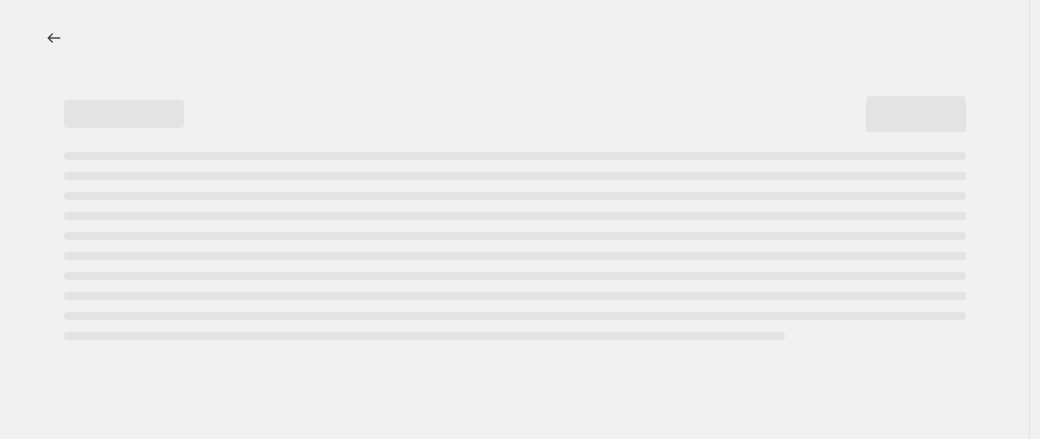 select on "percentage" 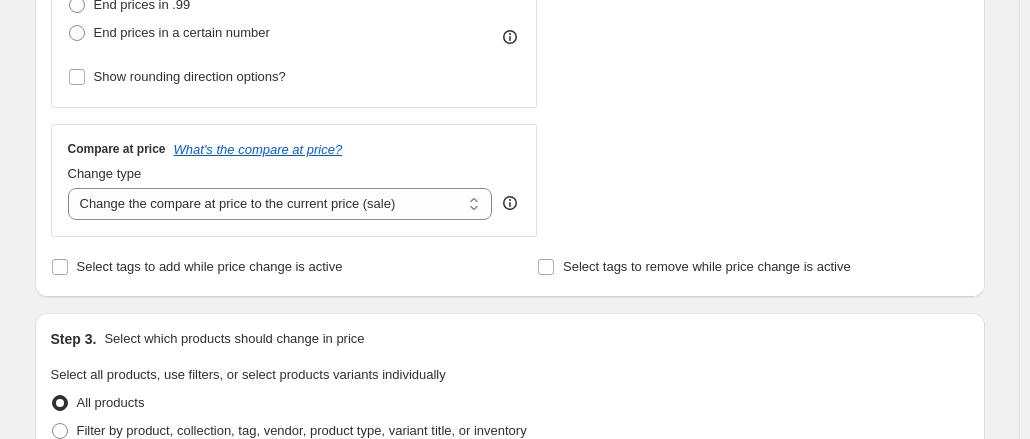 scroll, scrollTop: 349, scrollLeft: 0, axis: vertical 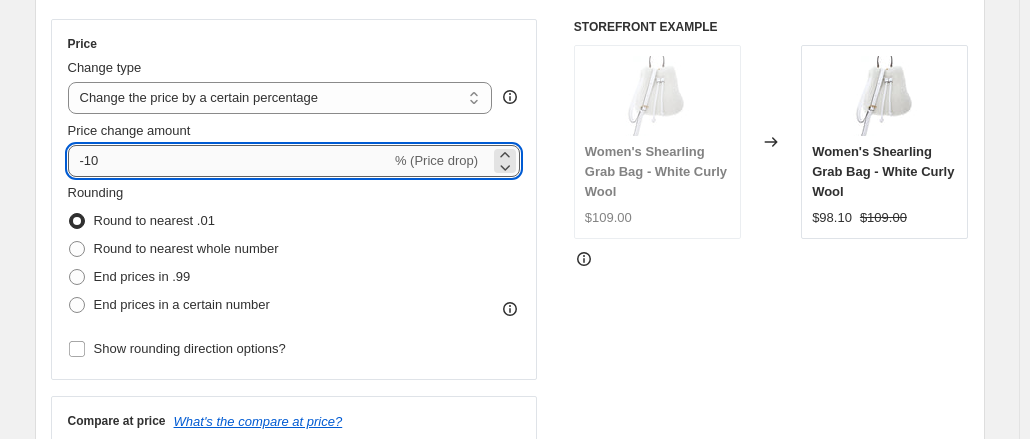 click on "-10" at bounding box center [229, 161] 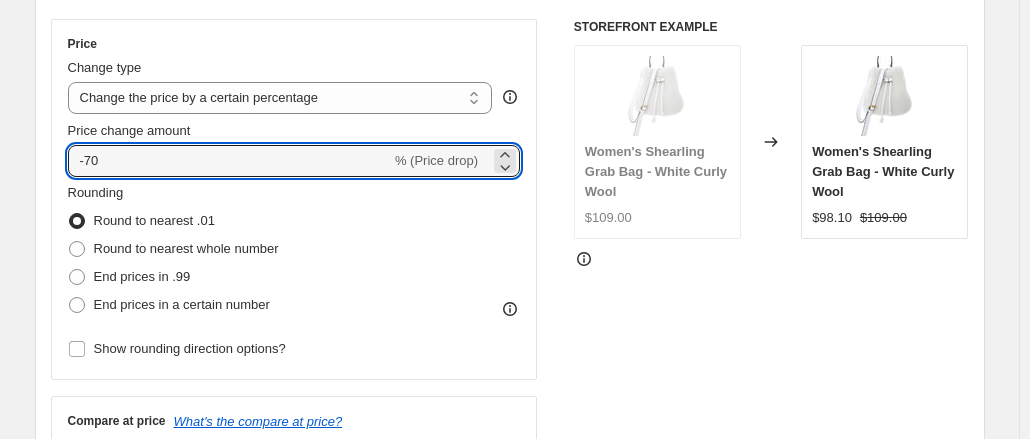 type on "-70" 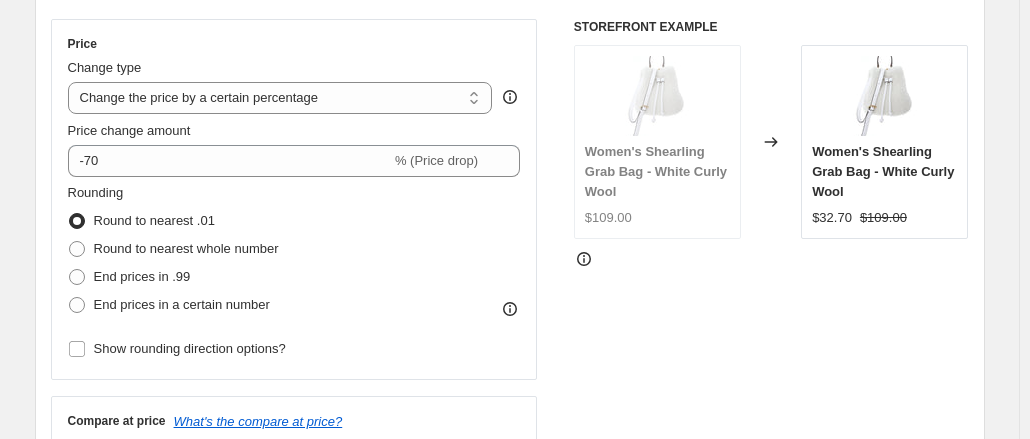 click on "STOREFRONT EXAMPLE Women's Shearling Grab Bag - White Curly Wool $109.00 Changed to Women's Shearling Grab Bag - White Curly Wool $32.70 $109.00" at bounding box center [771, 264] 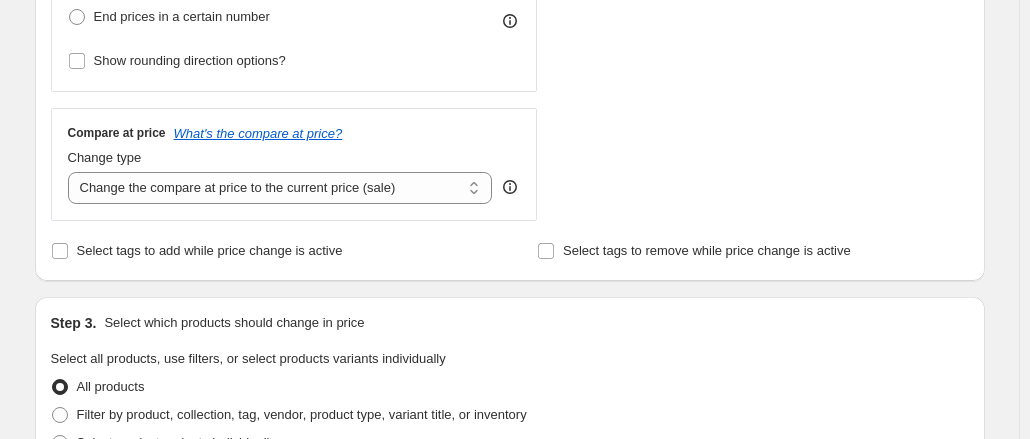 scroll, scrollTop: 837, scrollLeft: 0, axis: vertical 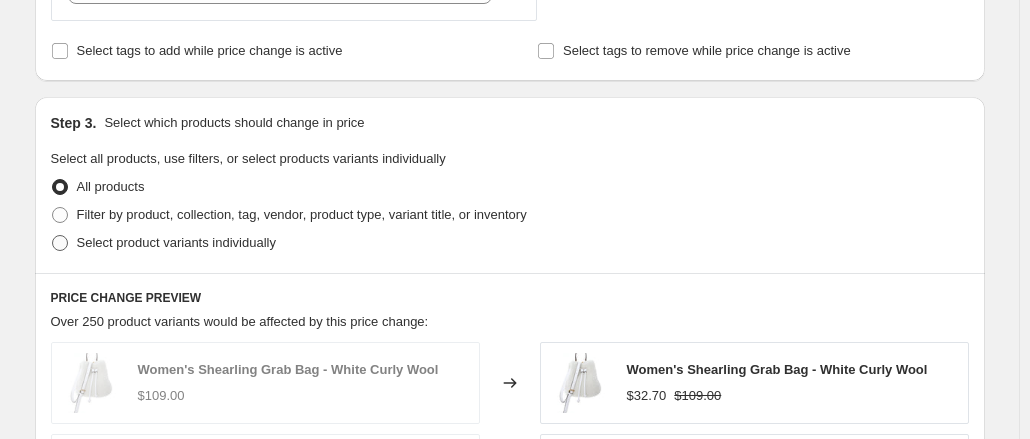click on "Select product variants individually" at bounding box center [176, 242] 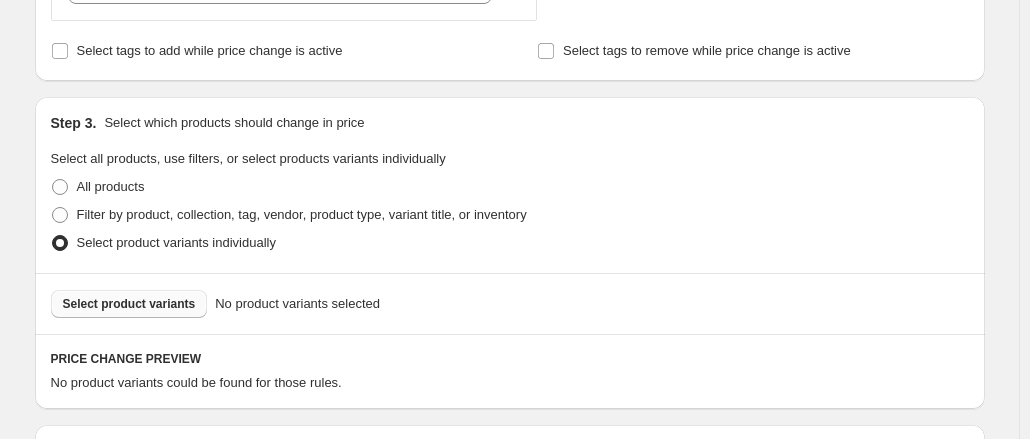 click on "Select product variants" at bounding box center (129, 304) 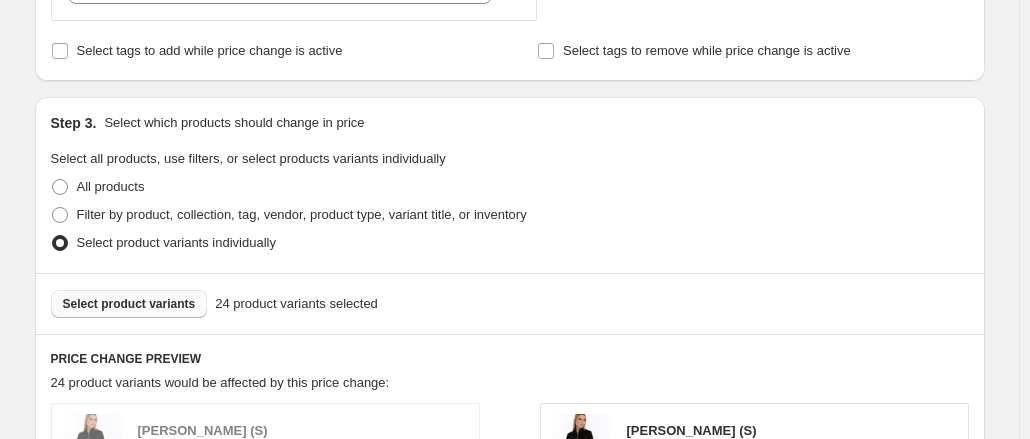 click on "Select product variants" at bounding box center [129, 304] 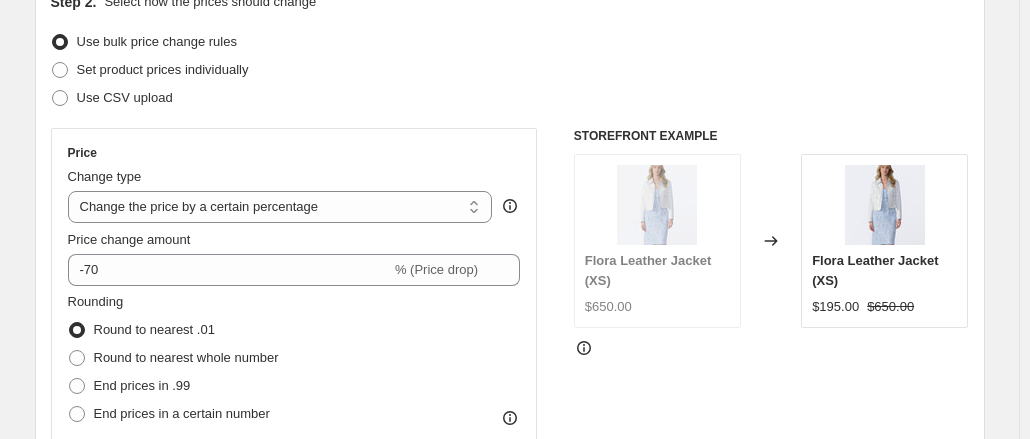scroll, scrollTop: 42, scrollLeft: 0, axis: vertical 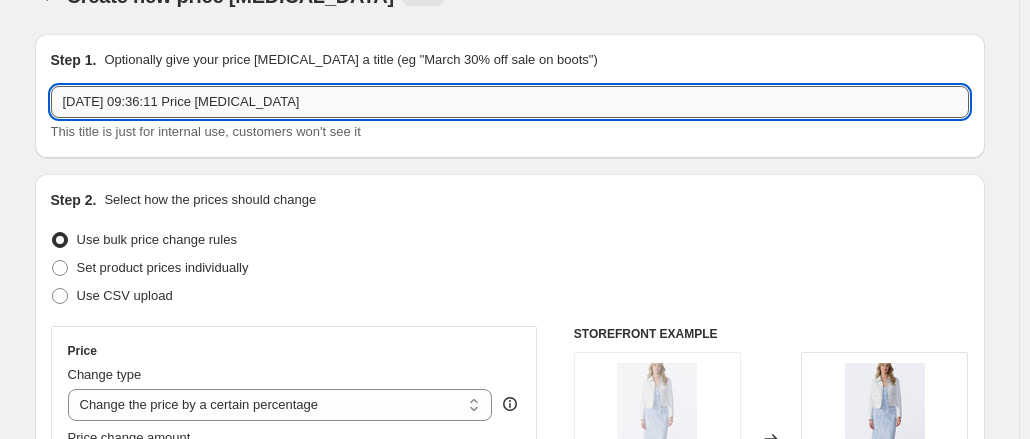 click on "[DATE] 09:36:11 Price [MEDICAL_DATA]" at bounding box center (510, 102) 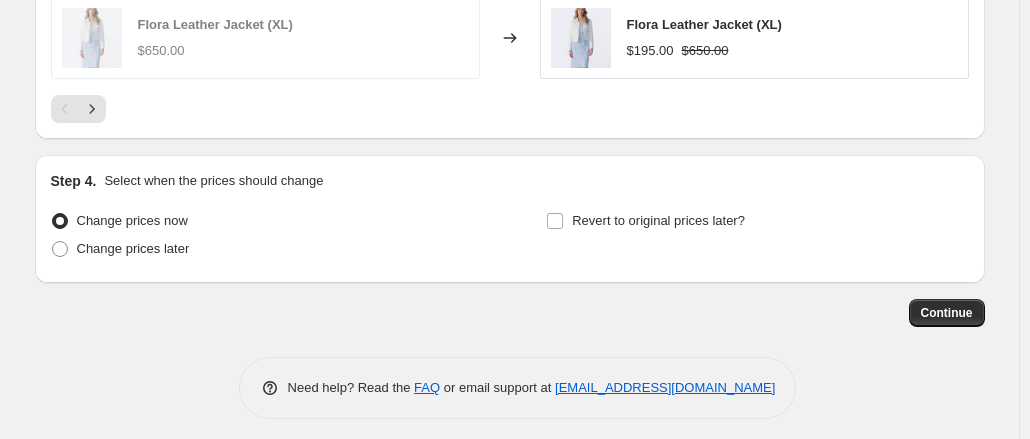 scroll, scrollTop: 1616, scrollLeft: 0, axis: vertical 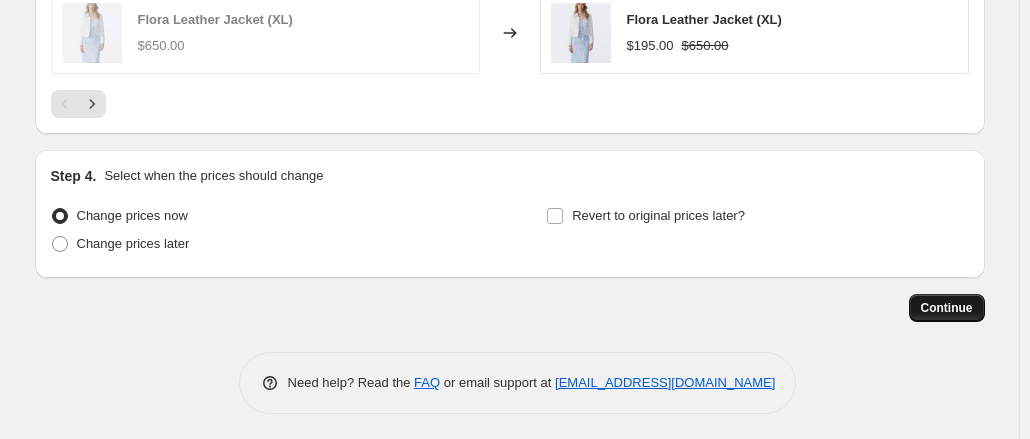 type on "15 Jul 2025, 09:36:11 New in flash sale womens fix" 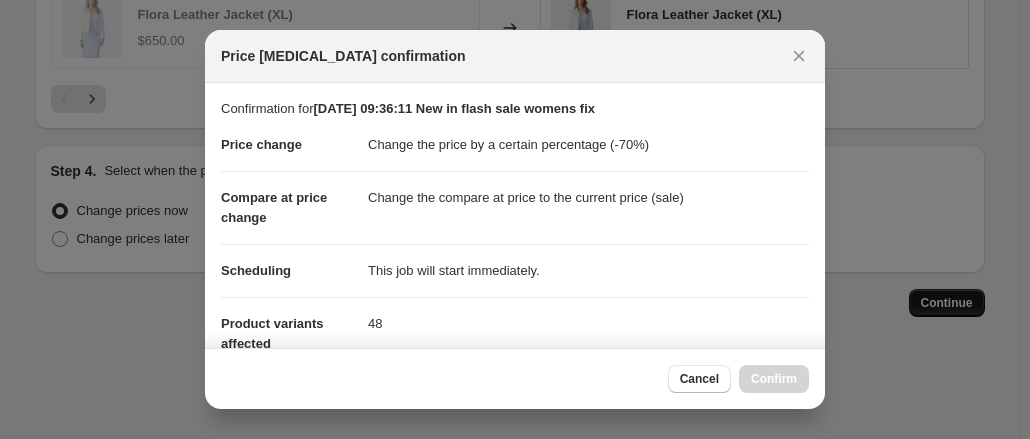 scroll, scrollTop: 1616, scrollLeft: 0, axis: vertical 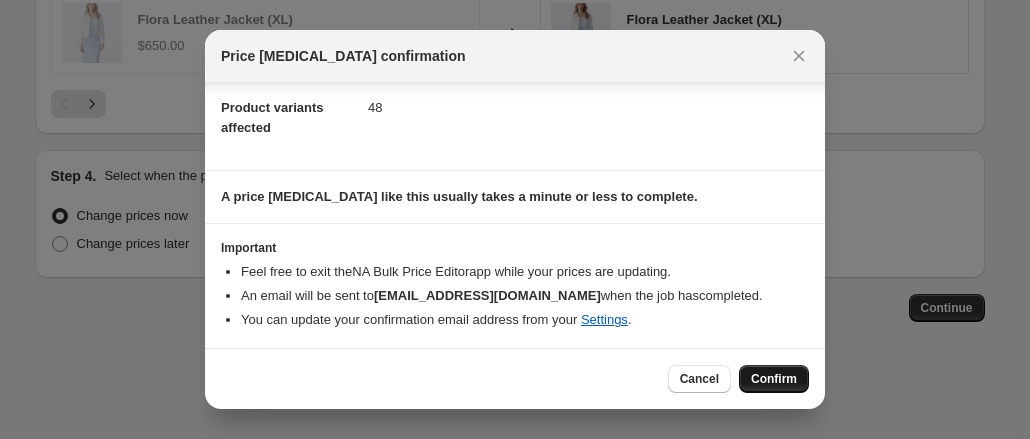 click on "Confirm" at bounding box center (774, 379) 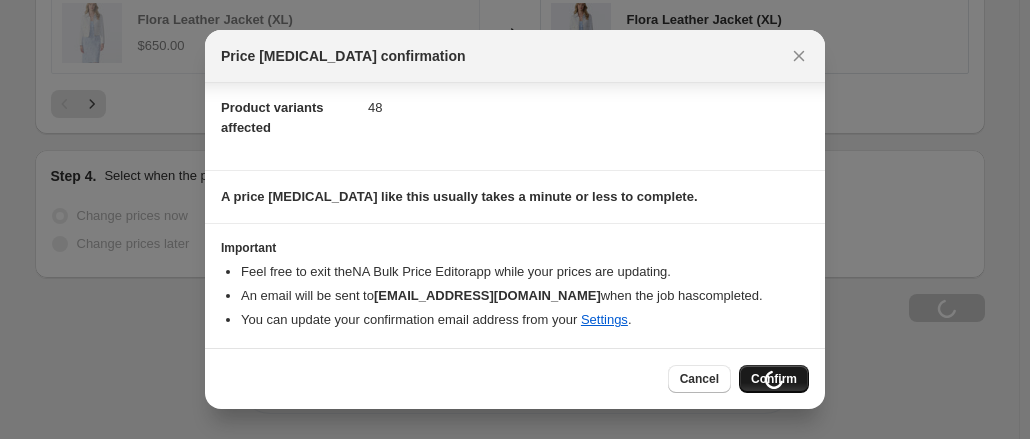 scroll, scrollTop: 1684, scrollLeft: 0, axis: vertical 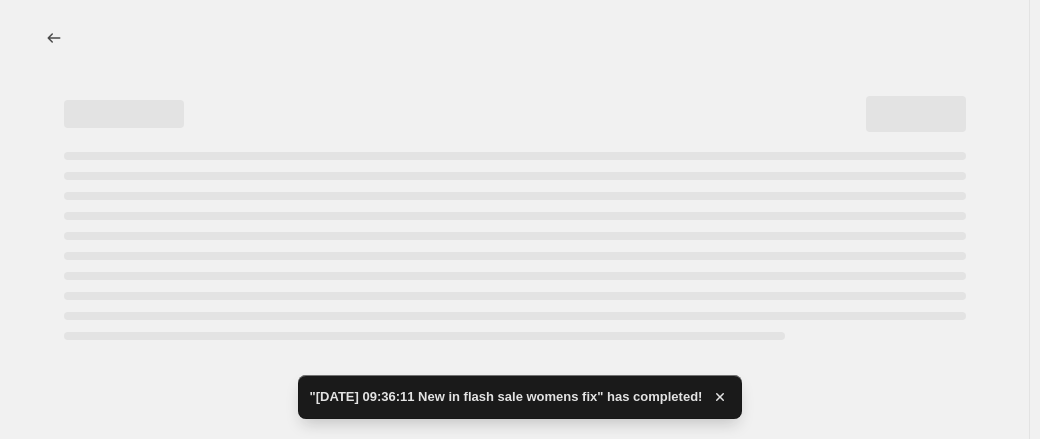 select on "percentage" 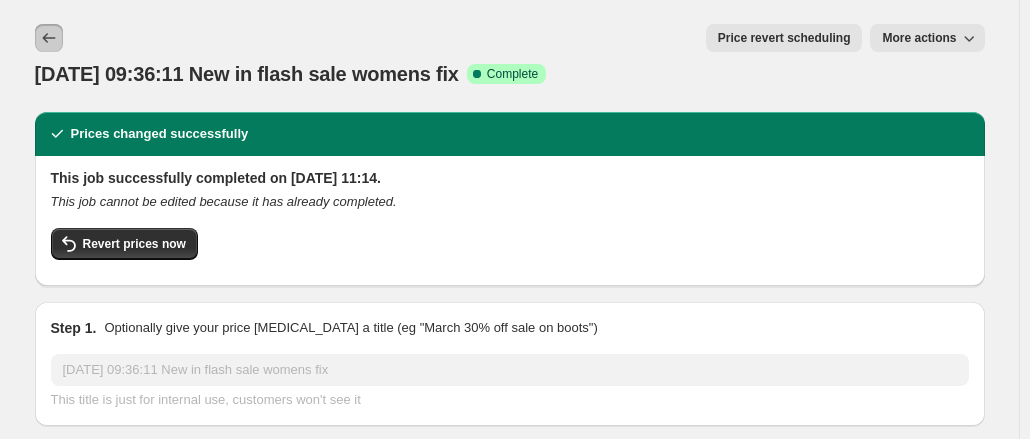 click 